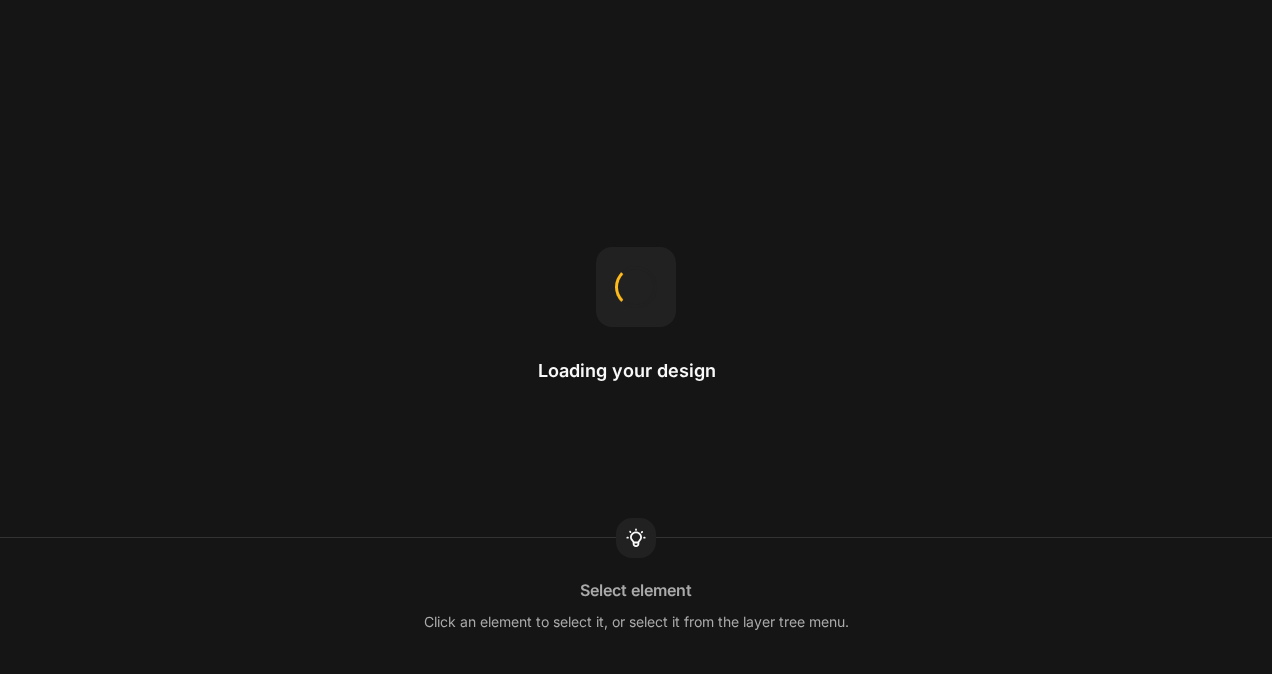 scroll, scrollTop: 0, scrollLeft: 0, axis: both 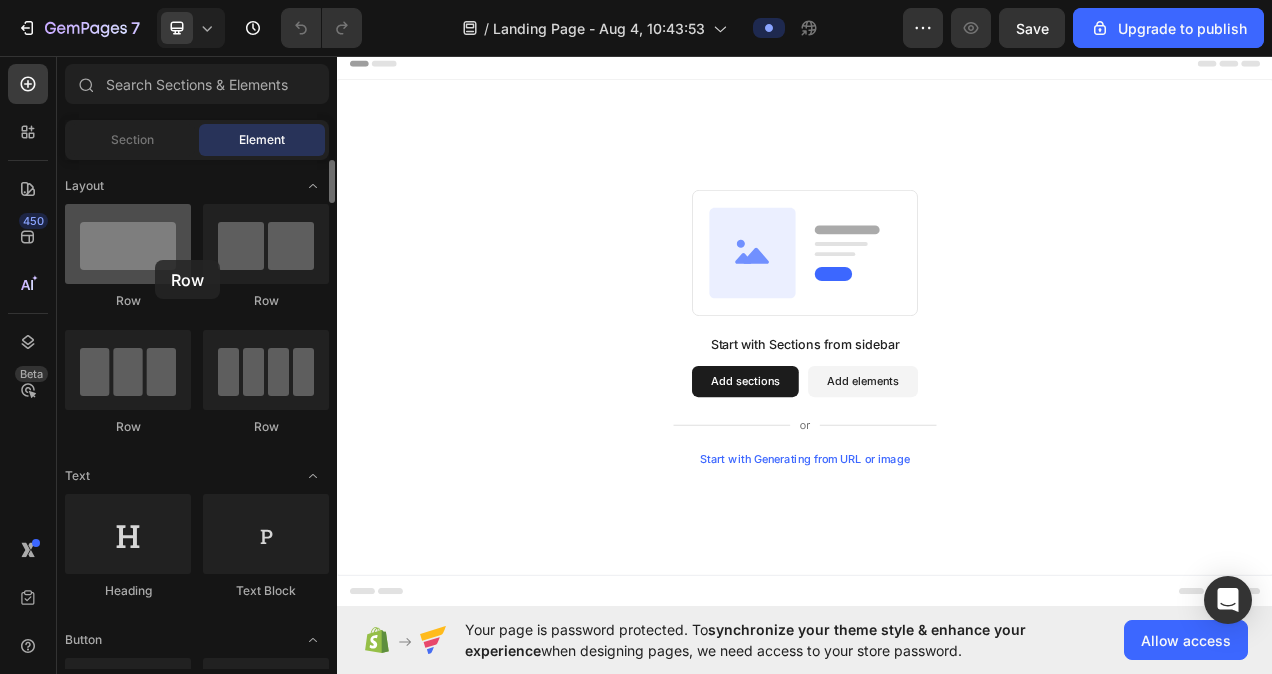 click at bounding box center [128, 244] 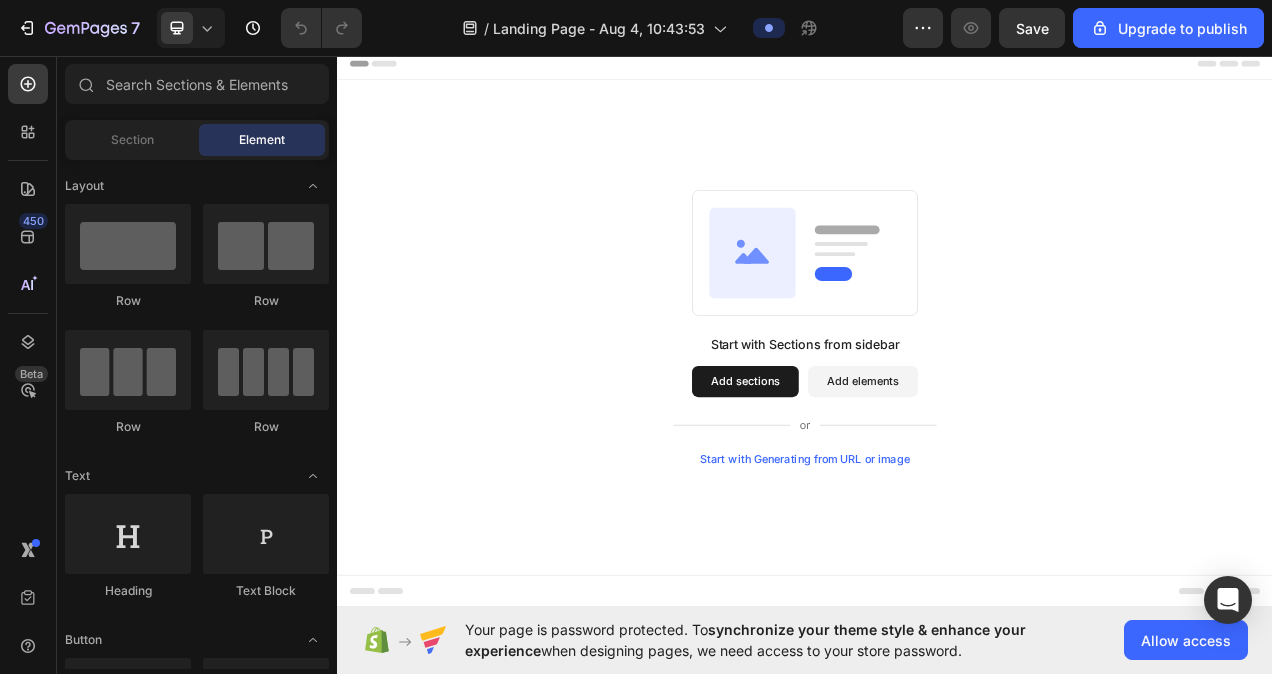 click on "Add sections" at bounding box center (860, 476) 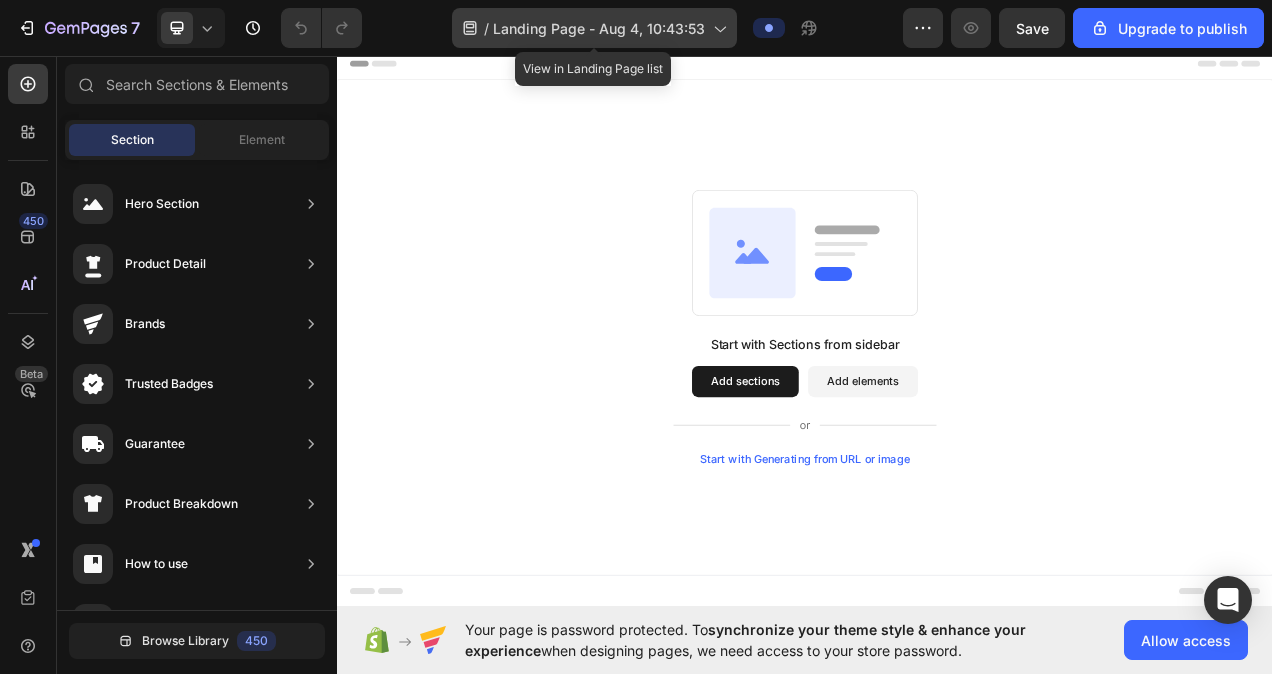 click on "Landing Page - [MONTH] [DAY], [TIME]" at bounding box center (599, 28) 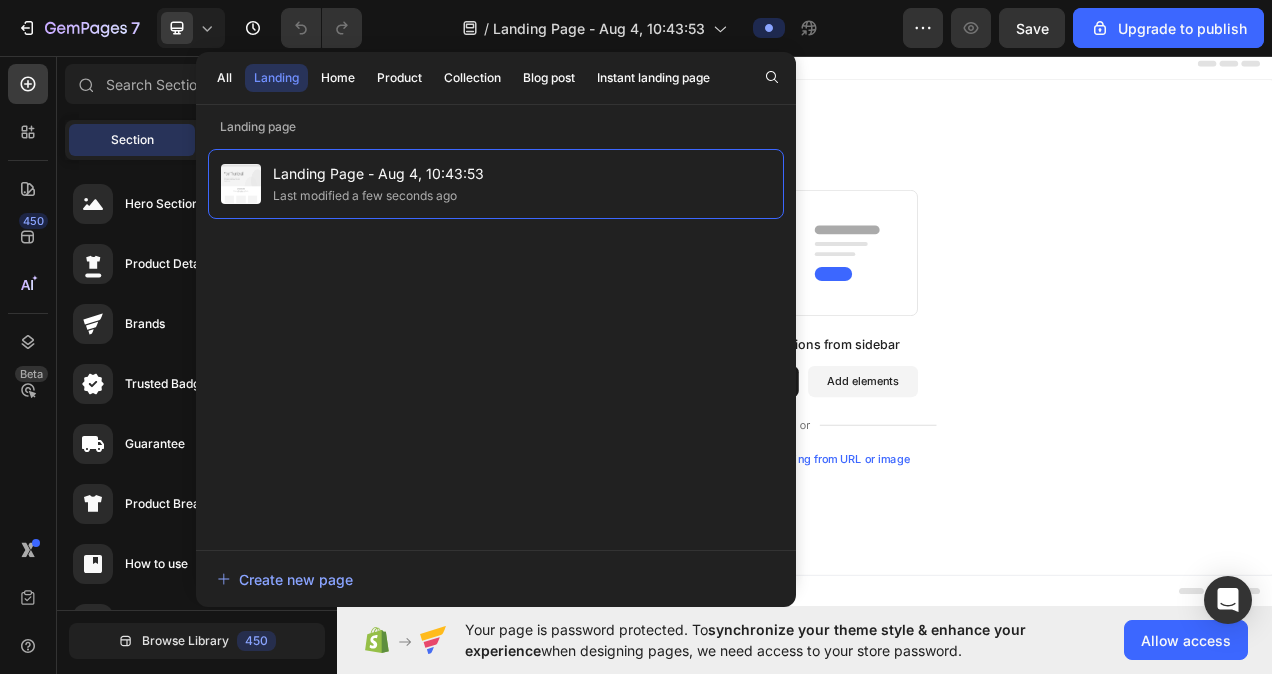click on "Start with Sections from sidebar Add sections Add elements Start with Generating from URL or image" at bounding box center (937, 406) 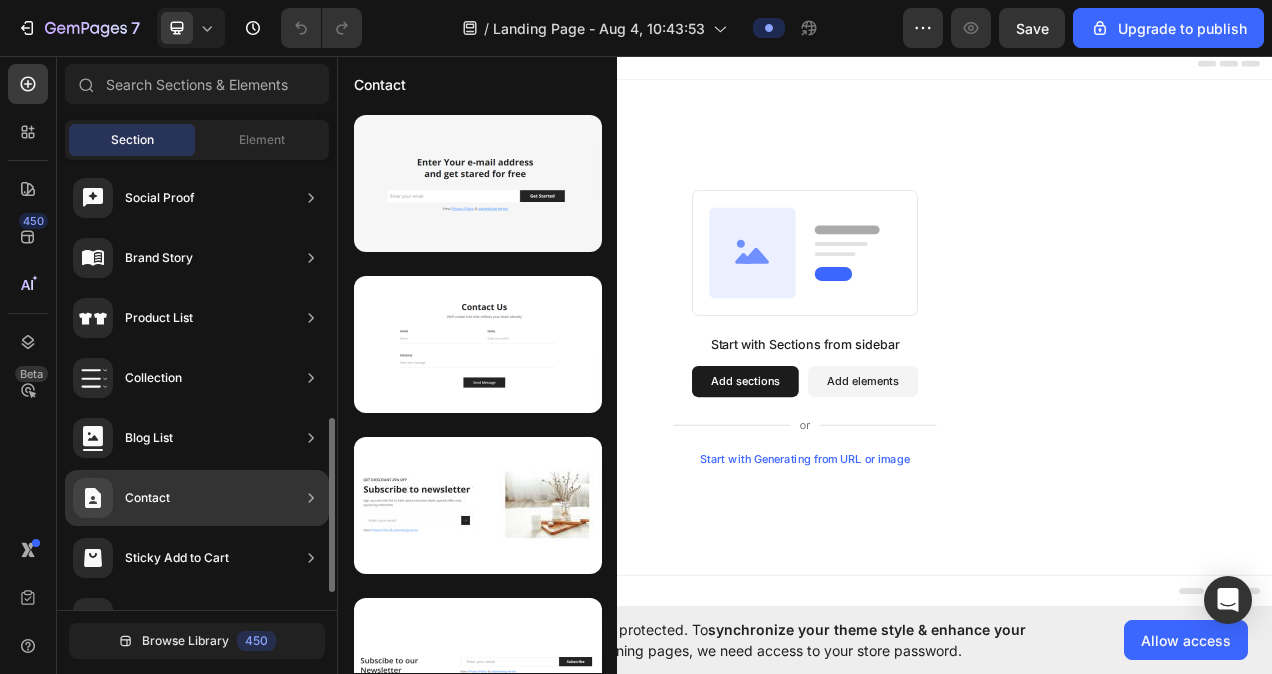 scroll, scrollTop: 710, scrollLeft: 0, axis: vertical 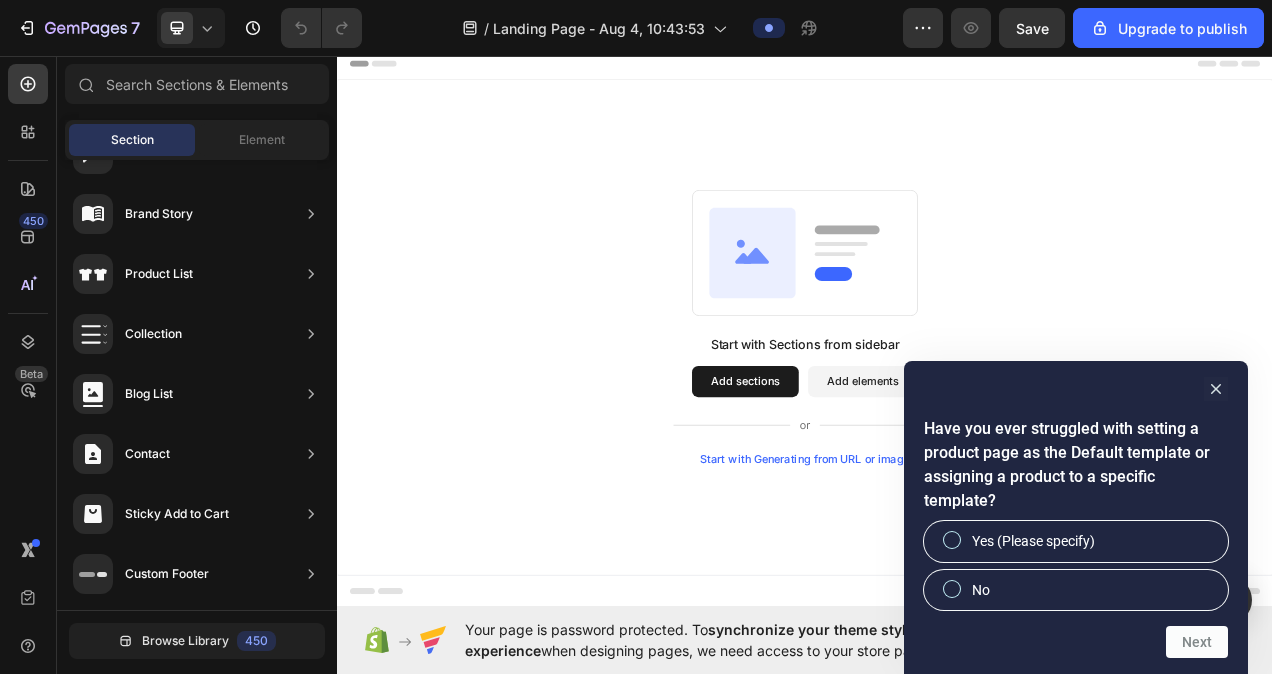 click on "Have you ever struggled with setting a product page as the Default template or assigning a product to a specific template? Yes (Please specify) No Next" at bounding box center (1076, 517) 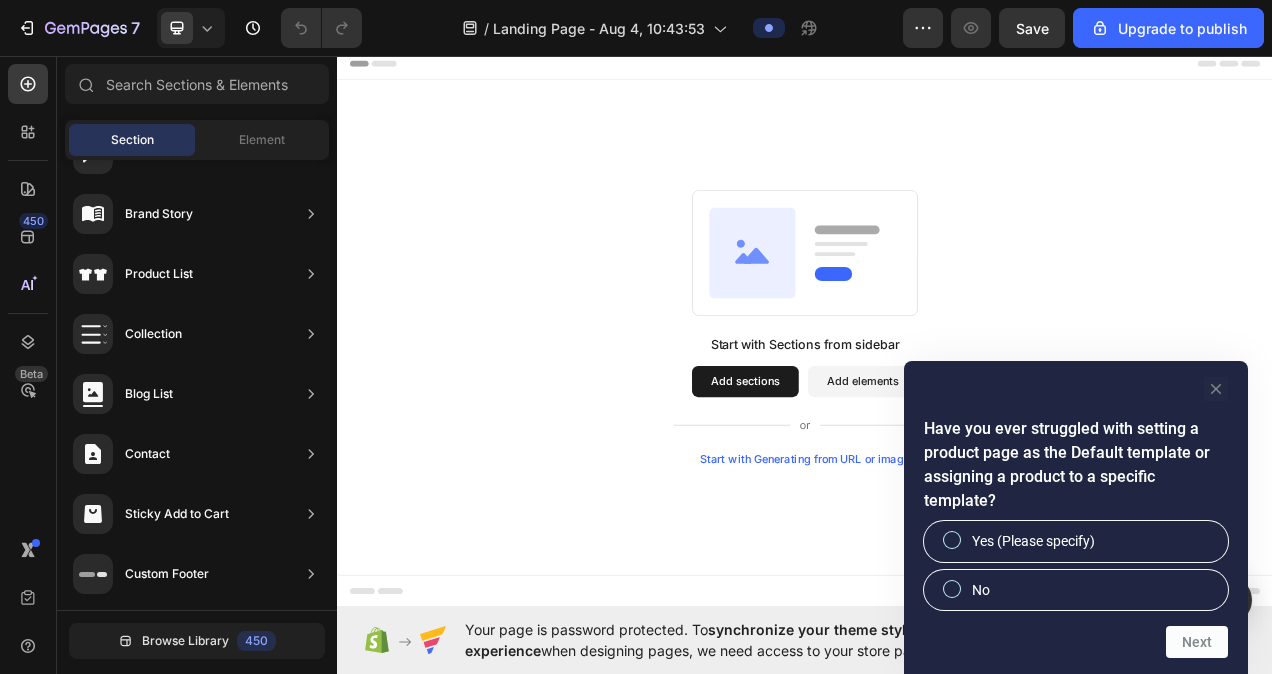 click 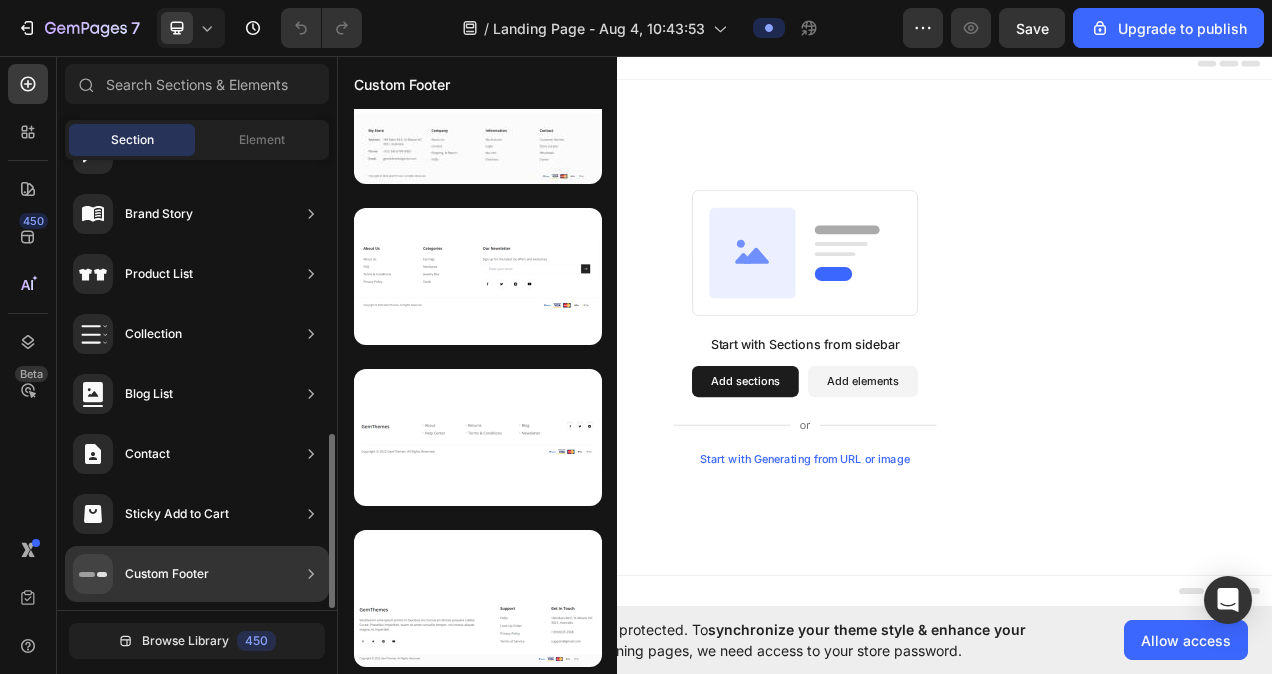 scroll, scrollTop: 580, scrollLeft: 0, axis: vertical 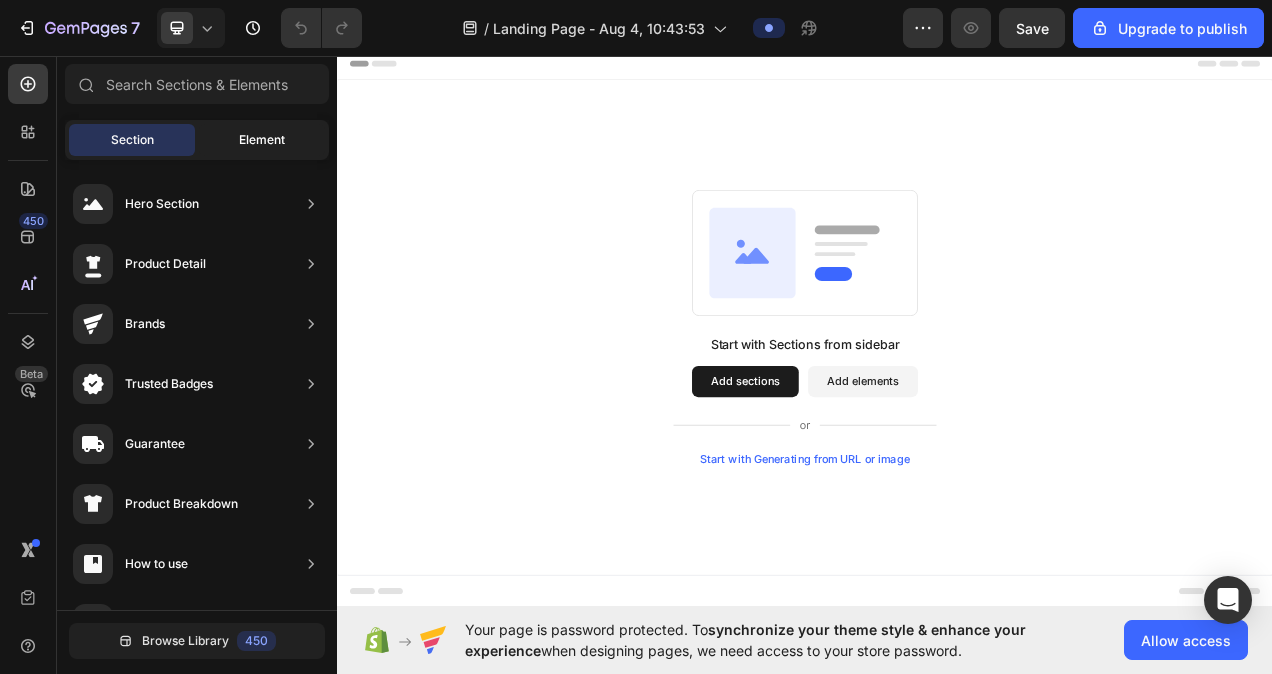 click on "Element" at bounding box center [262, 140] 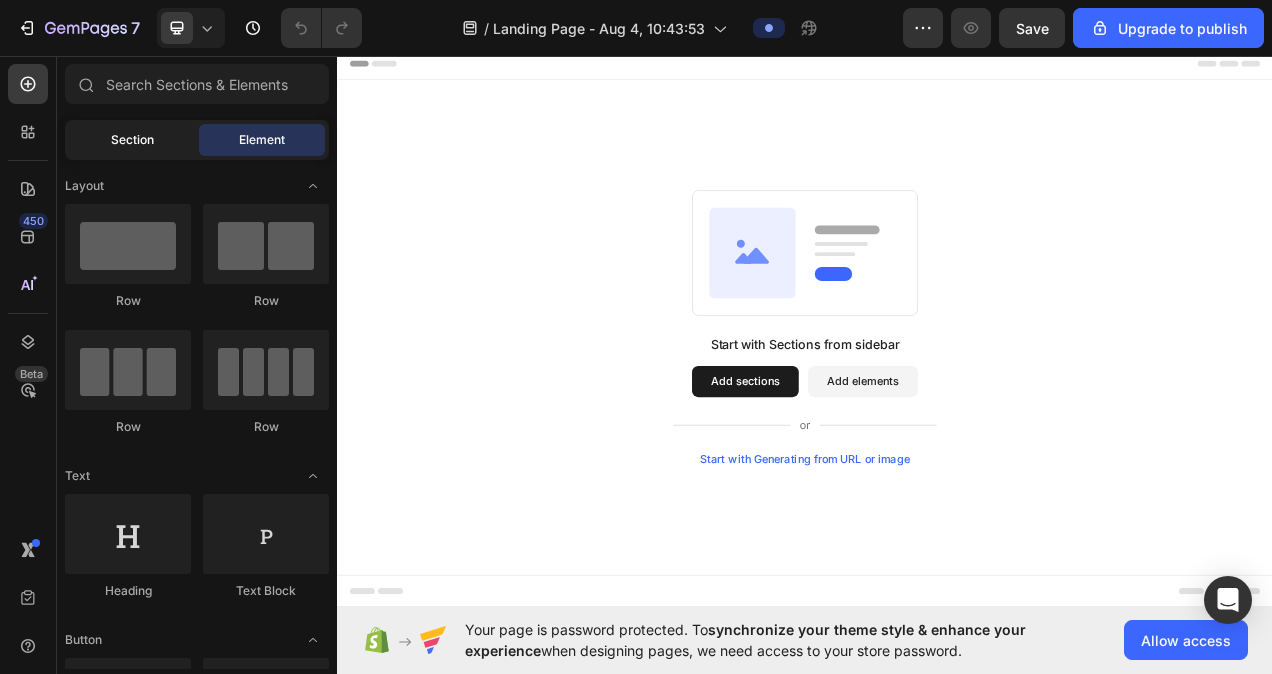 click on "Section" at bounding box center (132, 140) 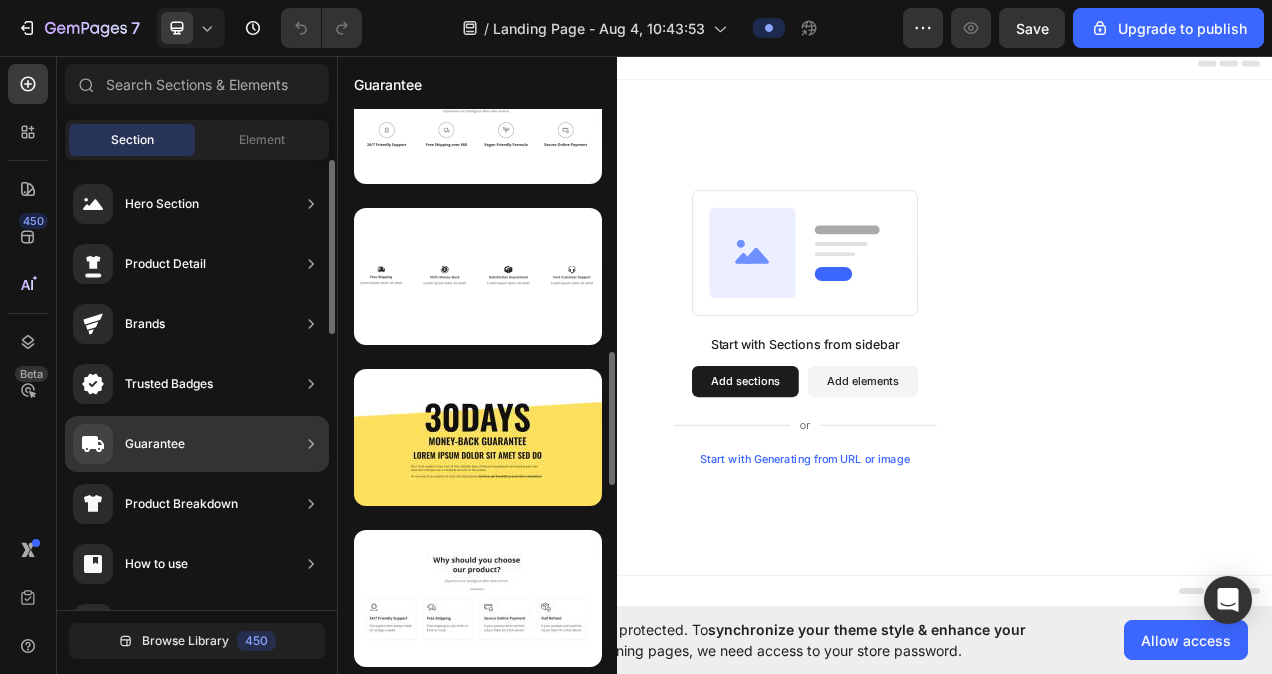 scroll, scrollTop: 390, scrollLeft: 0, axis: vertical 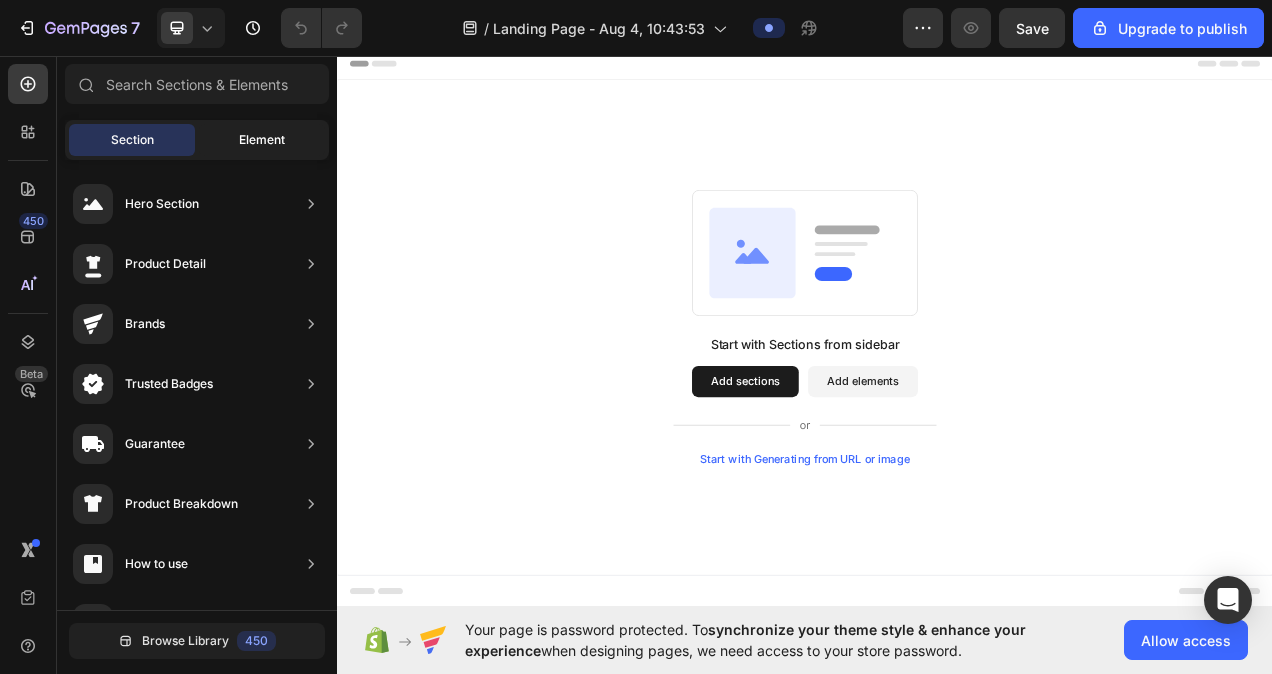 click on "Element" 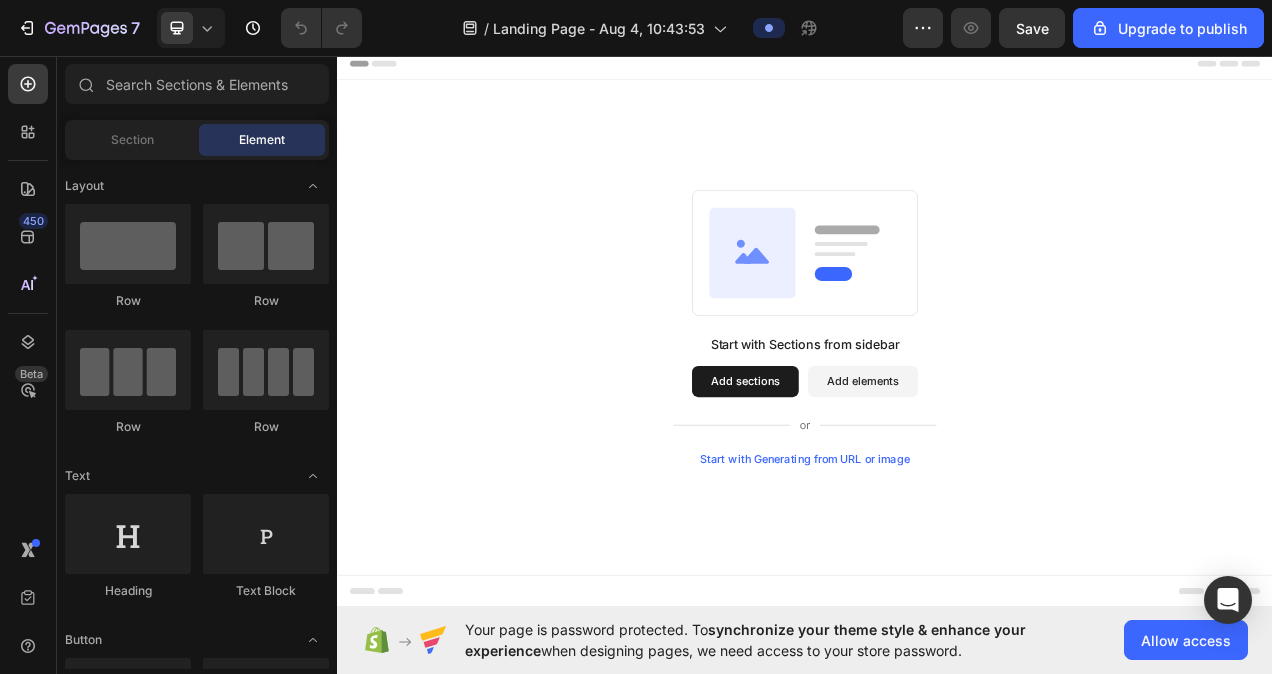 click on "Header" at bounding box center [394, 68] 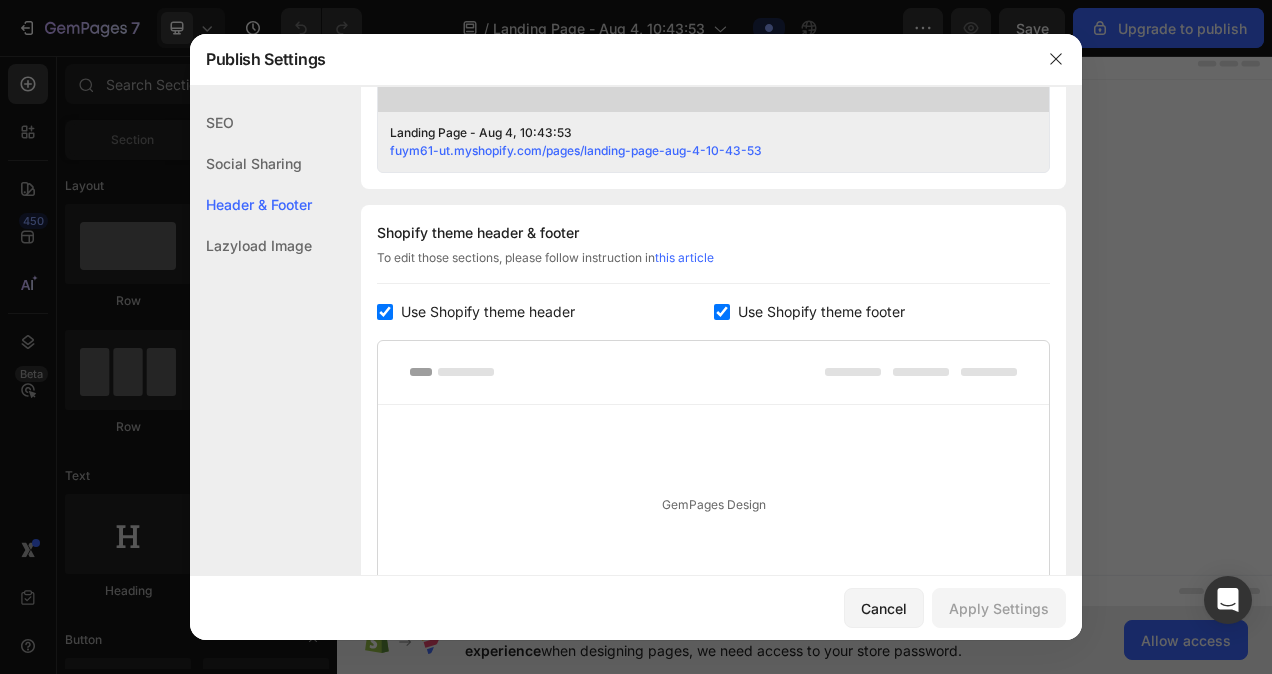 scroll, scrollTop: 936, scrollLeft: 0, axis: vertical 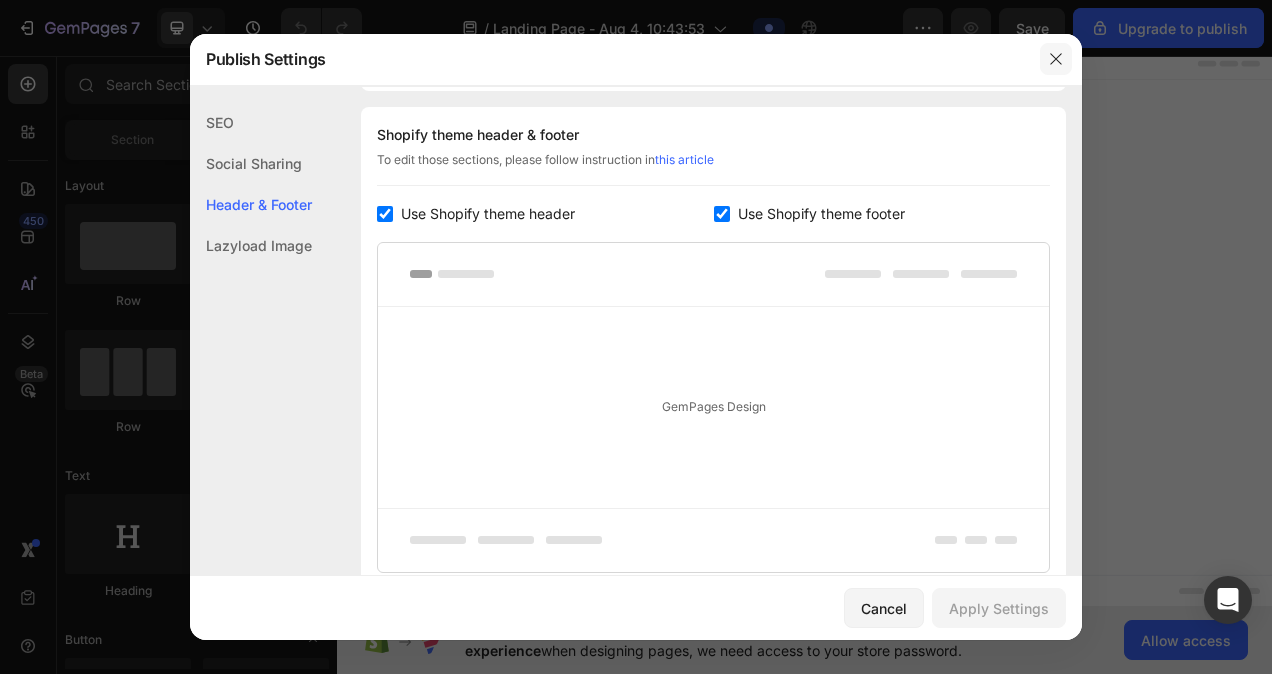 click 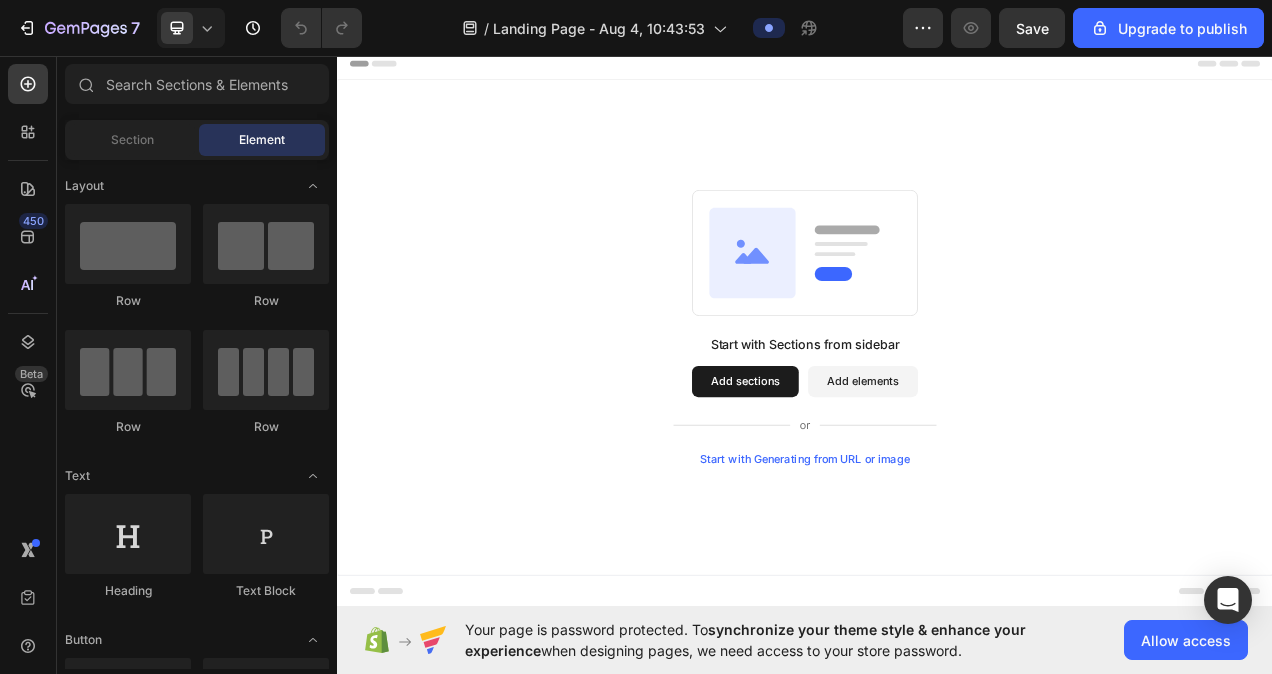 click on "Header" at bounding box center [937, 68] 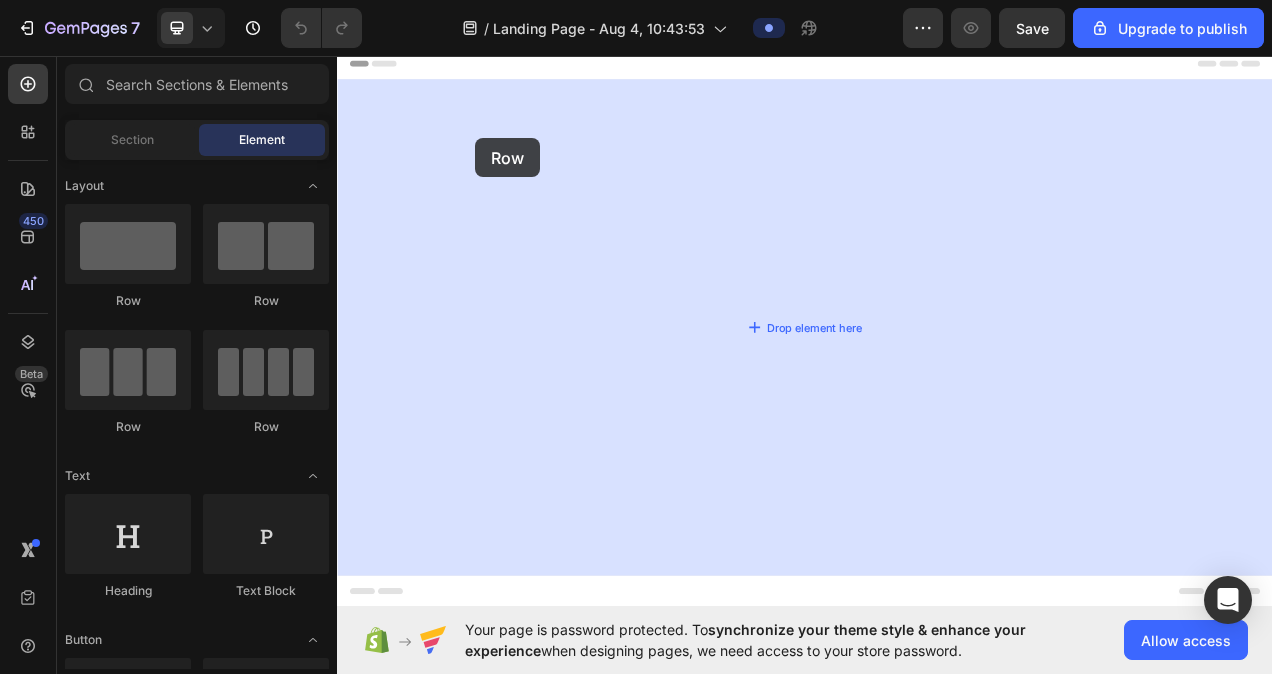 drag, startPoint x: 469, startPoint y: 291, endPoint x: 514, endPoint y: 163, distance: 135.67976 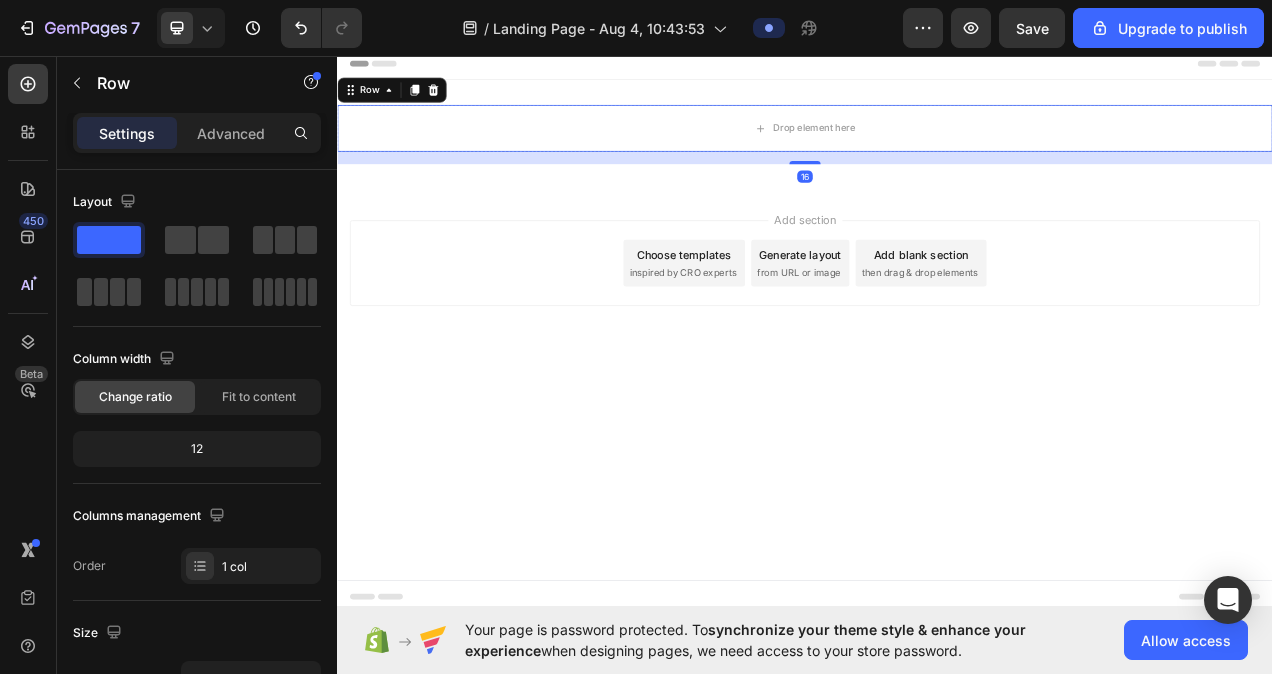 click on "Add section Choose templates inspired by CRO experts Generate layout from URL or image Add blank section then drag & drop elements" at bounding box center (937, 324) 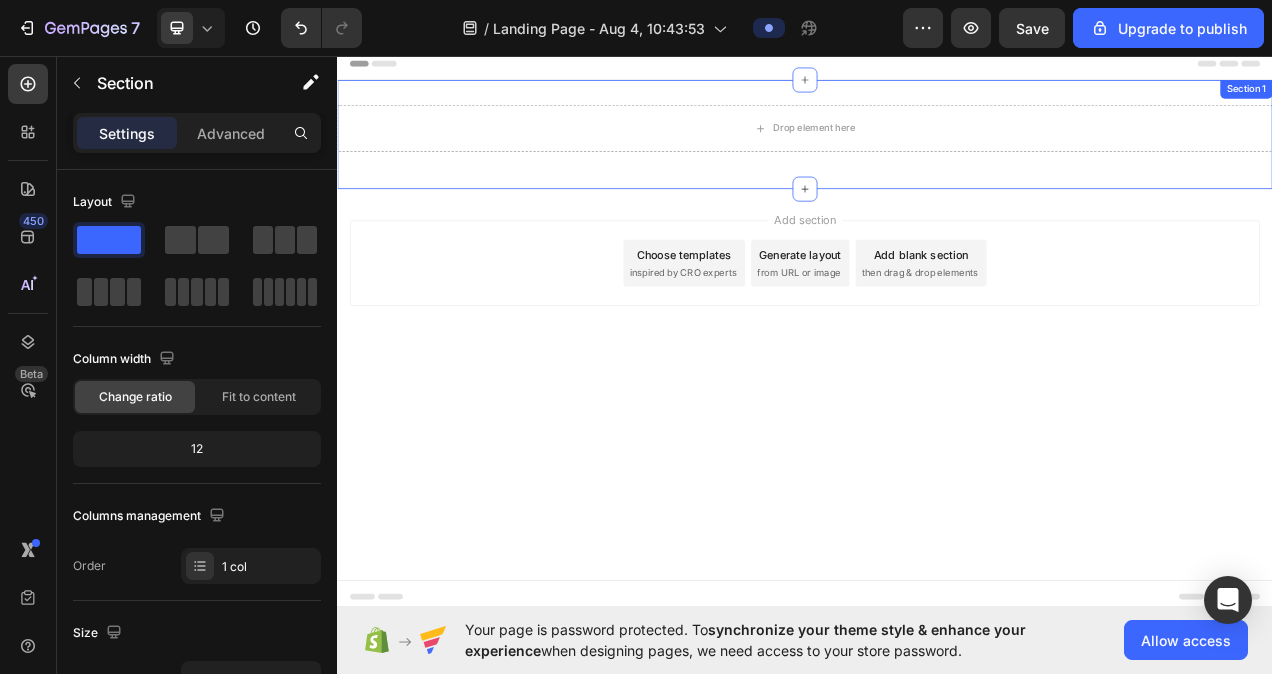 click on "Drop element here Row" at bounding box center [937, 159] 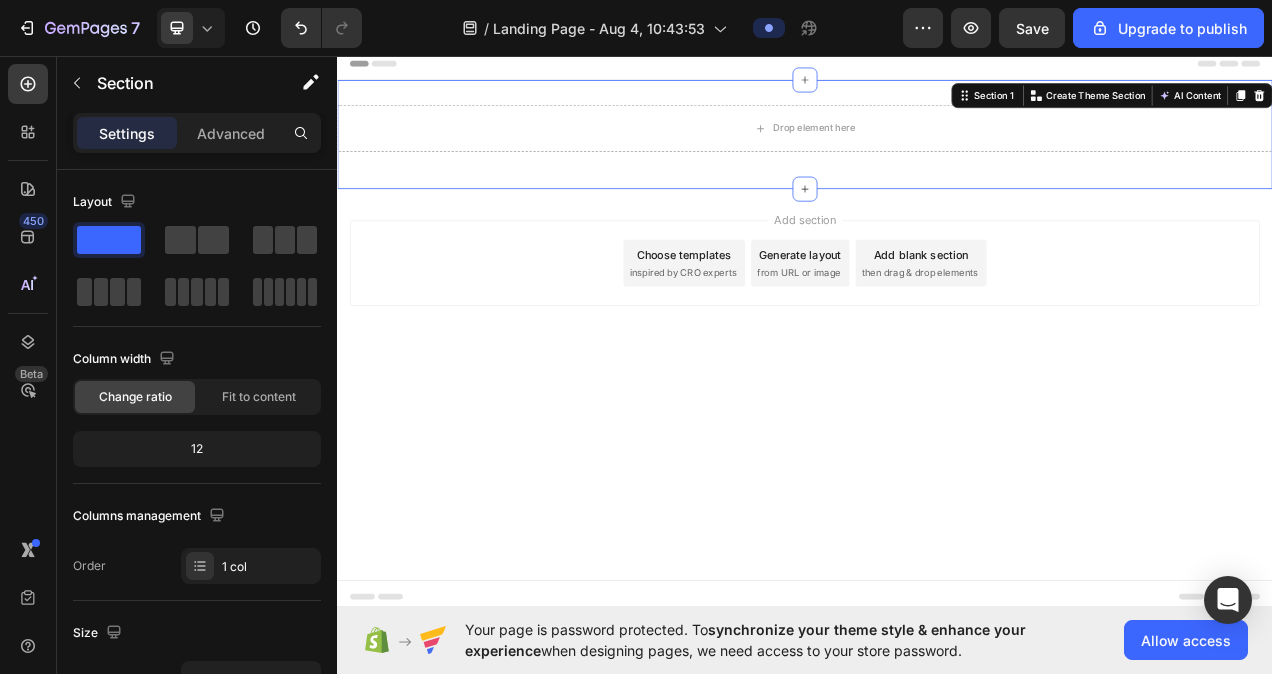 drag, startPoint x: 932, startPoint y: 227, endPoint x: 879, endPoint y: 499, distance: 277.1155 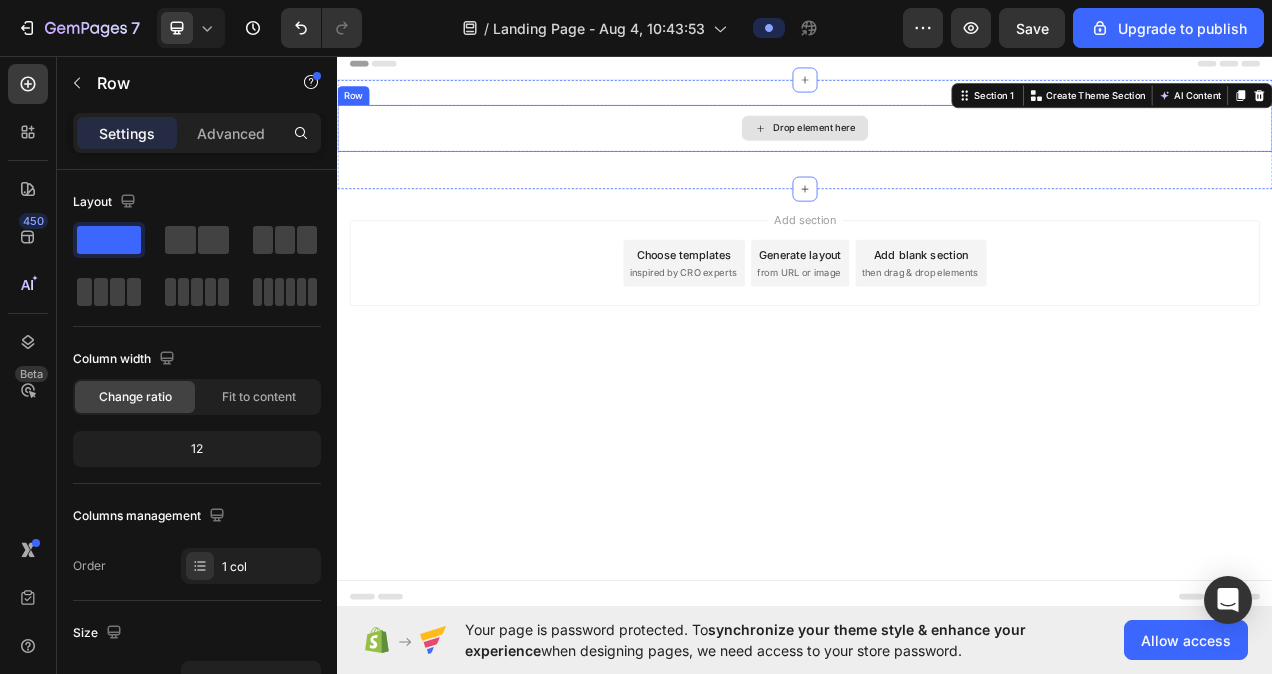 click on "Drop element here" at bounding box center [937, 151] 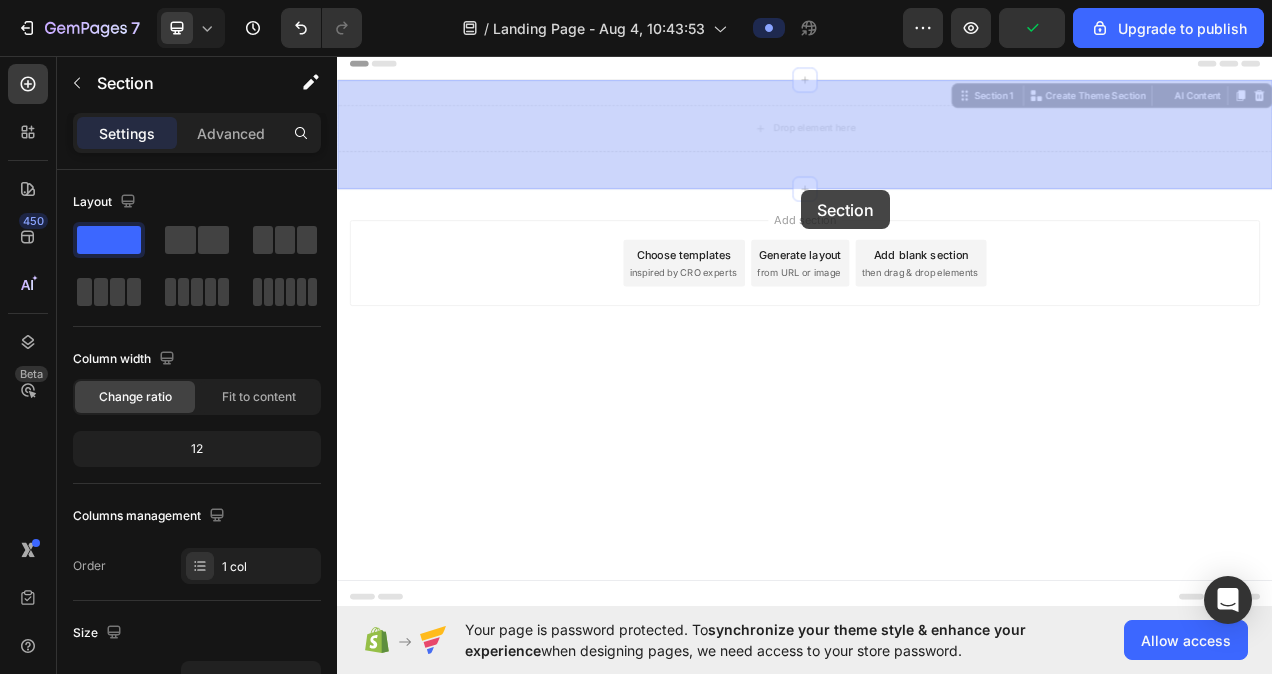 drag, startPoint x: 933, startPoint y: 197, endPoint x: 932, endPoint y: 231, distance: 34.0147 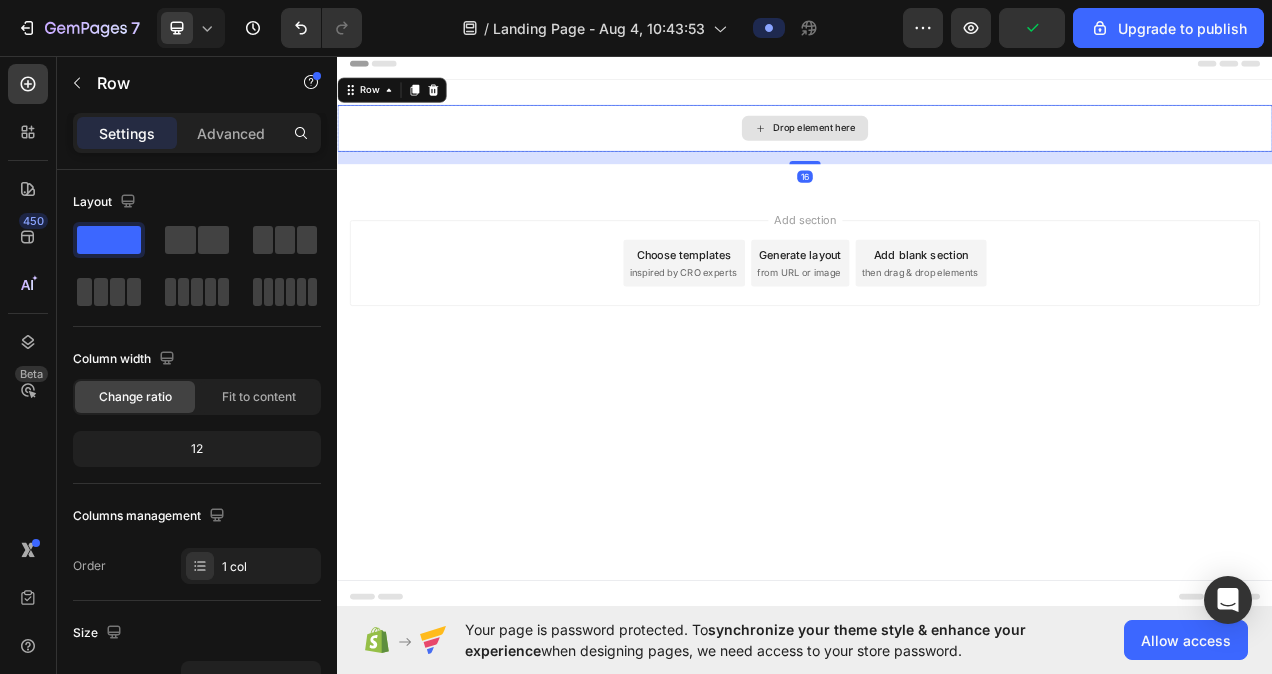 click on "Drop element here" at bounding box center (937, 151) 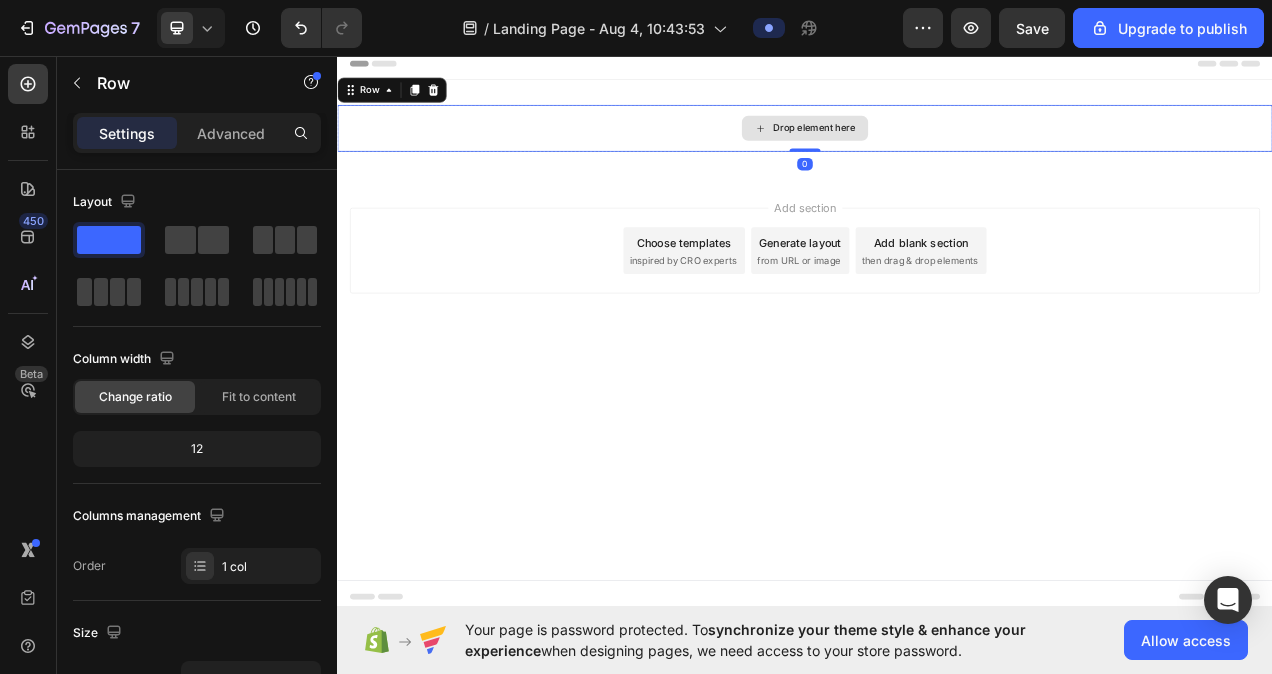 drag, startPoint x: 935, startPoint y: 193, endPoint x: 926, endPoint y: 168, distance: 26.57066 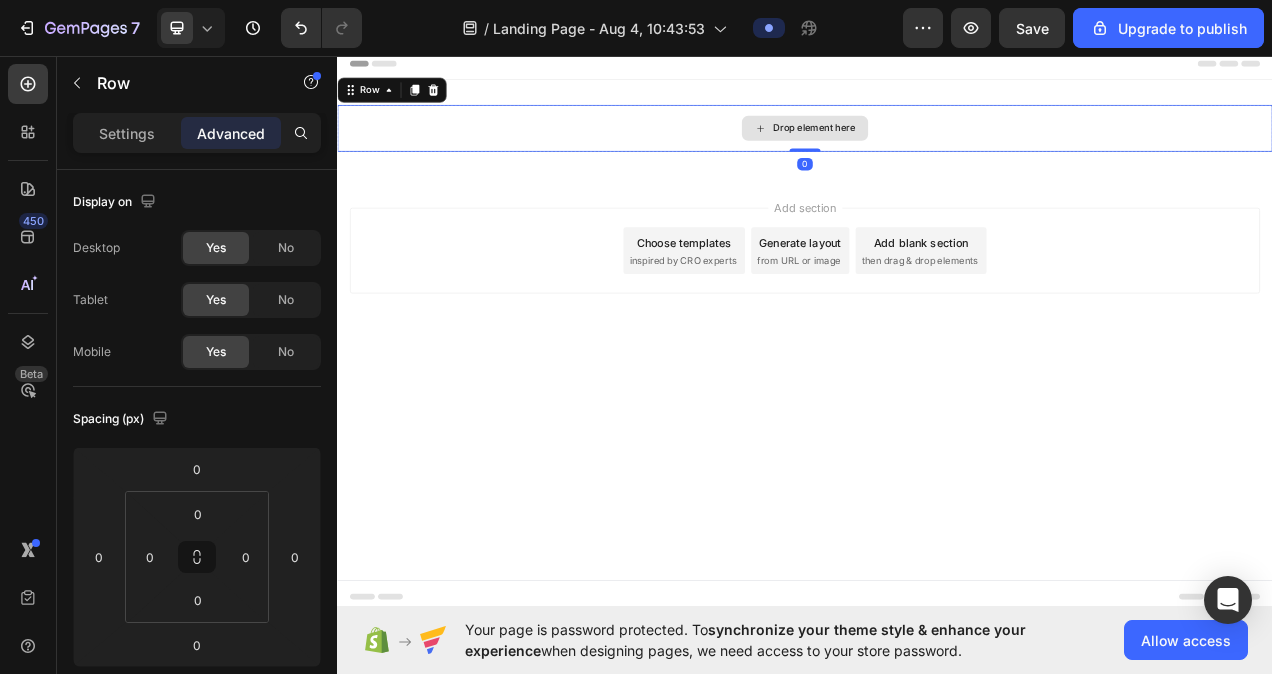 click on "Drop element here" at bounding box center (937, 151) 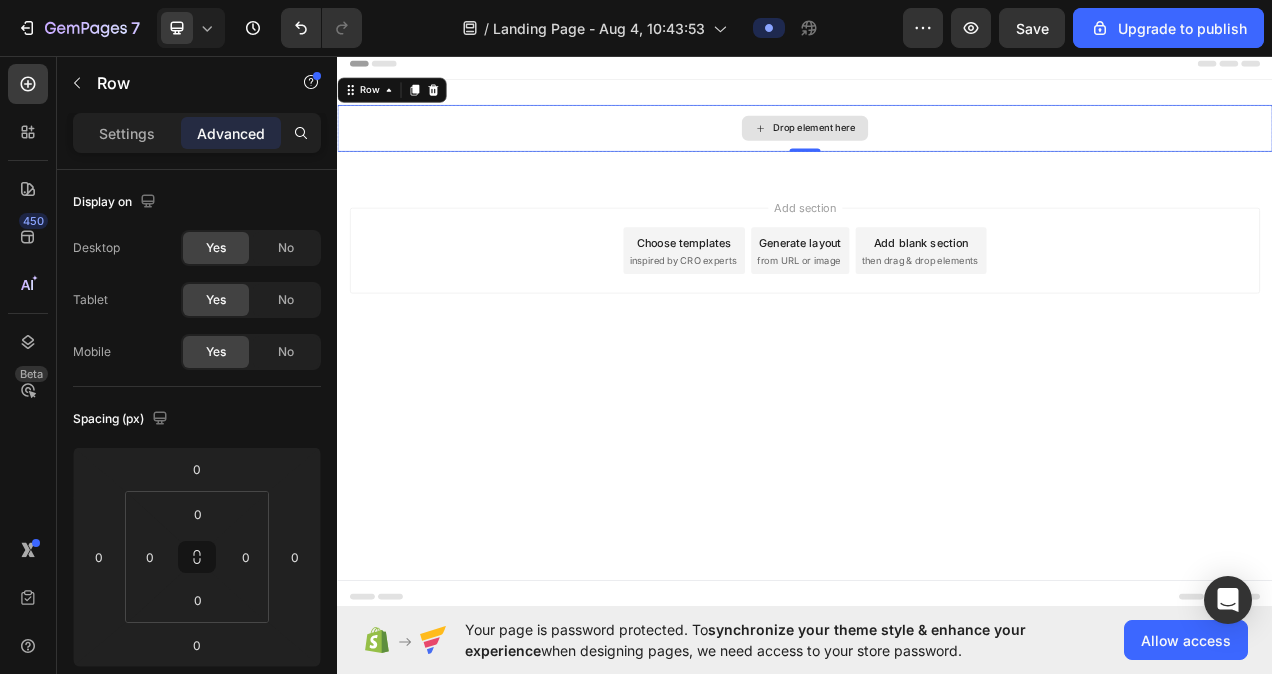 click on "Drop element here" at bounding box center (949, 151) 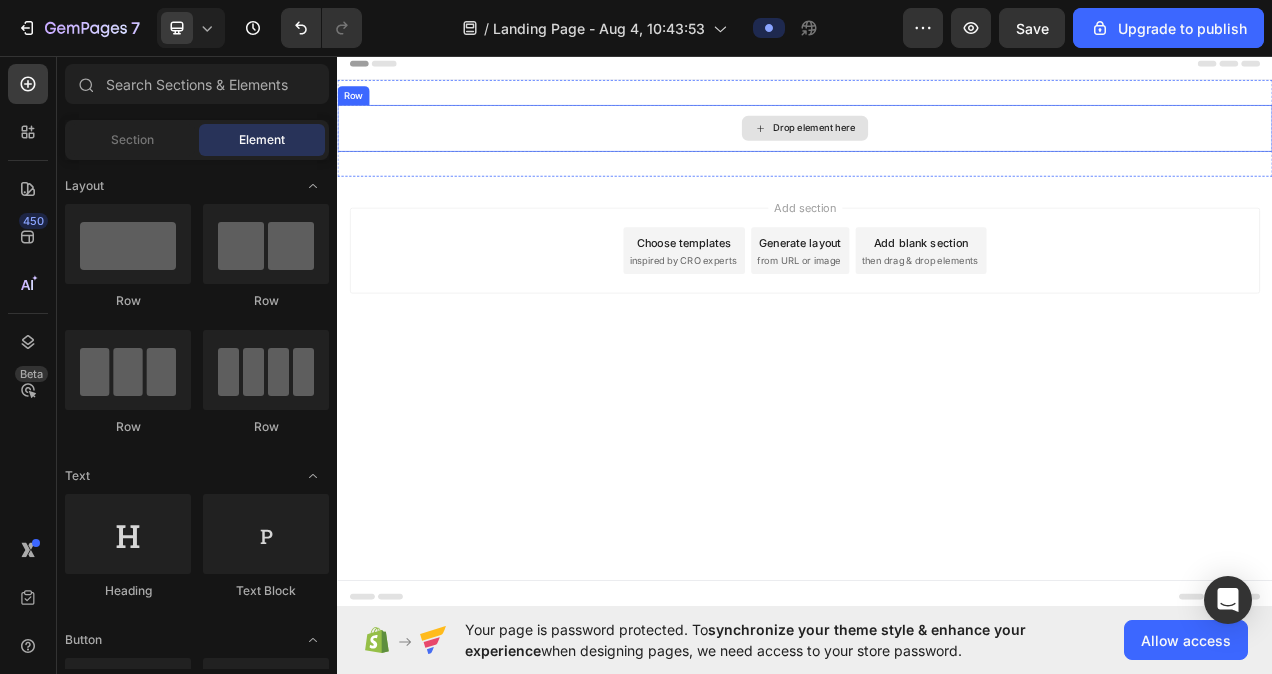 click on "Drop element here" at bounding box center (937, 151) 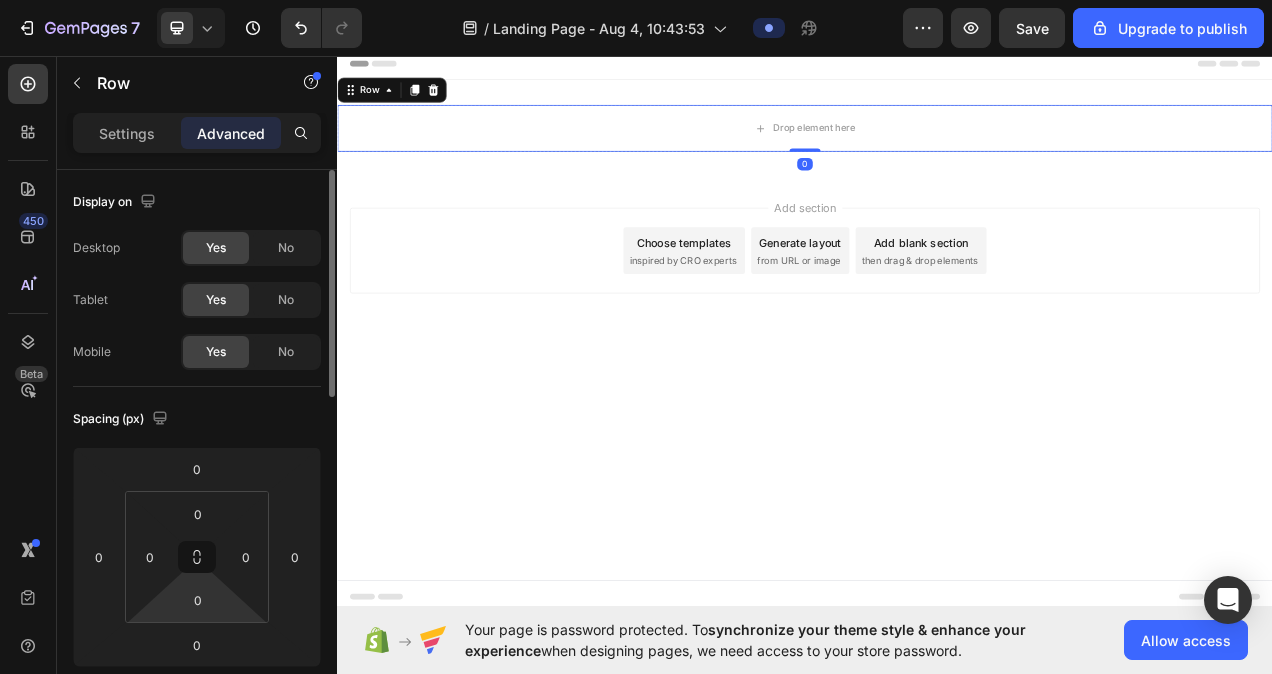 scroll, scrollTop: 200, scrollLeft: 0, axis: vertical 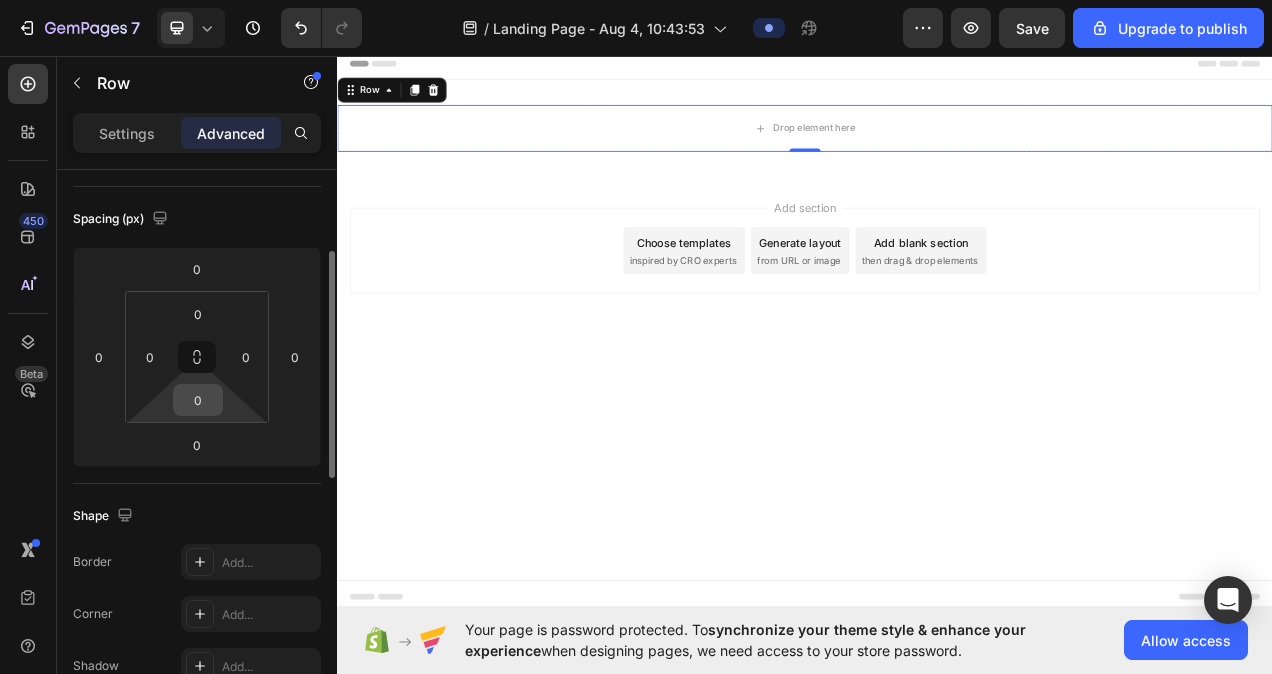 click on "0" at bounding box center (198, 400) 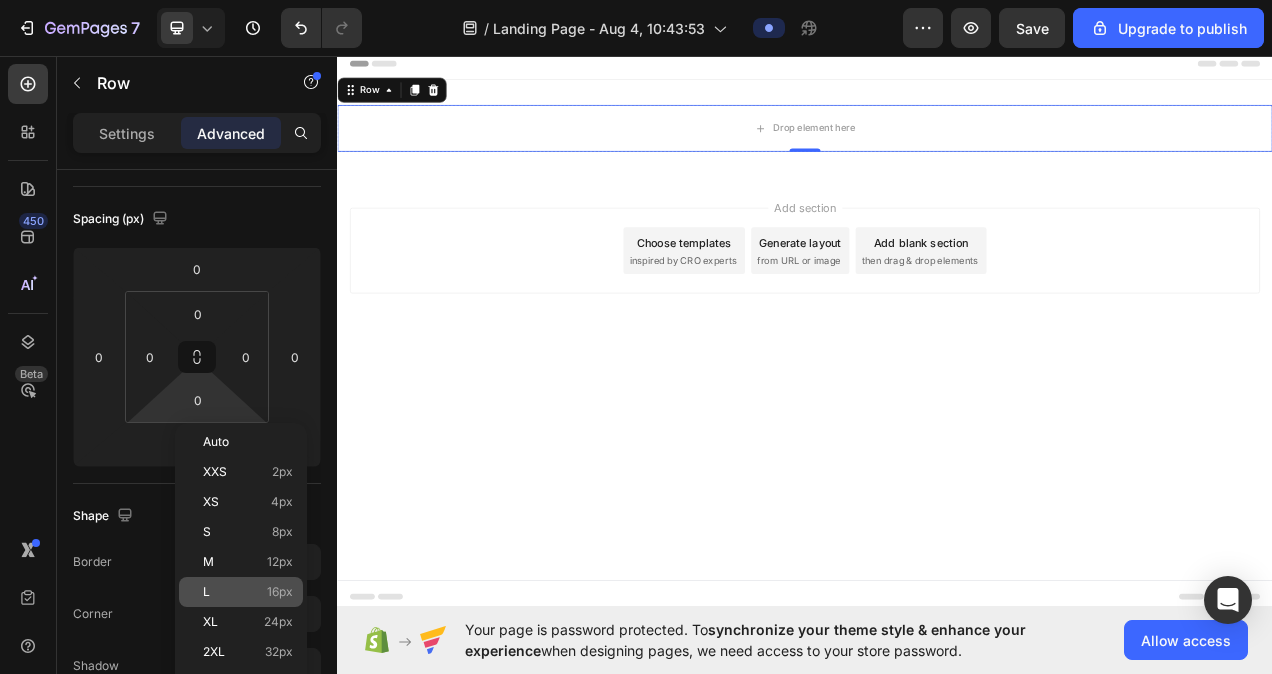 click on "L 16px" at bounding box center [248, 592] 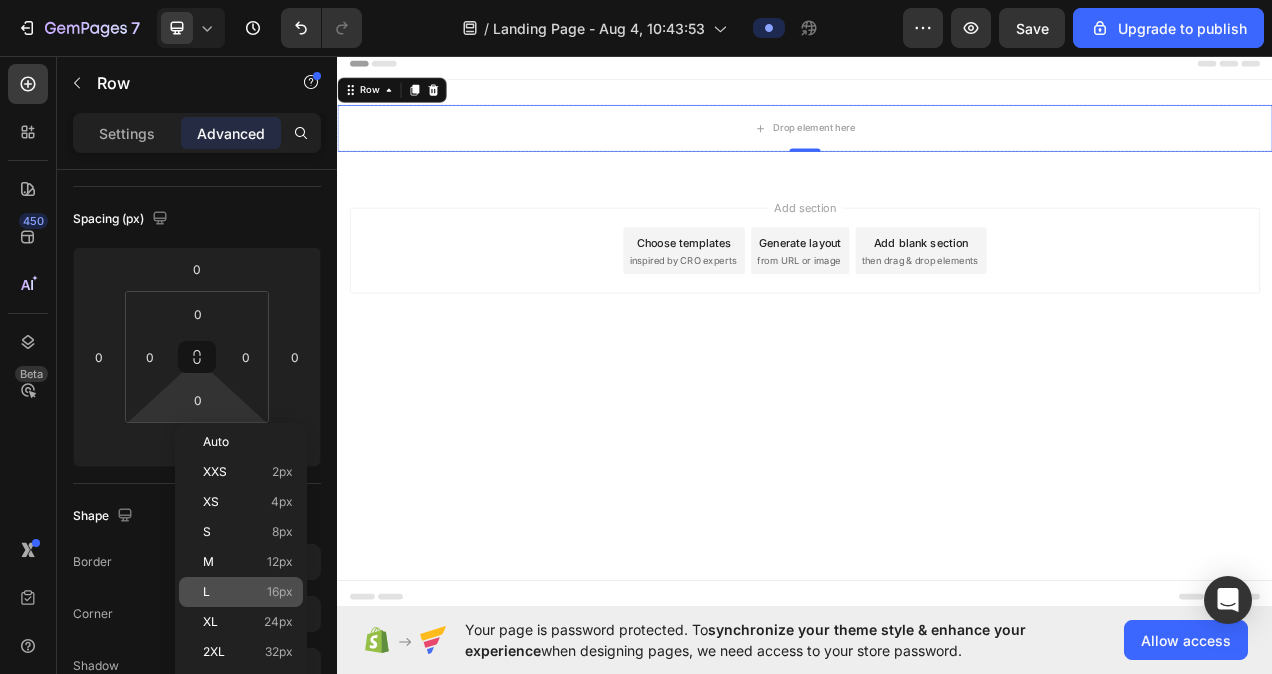 type on "16" 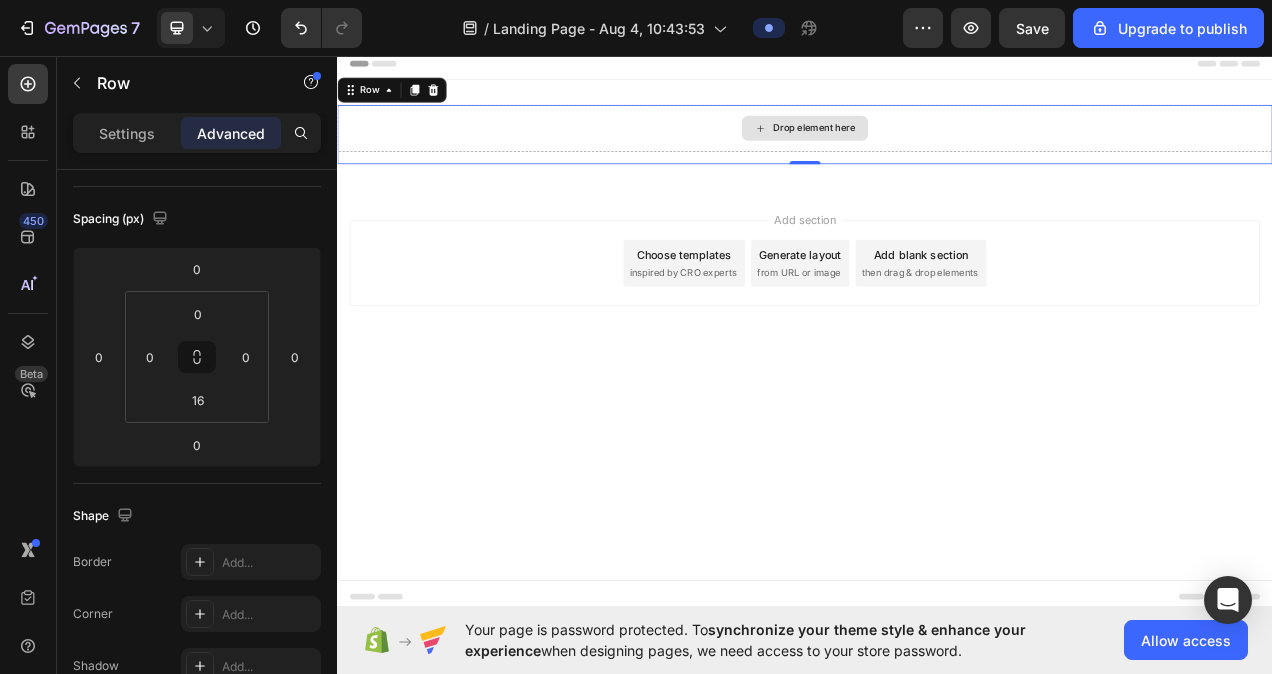 click on "Drop element here" at bounding box center [937, 151] 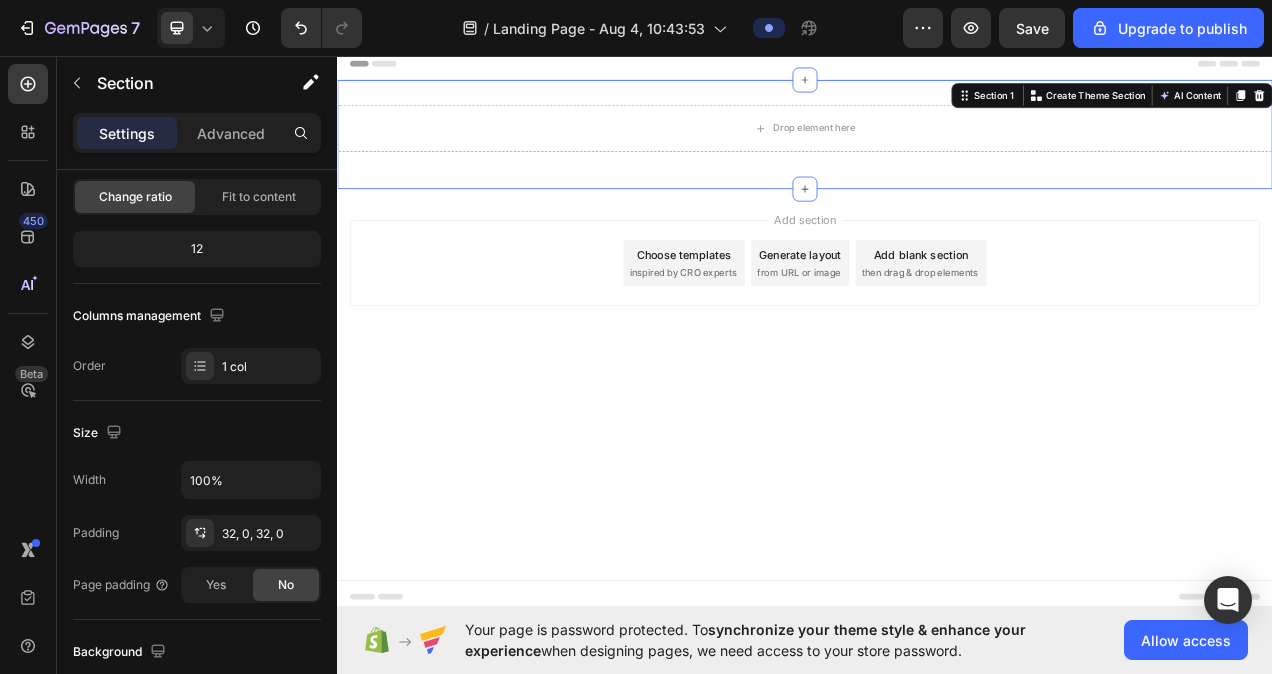 scroll, scrollTop: 0, scrollLeft: 0, axis: both 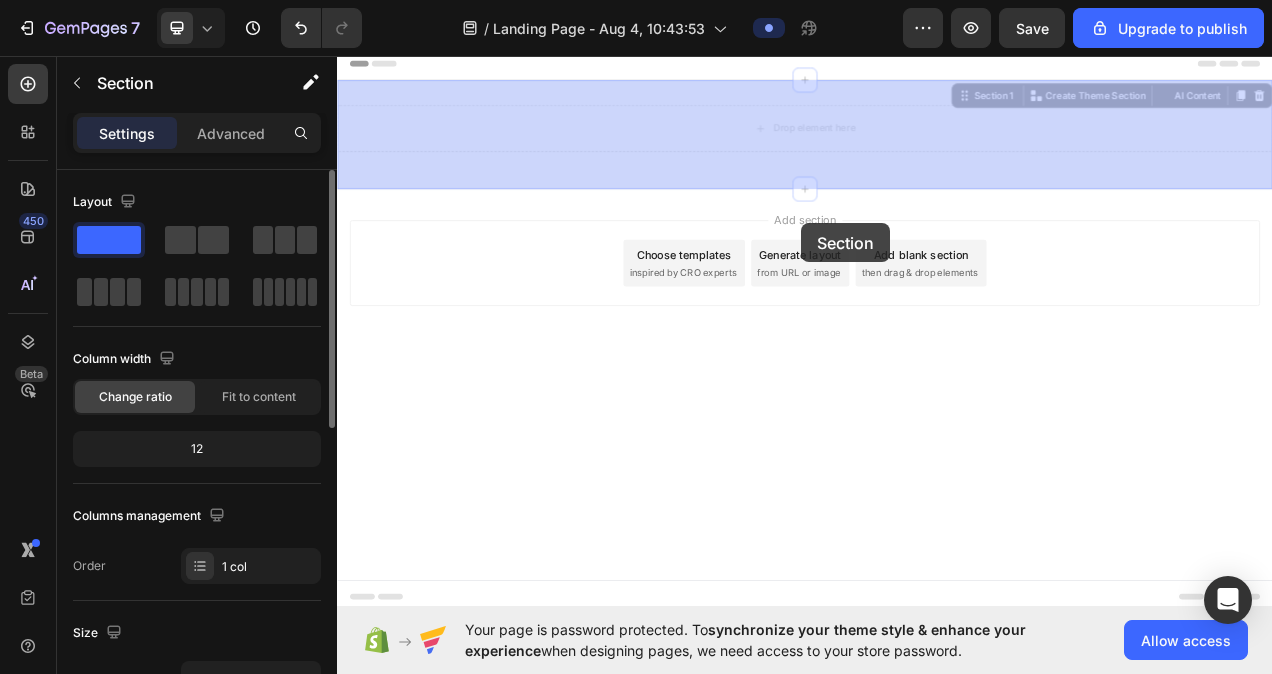drag, startPoint x: 932, startPoint y: 197, endPoint x: 932, endPoint y: 274, distance: 77 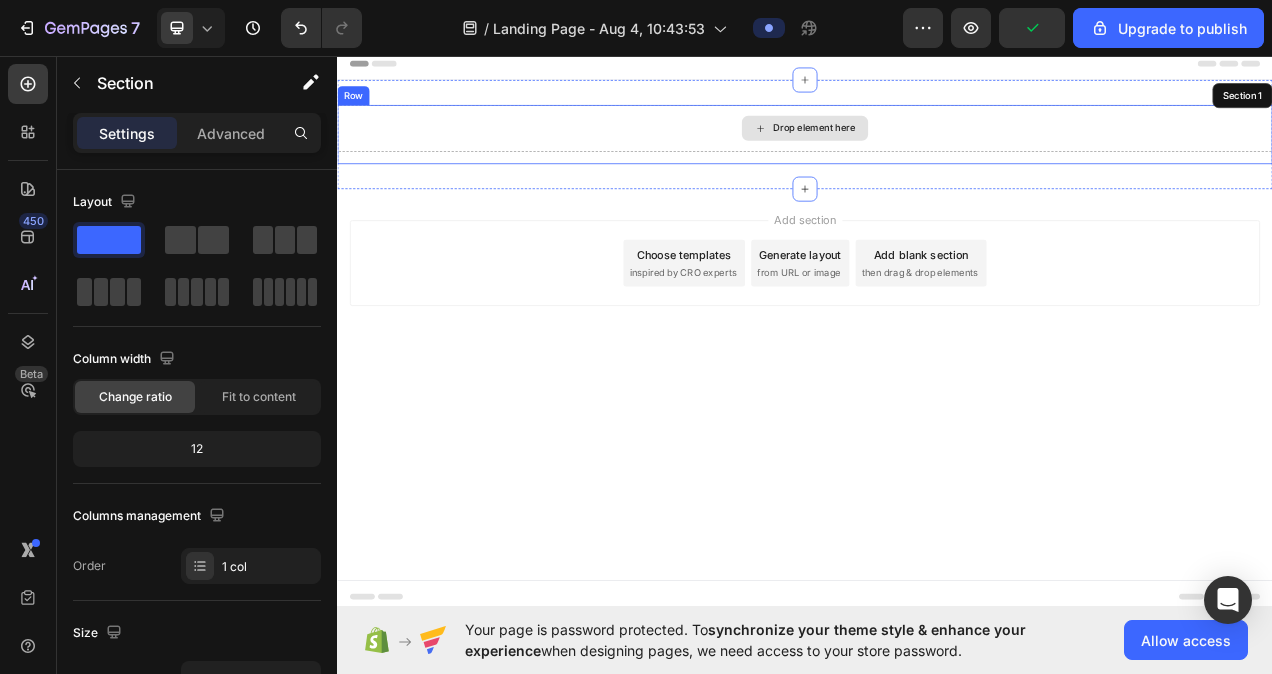 click on "Drop element here" at bounding box center [949, 151] 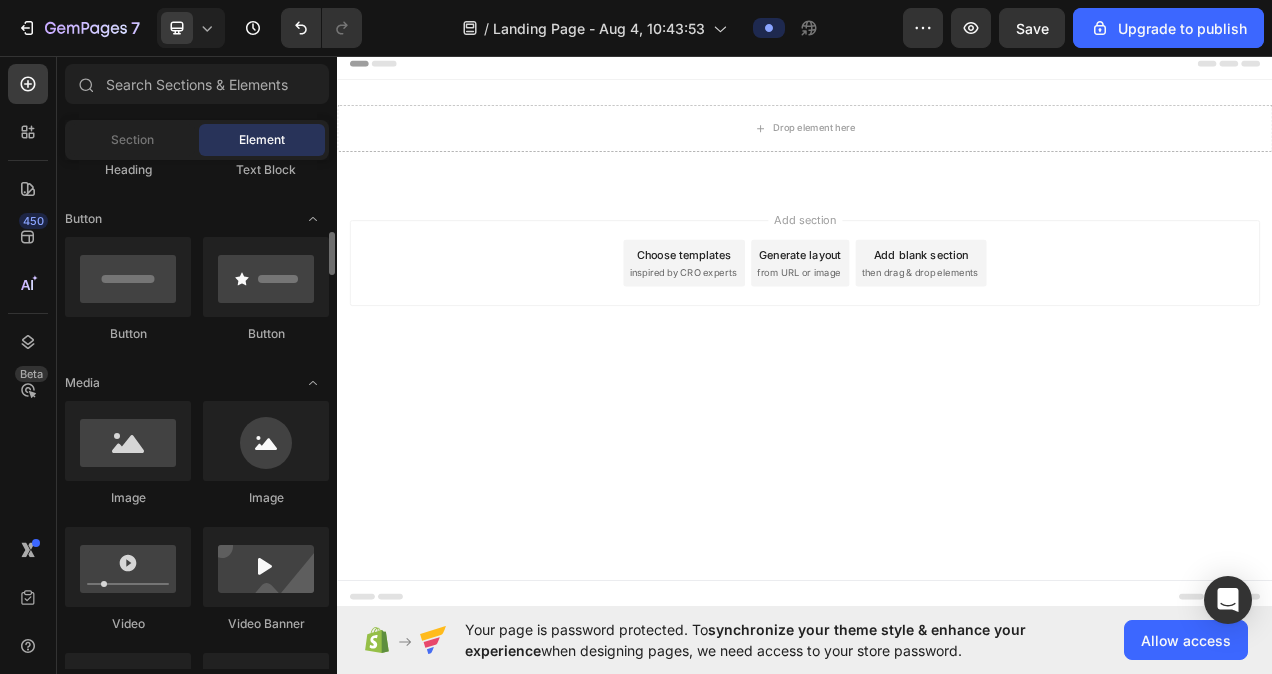 scroll, scrollTop: 420, scrollLeft: 0, axis: vertical 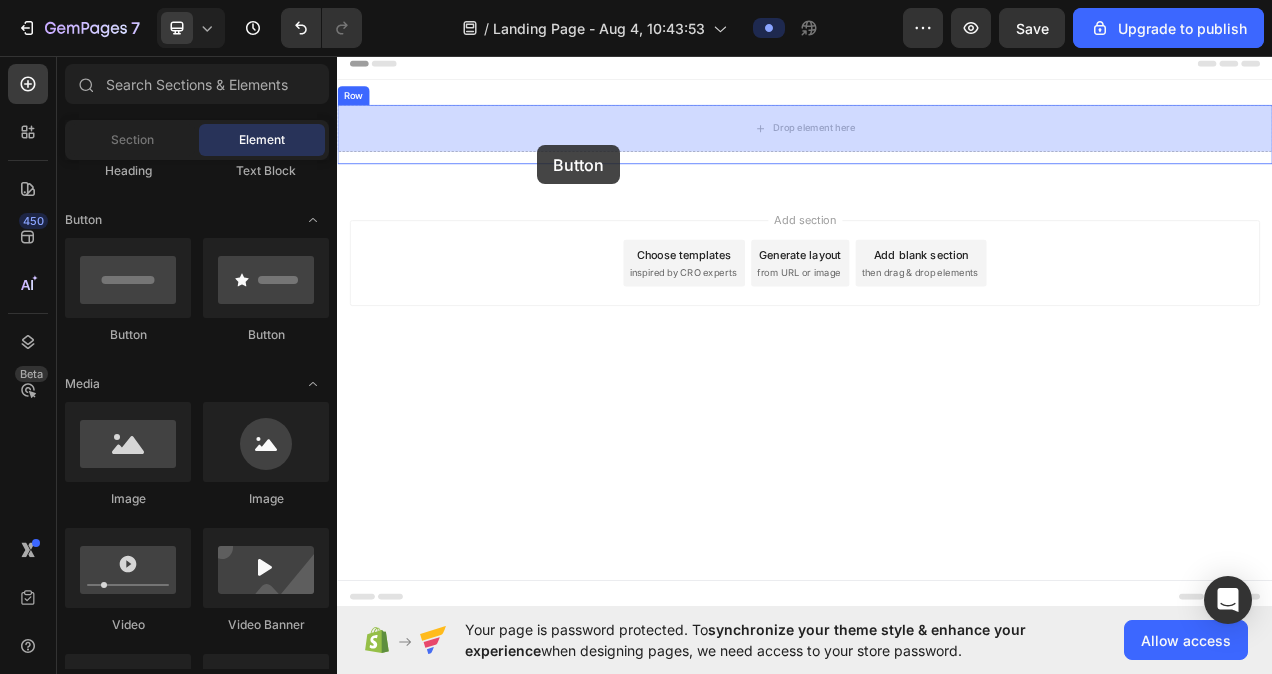 drag, startPoint x: 483, startPoint y: 354, endPoint x: 594, endPoint y: 172, distance: 213.17833 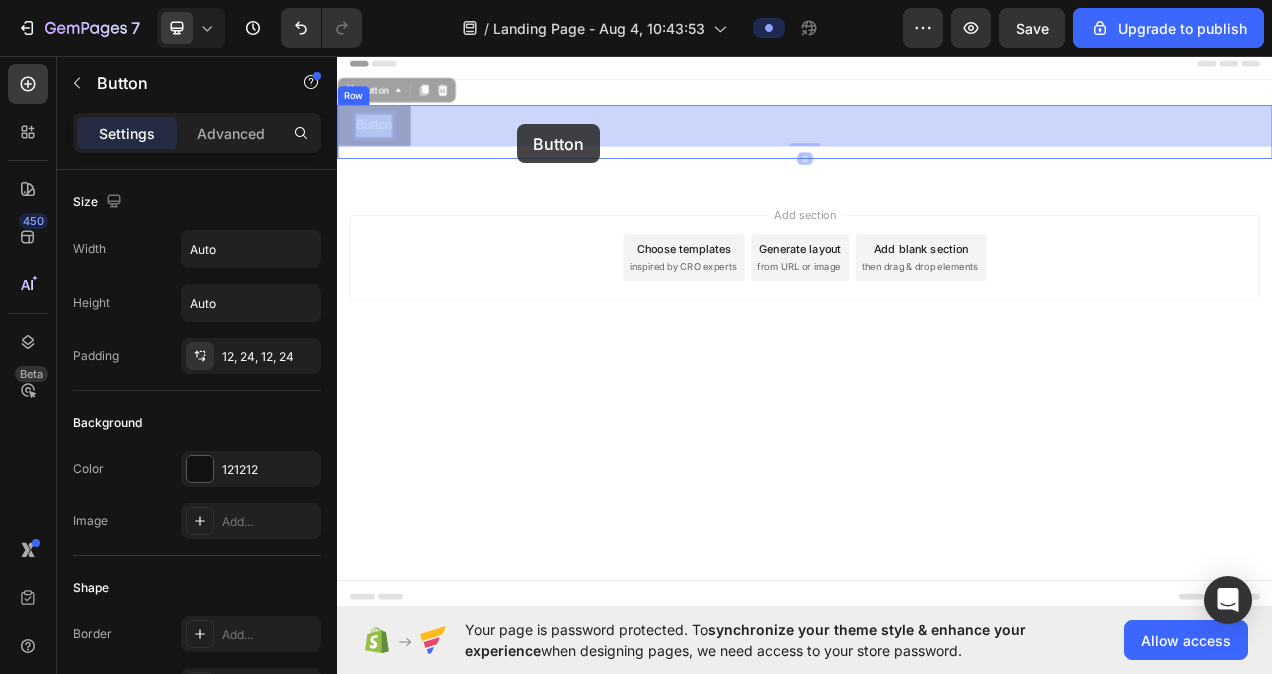 drag, startPoint x: 381, startPoint y: 140, endPoint x: 568, endPoint y: 145, distance: 187.06683 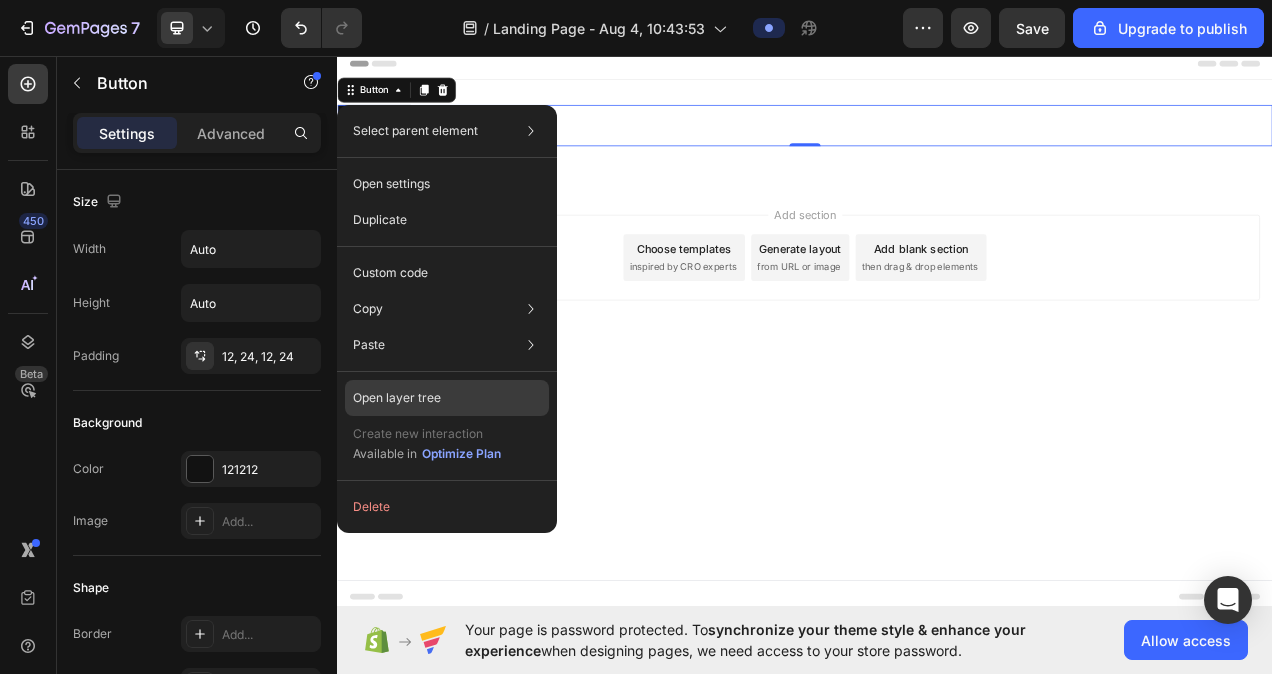 click on "Open layer tree" 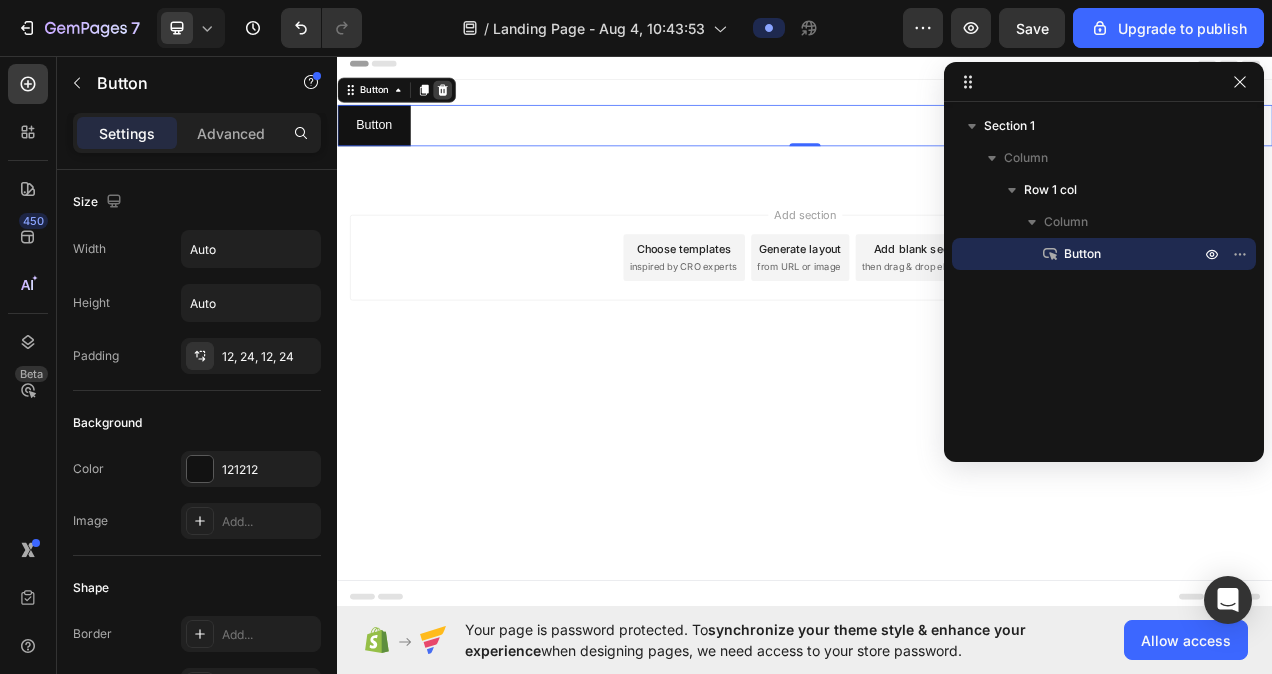 click 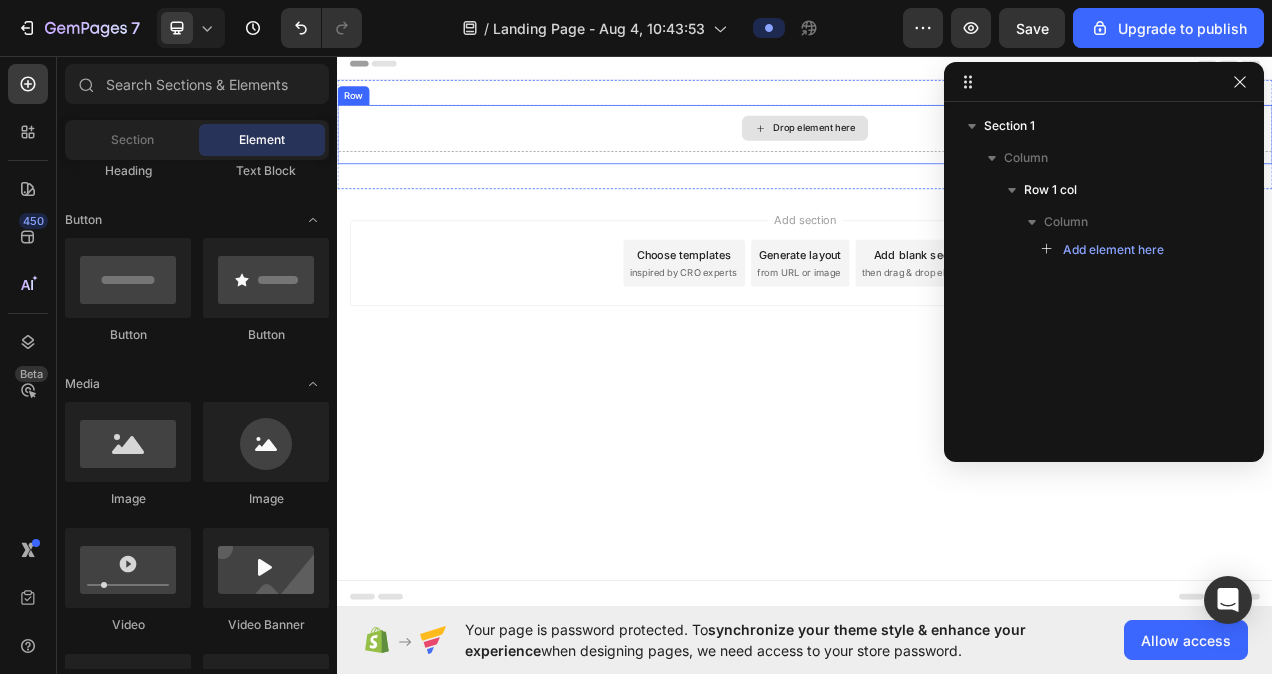 click on "Drop element here" at bounding box center (937, 151) 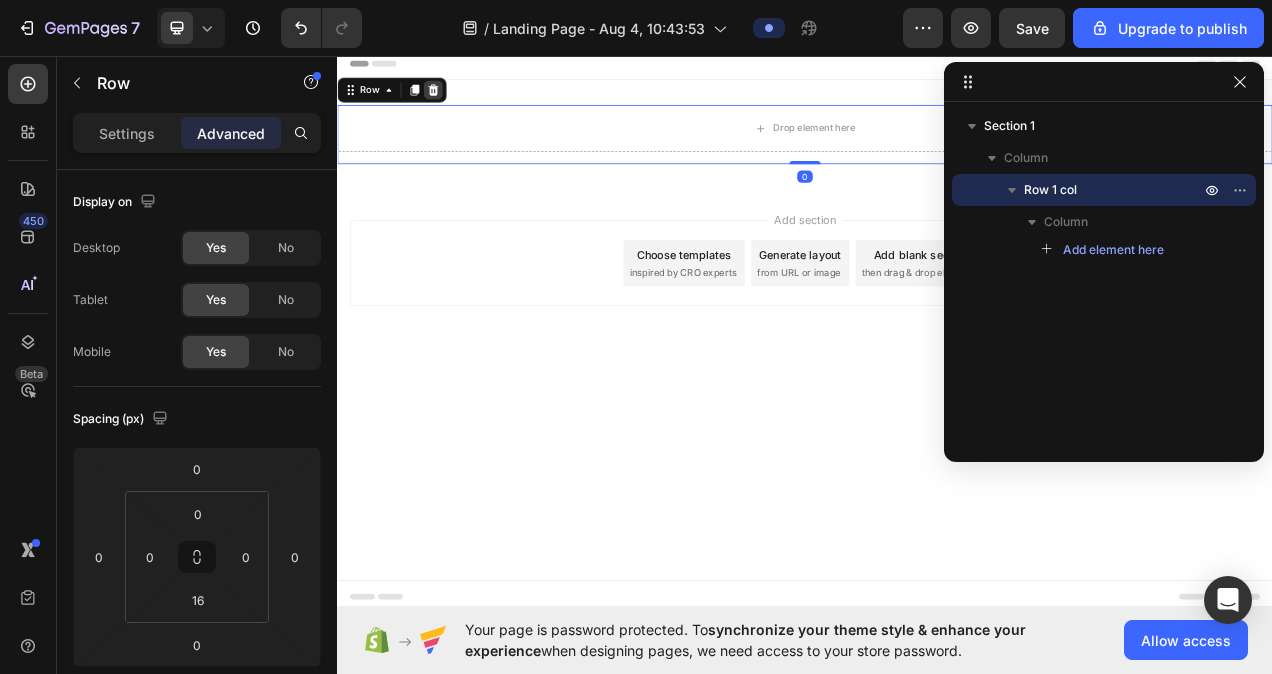 click 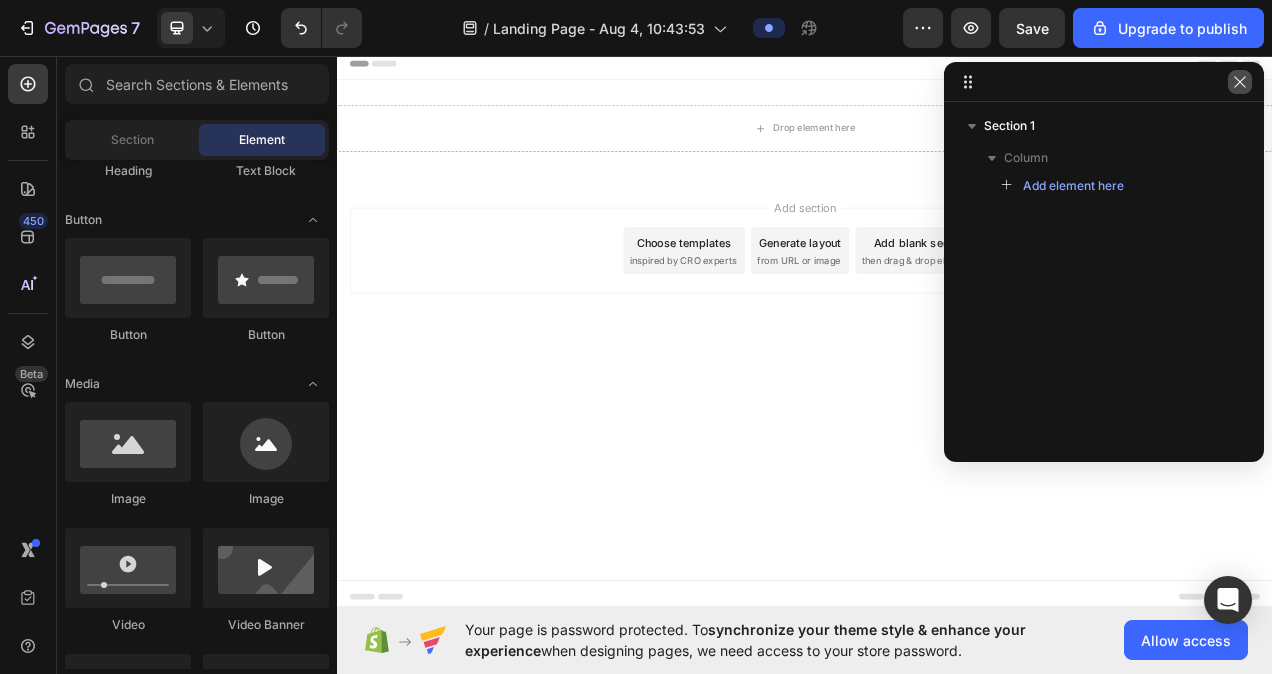 click 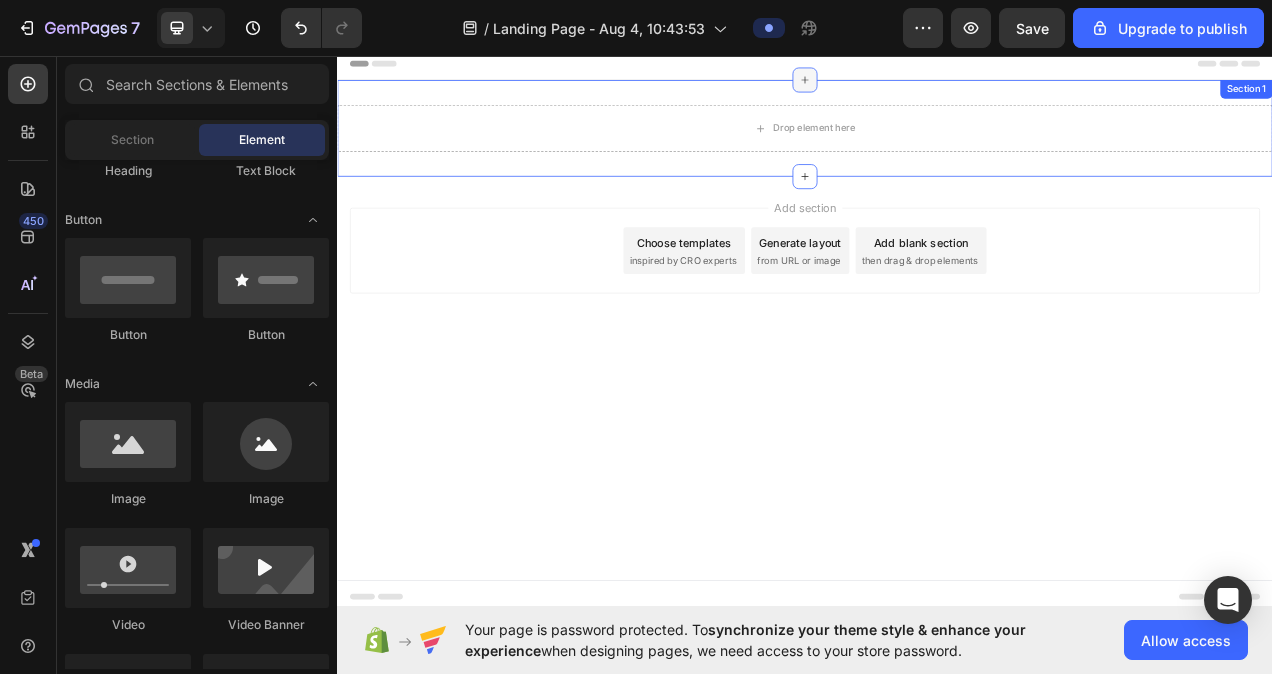 click 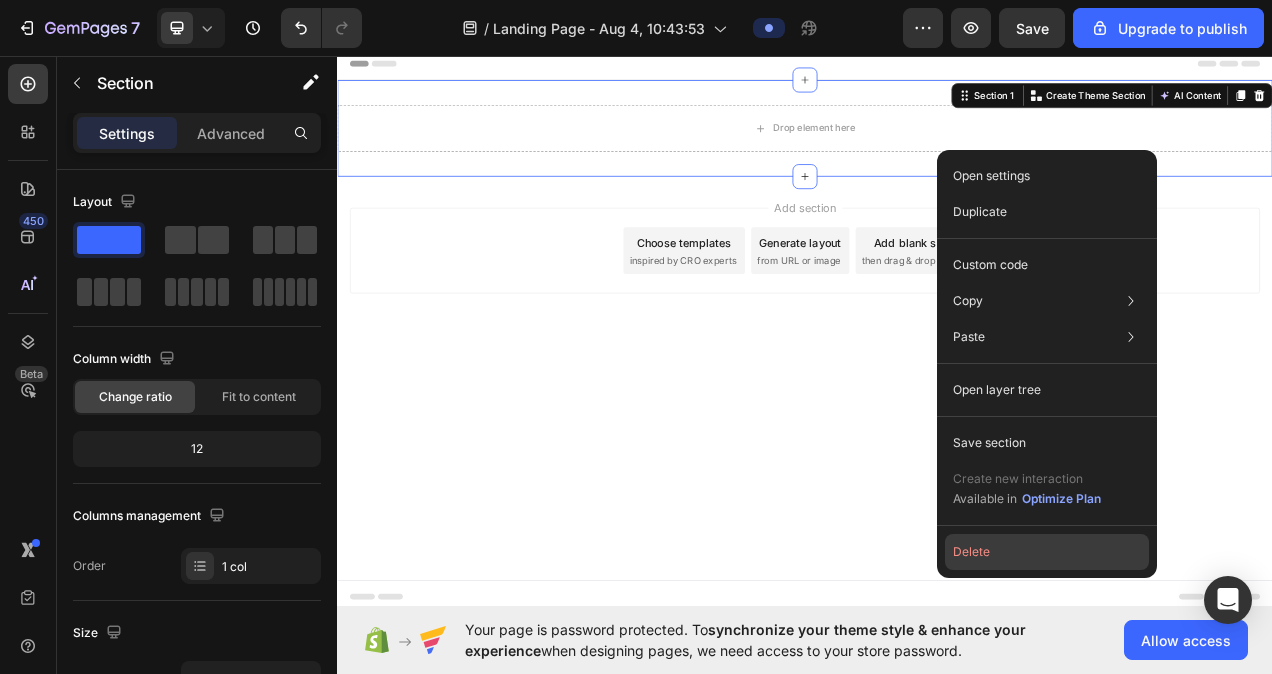 click on "Delete" 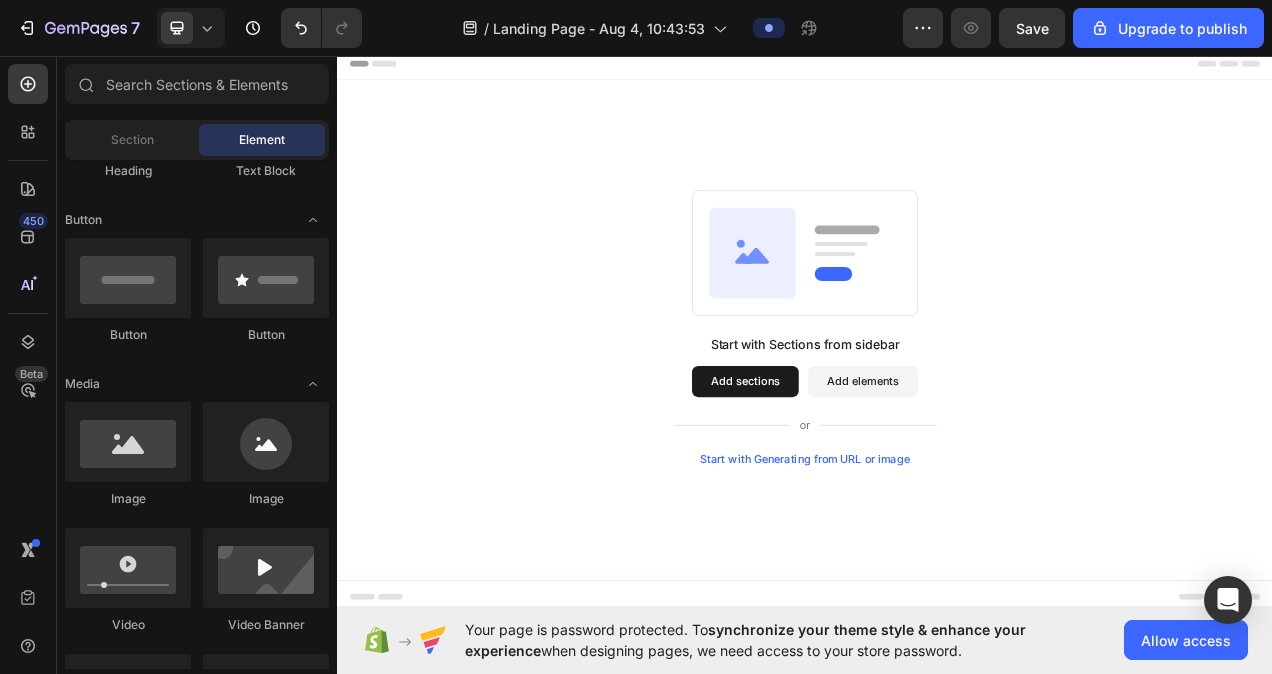 click on "Header" at bounding box center (937, 68) 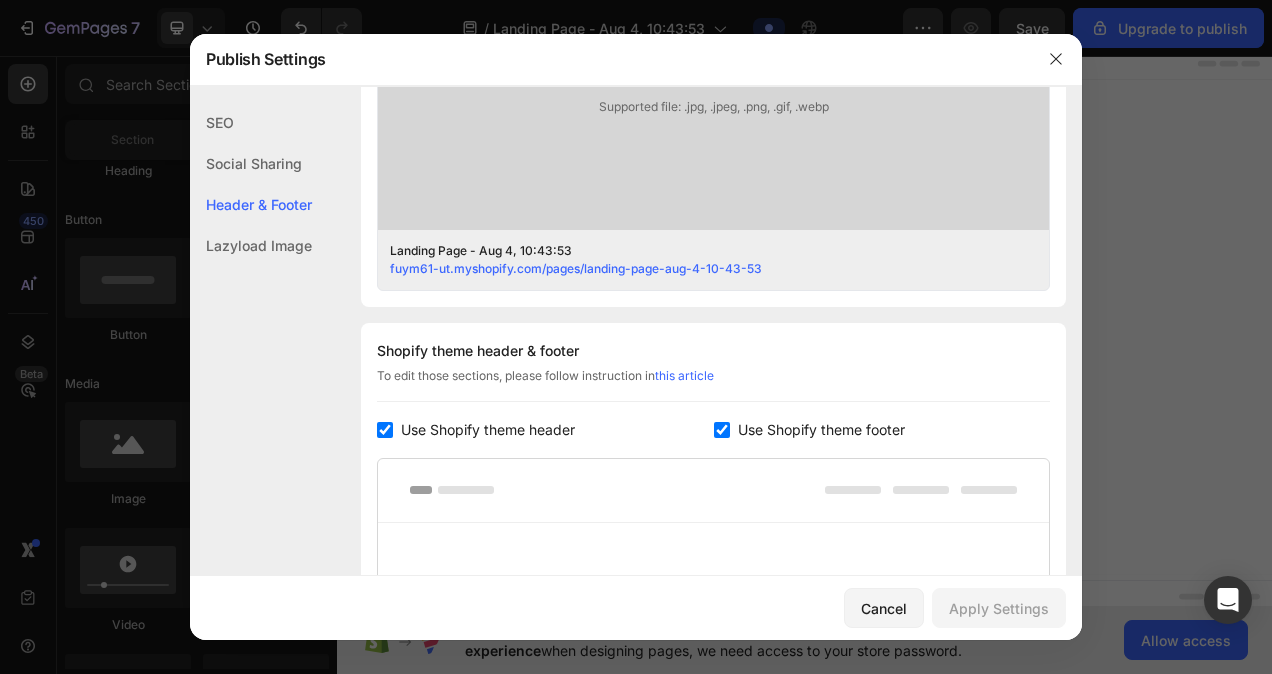 scroll, scrollTop: 936, scrollLeft: 0, axis: vertical 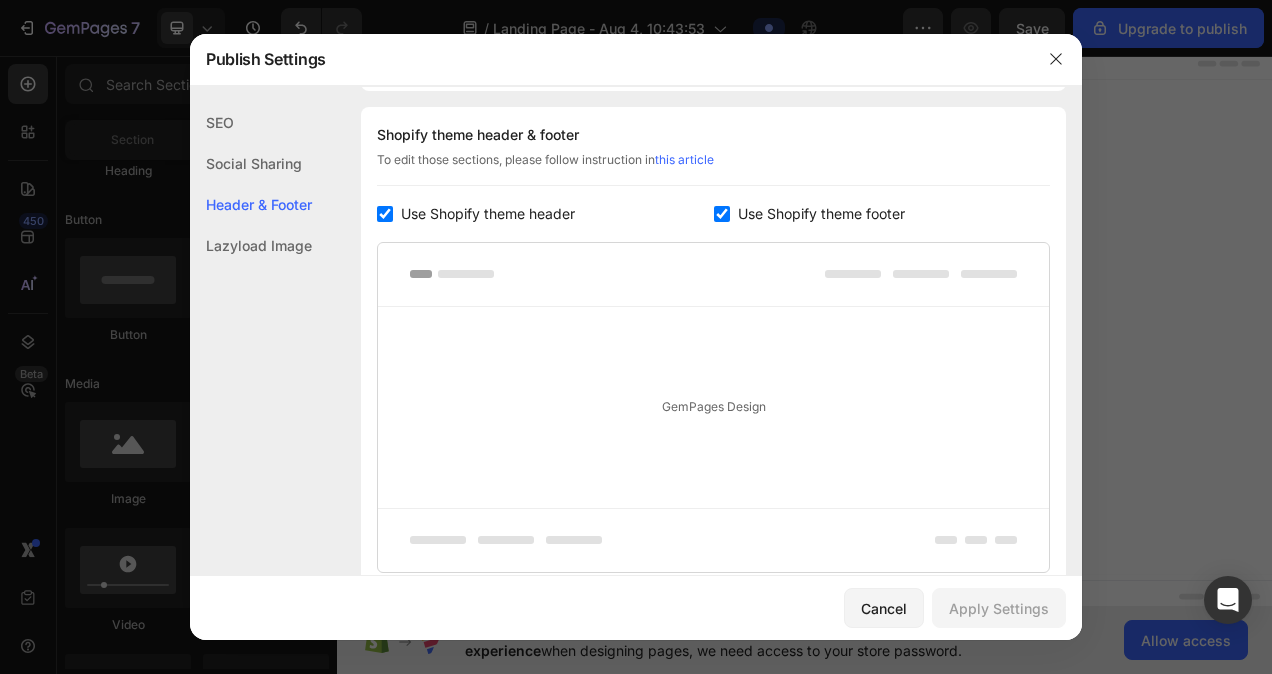 click on "Use Shopify theme header" at bounding box center (488, 214) 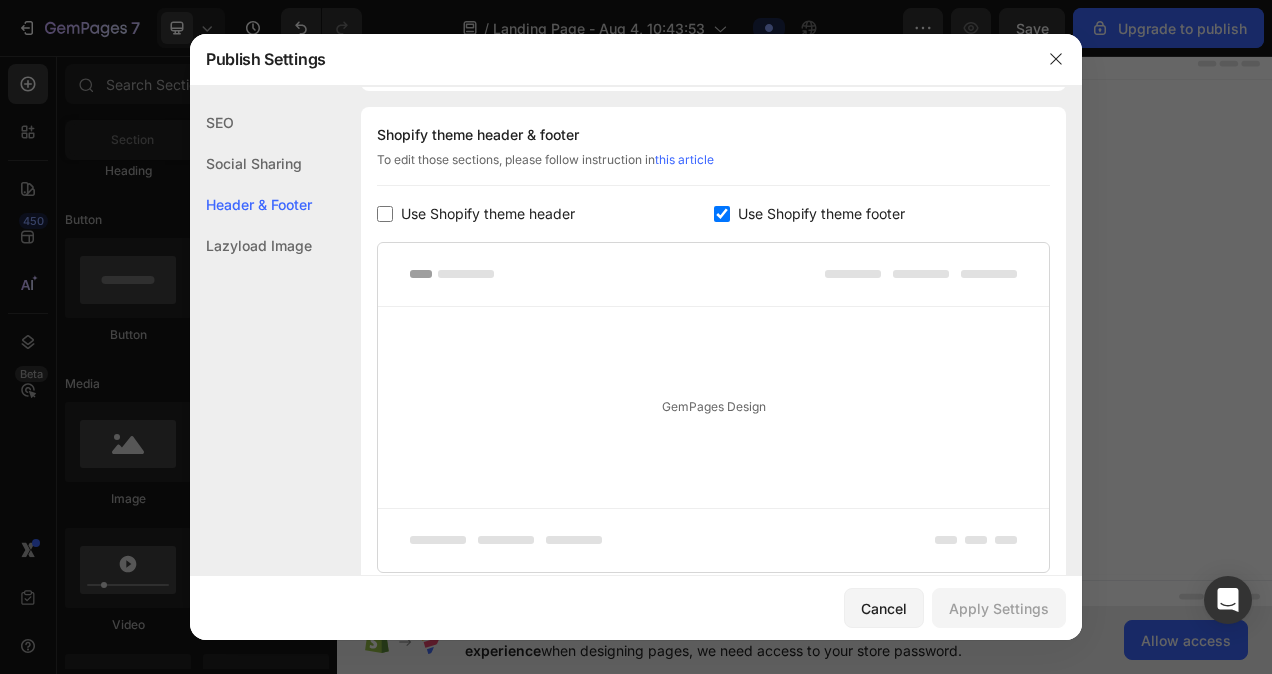 checkbox on "false" 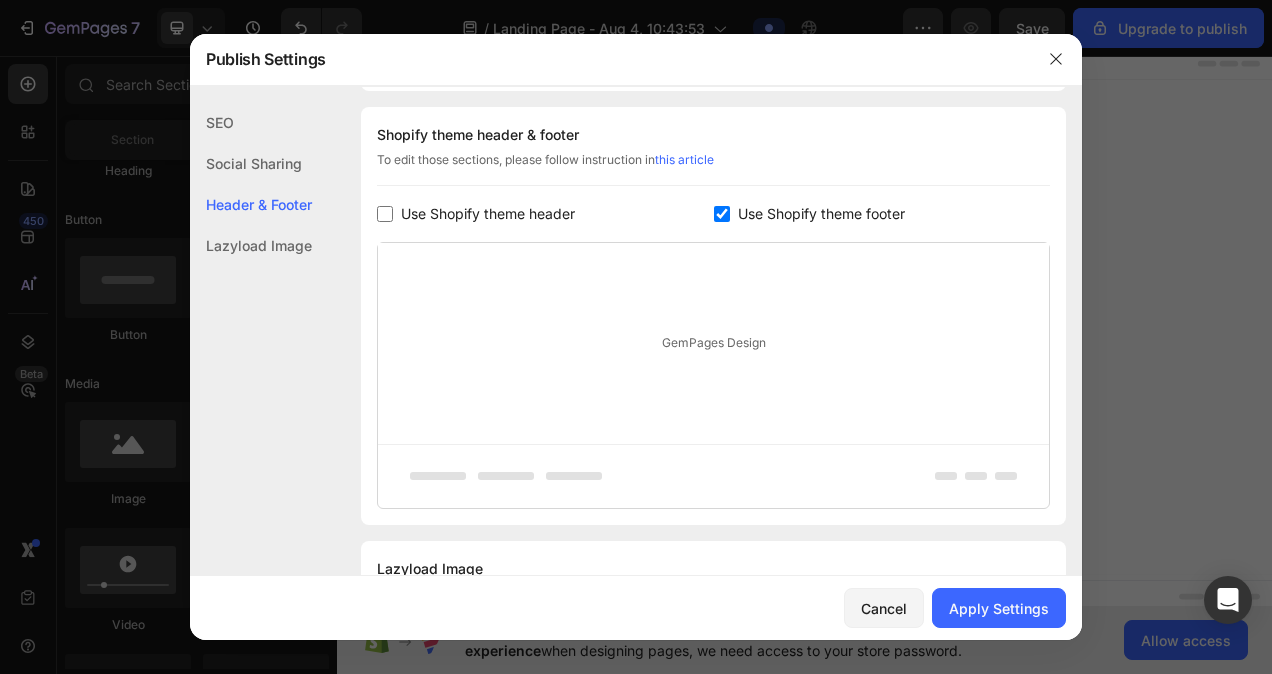 click on "Use Shopify theme footer" at bounding box center [821, 214] 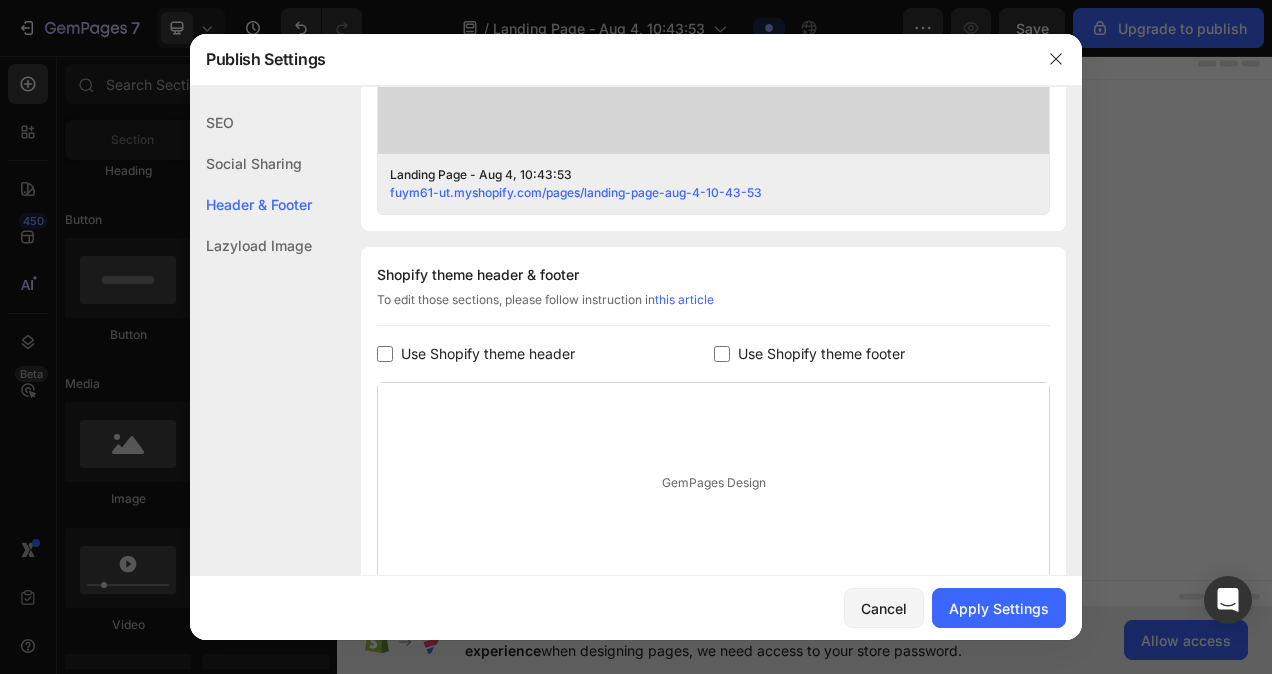 scroll, scrollTop: 778, scrollLeft: 0, axis: vertical 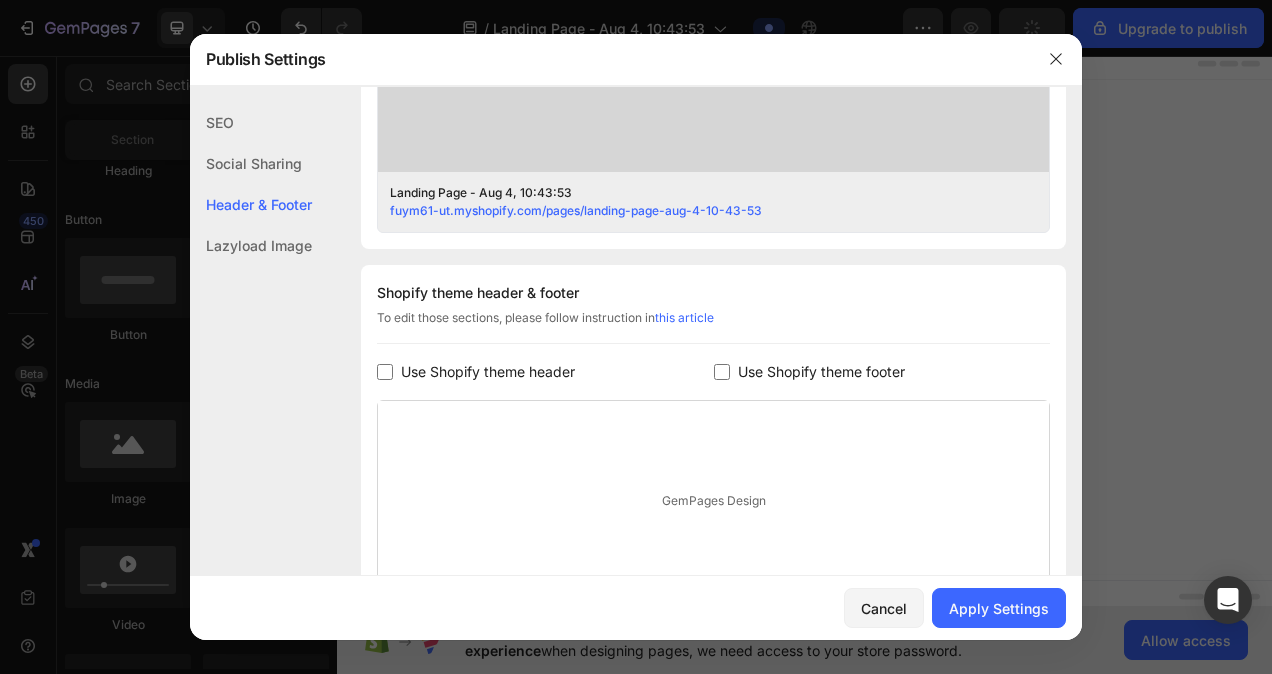 click on "Use Shopify theme footer" at bounding box center (821, 372) 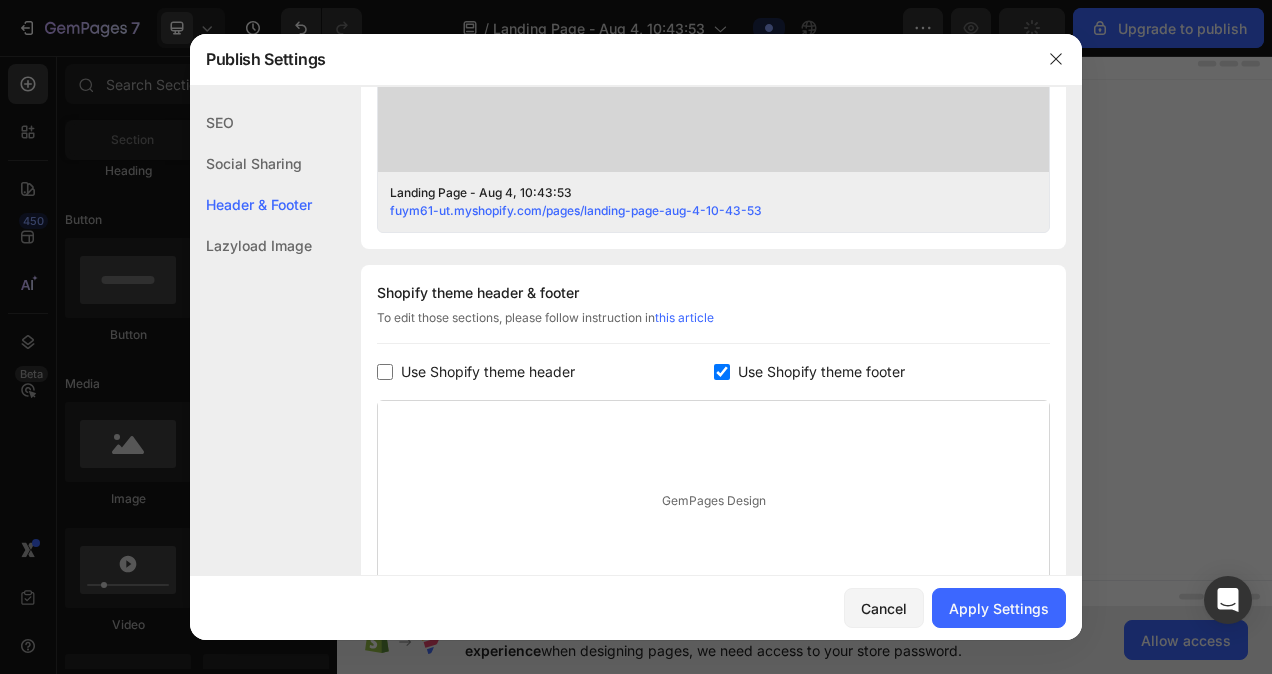 checkbox on "true" 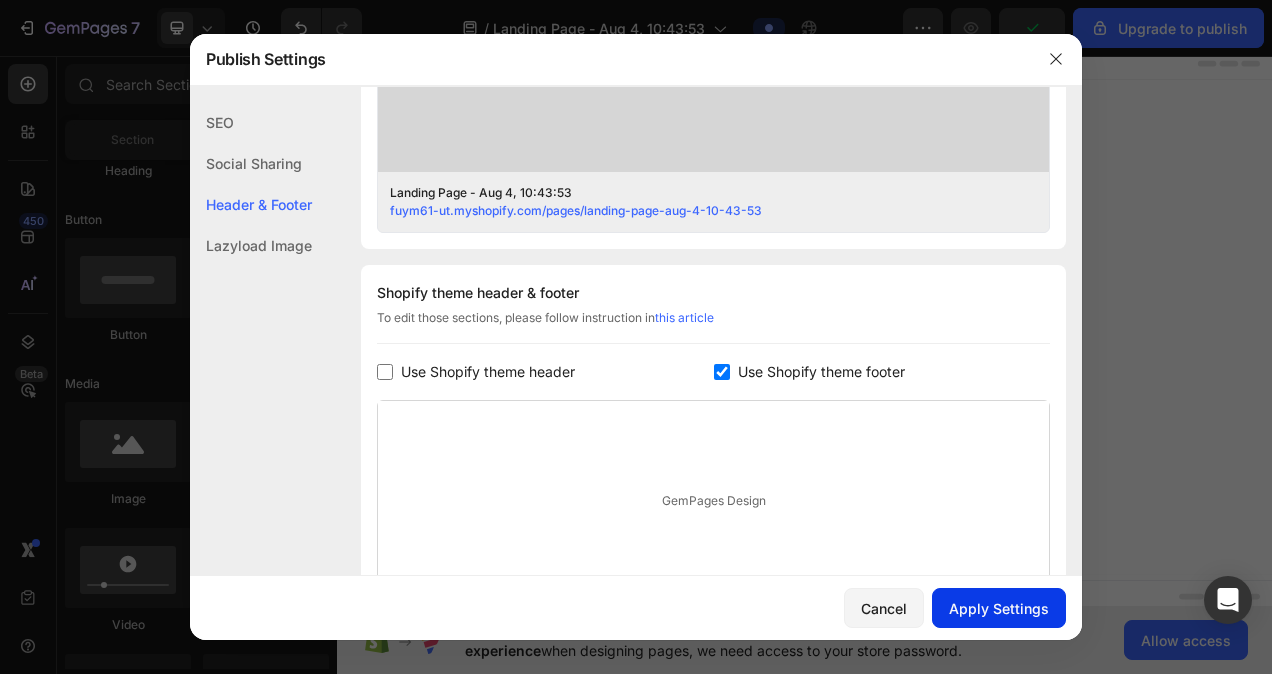 click on "Apply Settings" at bounding box center [999, 608] 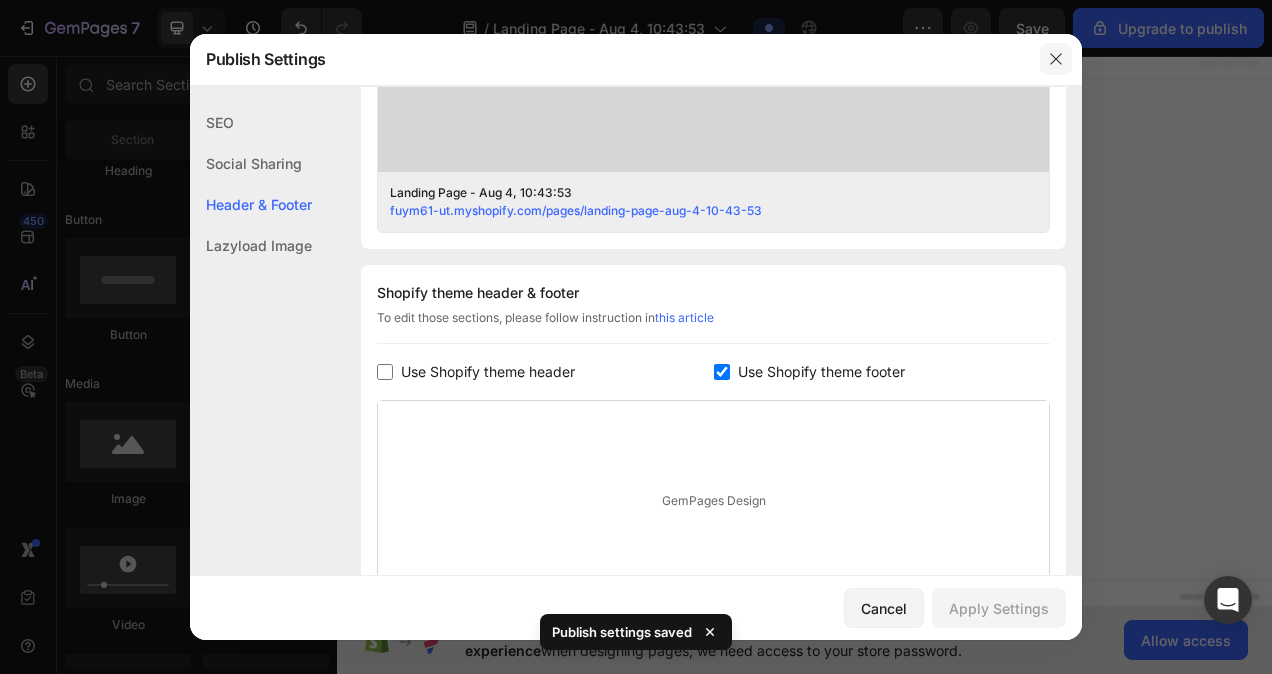 click at bounding box center (1056, 59) 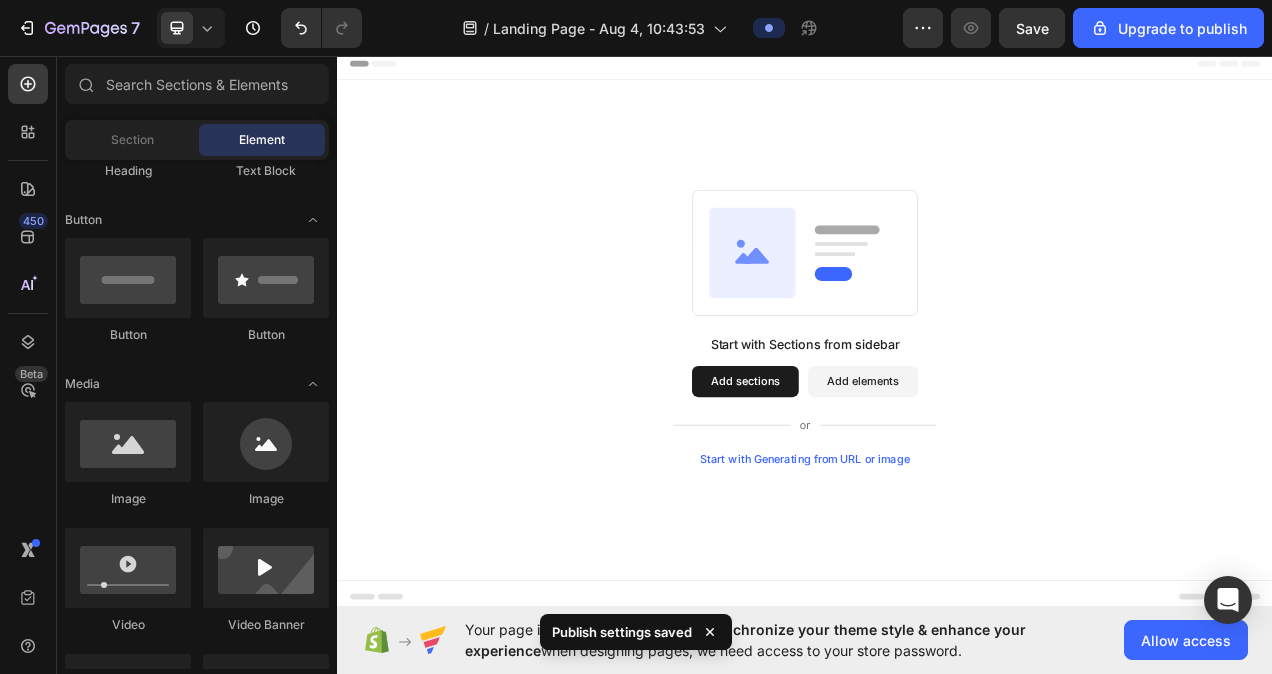 click on "Header" at bounding box center [937, 68] 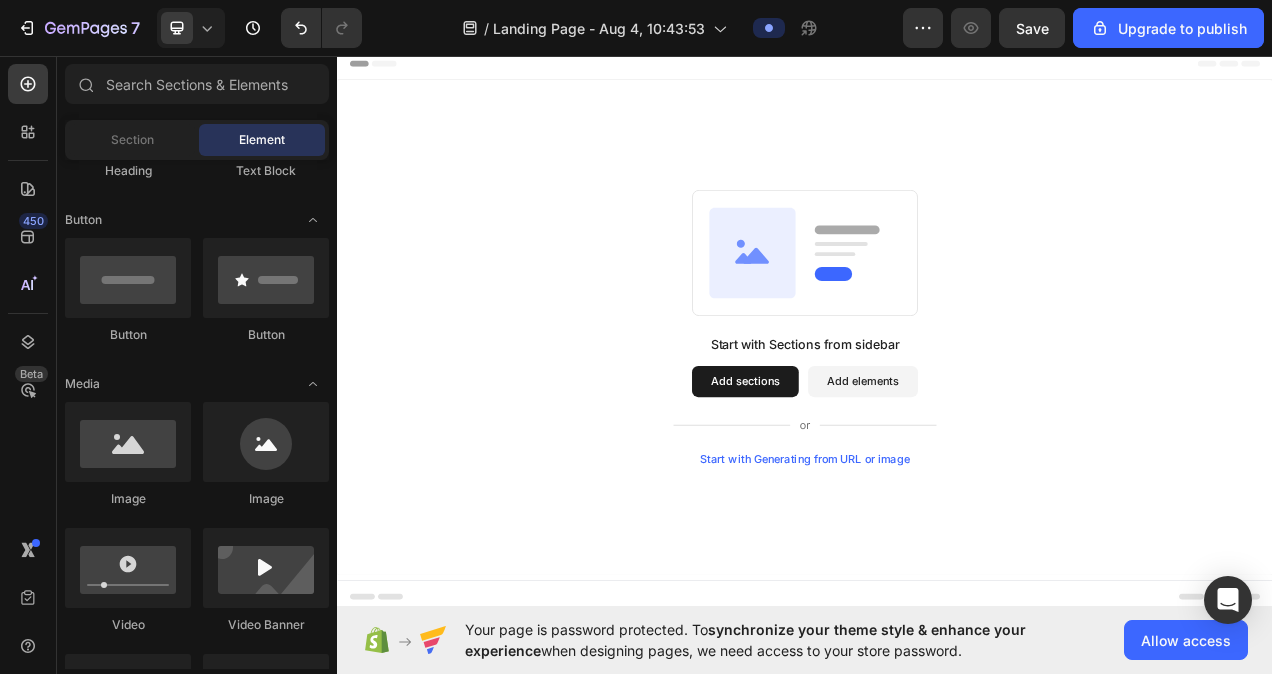 click on "Add sections" at bounding box center (860, 476) 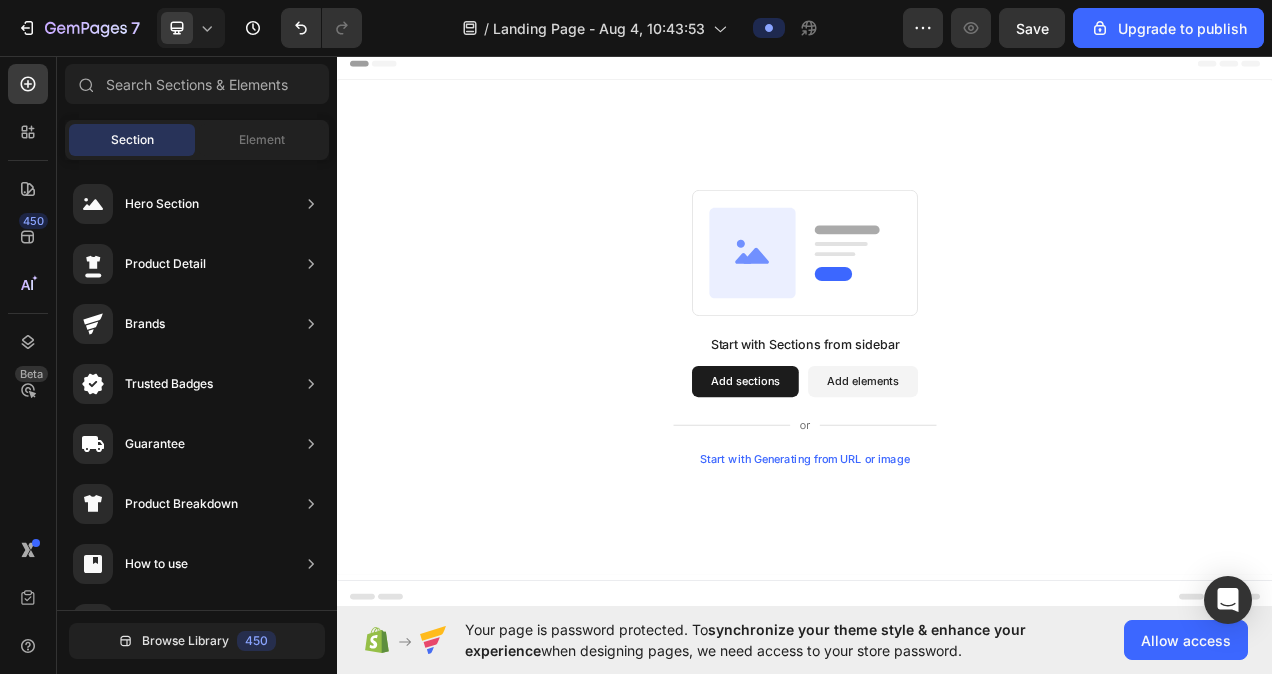 click on "Header" at bounding box center [937, 68] 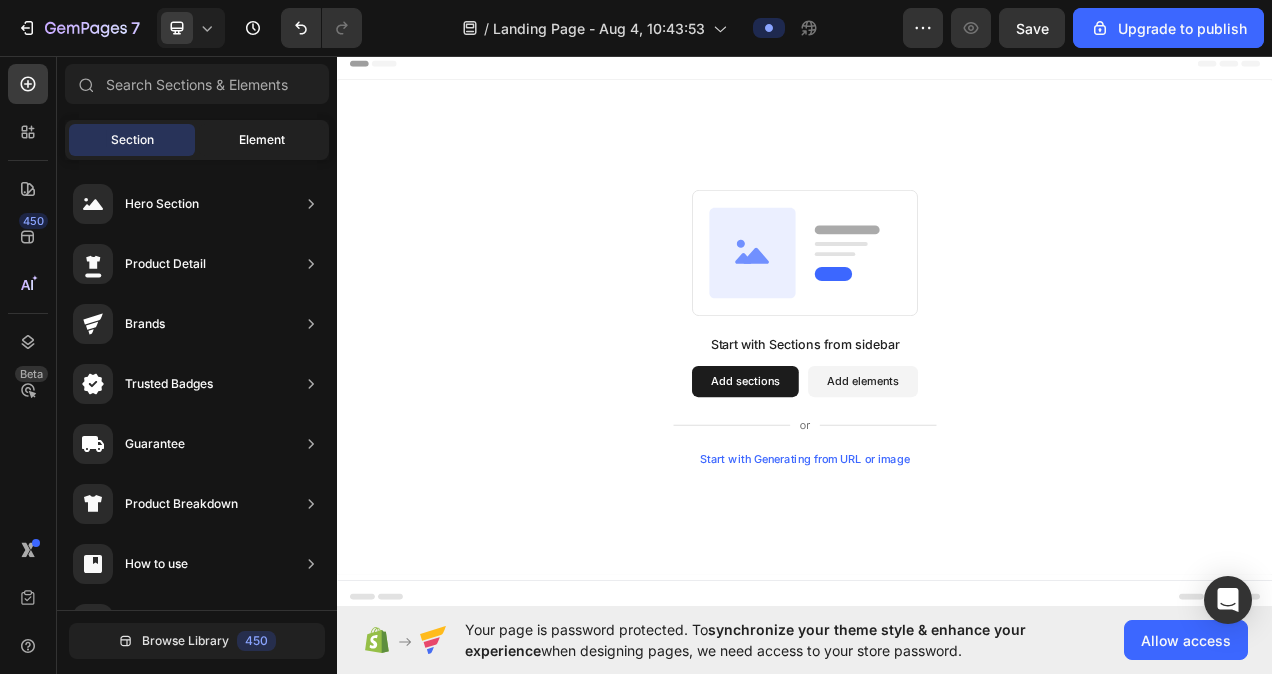 click on "Element" 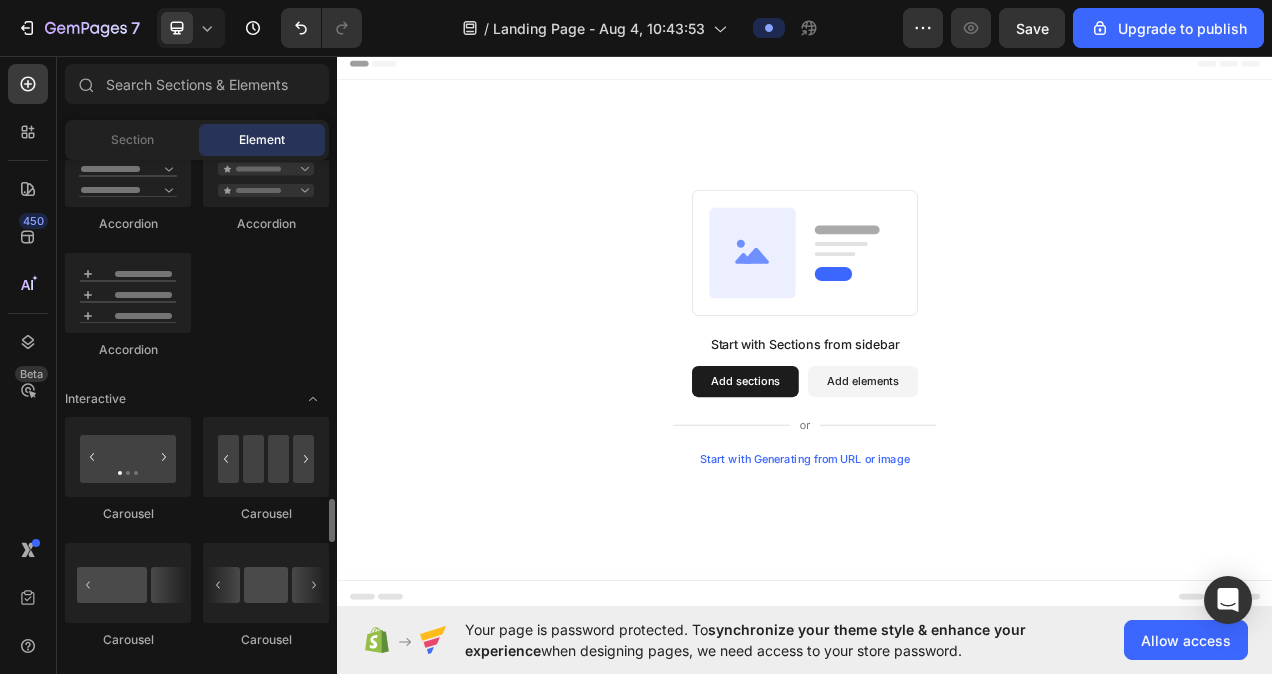 scroll, scrollTop: 1784, scrollLeft: 0, axis: vertical 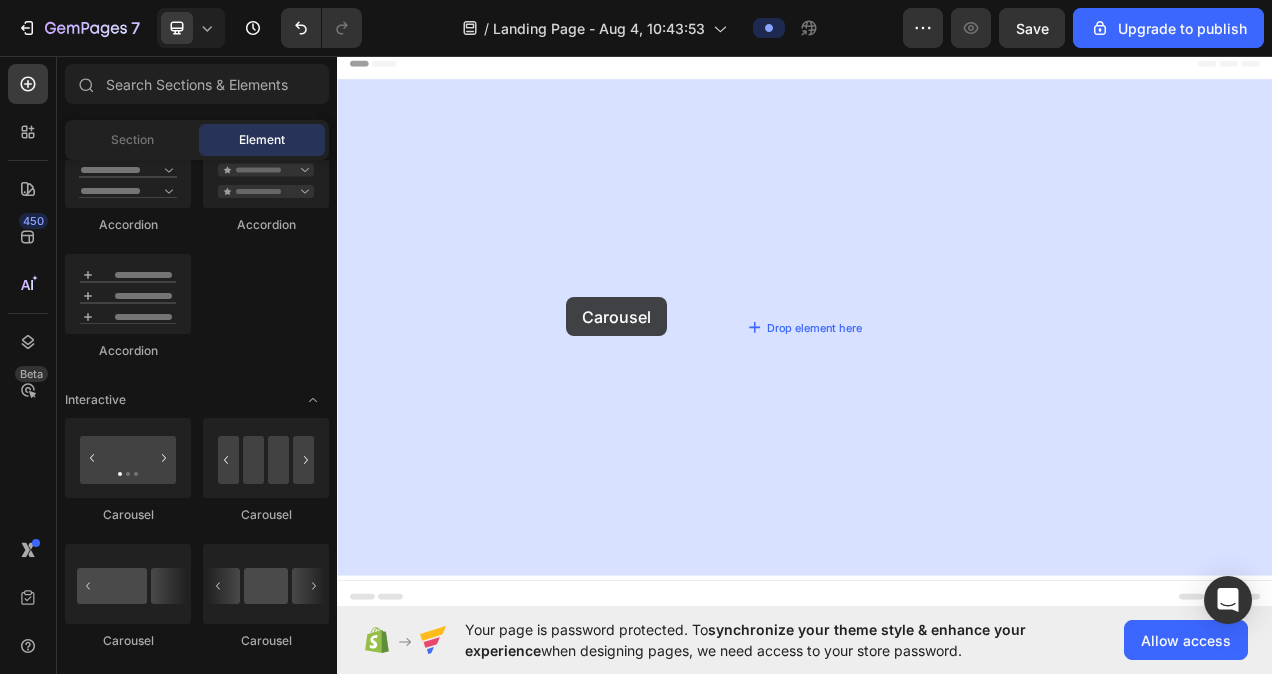 drag, startPoint x: 466, startPoint y: 529, endPoint x: 631, endPoint y: 367, distance: 231.23364 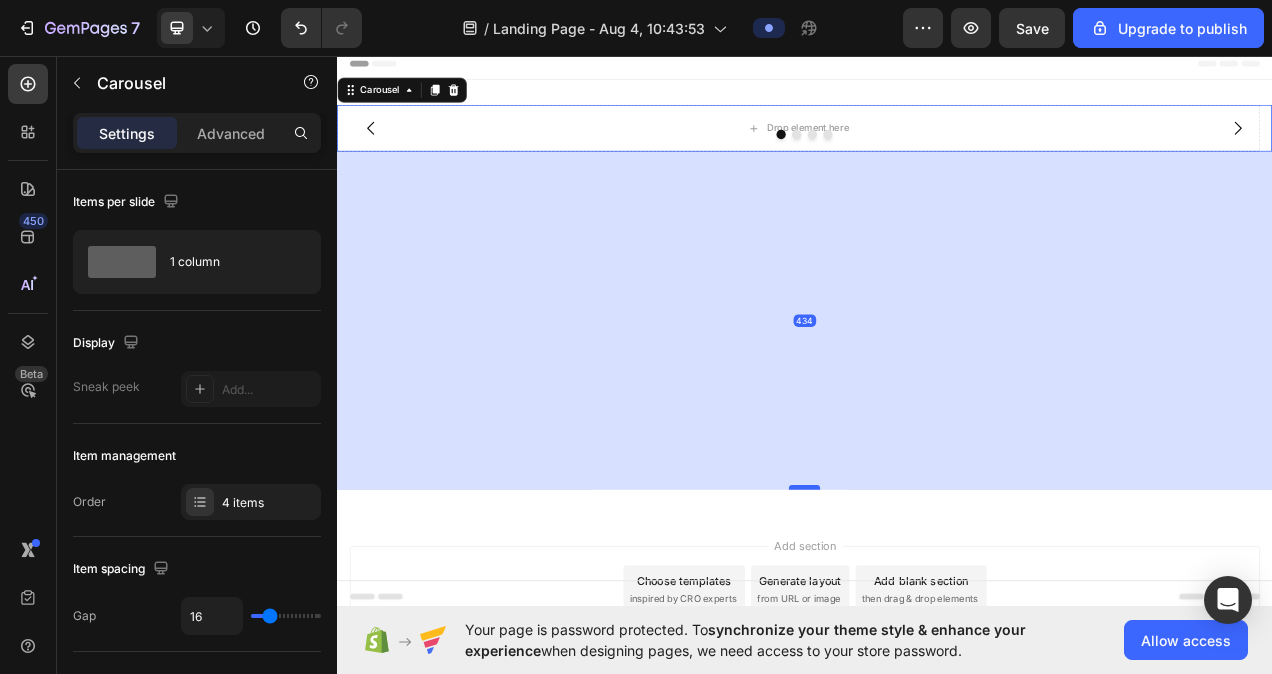 drag, startPoint x: 936, startPoint y: 194, endPoint x: 937, endPoint y: 612, distance: 418.0012 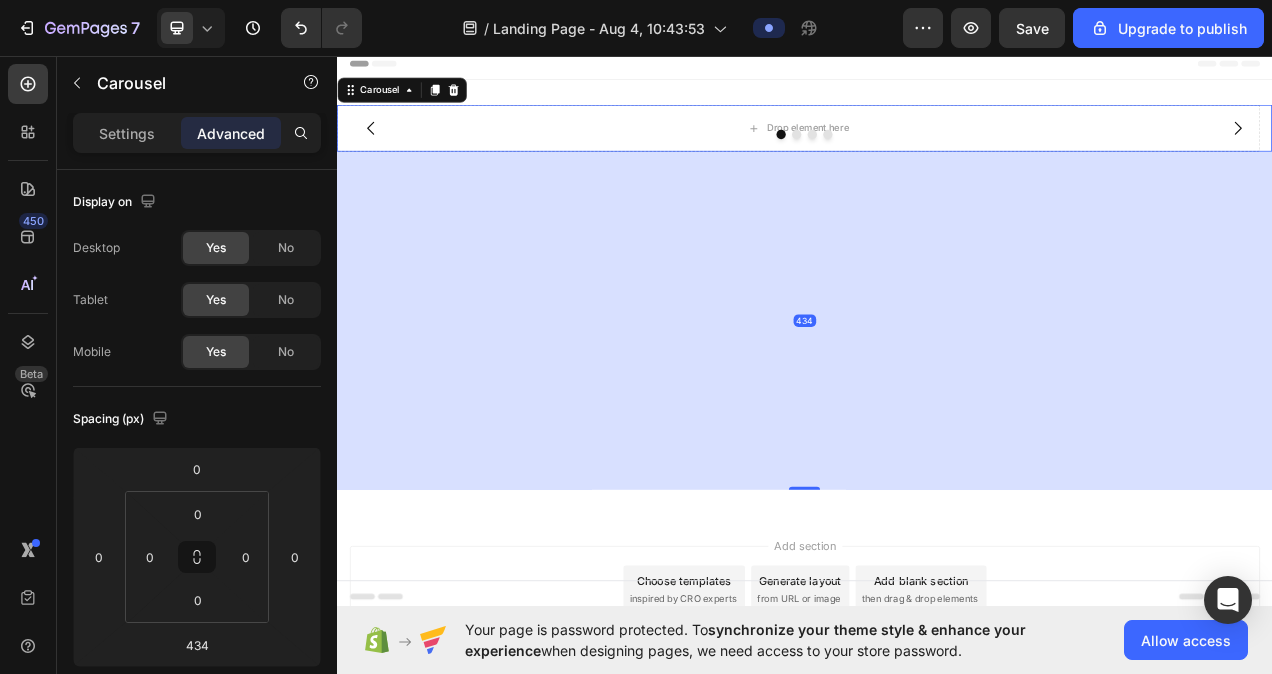 click on "Add section Choose templates inspired by CRO experts Generate layout from URL or image Add blank section then drag & drop elements" at bounding box center [937, 770] 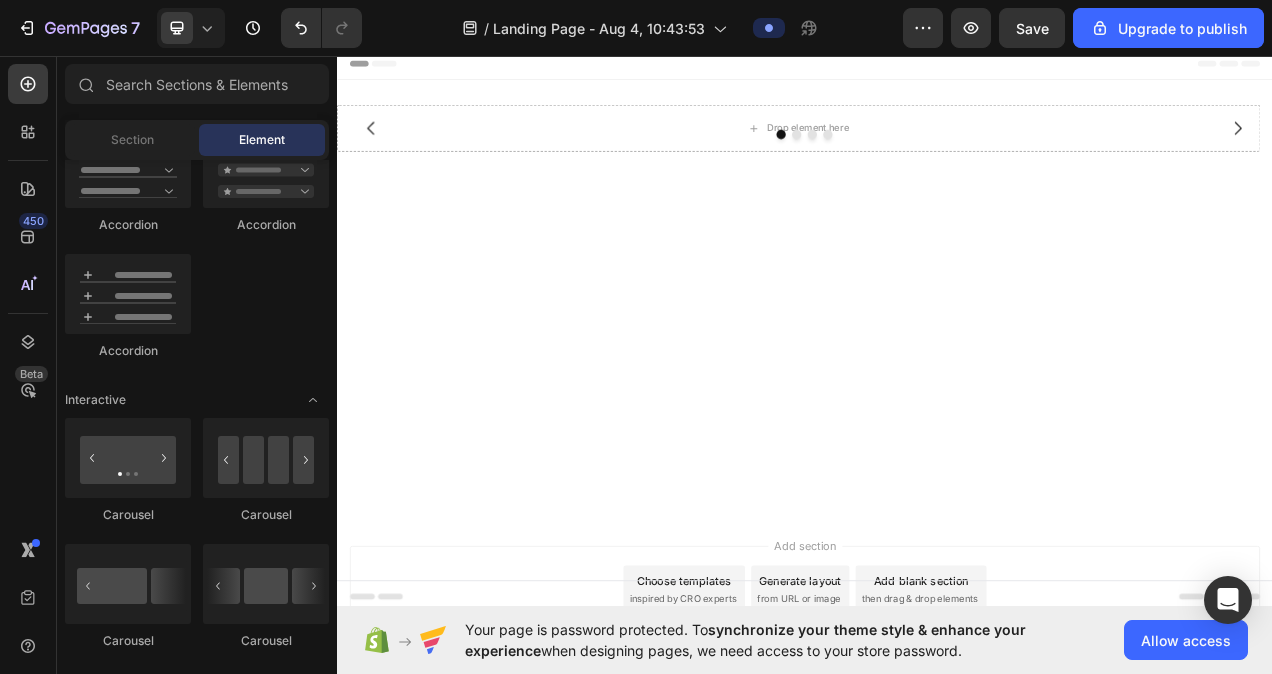 click on "Add section Choose templates inspired by CRO experts Generate layout from URL or image Add blank section then drag & drop elements" at bounding box center (937, 770) 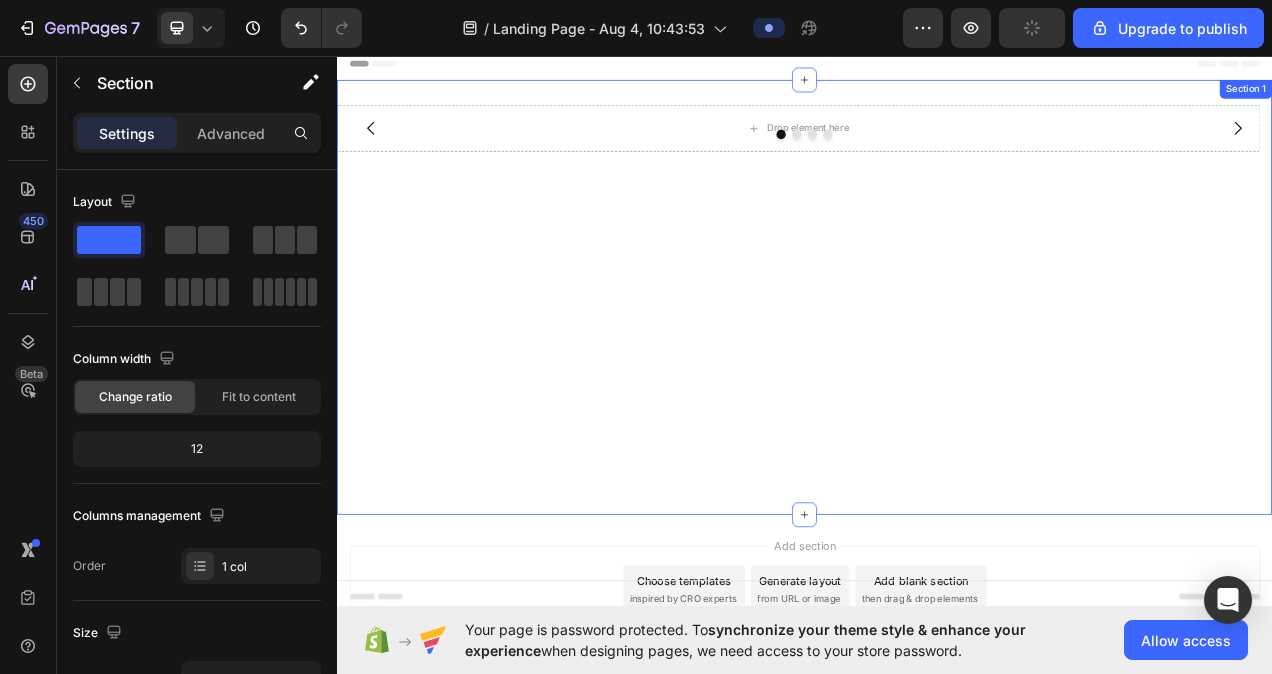 click on "Drop element here
Drop element here
Drop element here
Drop element here
Carousel" at bounding box center (937, 368) 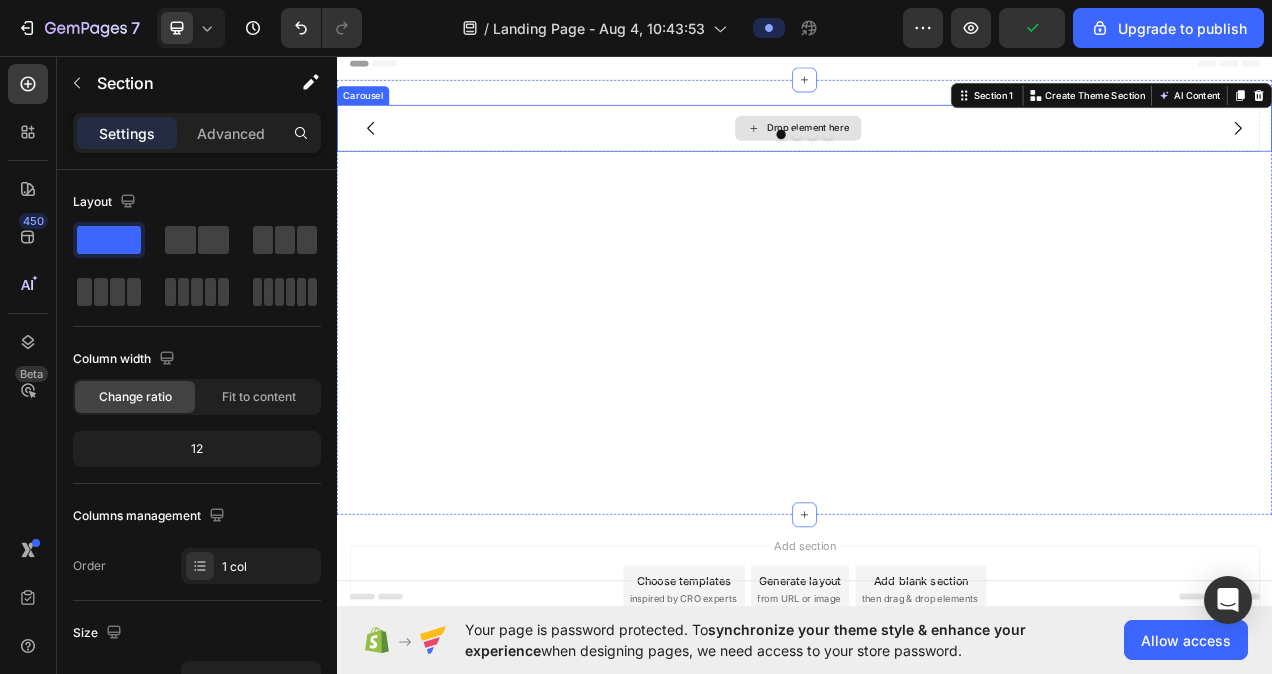 click on "Drop element here" at bounding box center [929, 151] 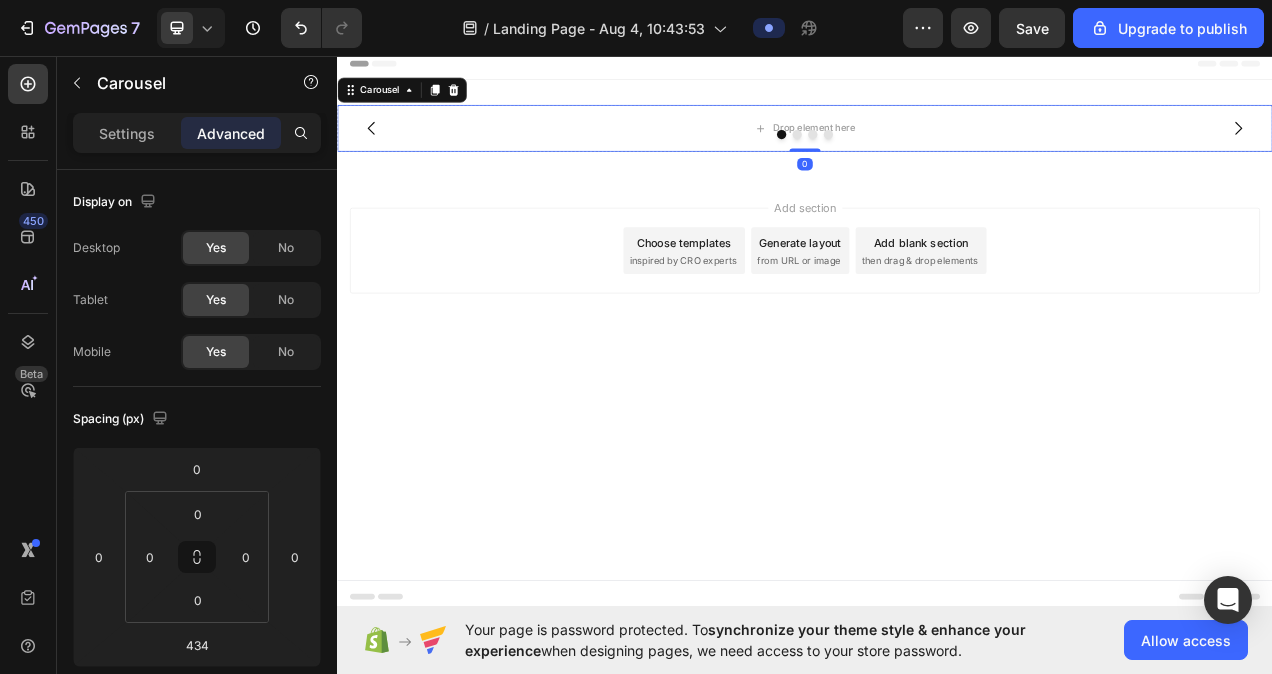 drag, startPoint x: 930, startPoint y: 608, endPoint x: 885, endPoint y: 163, distance: 447.2695 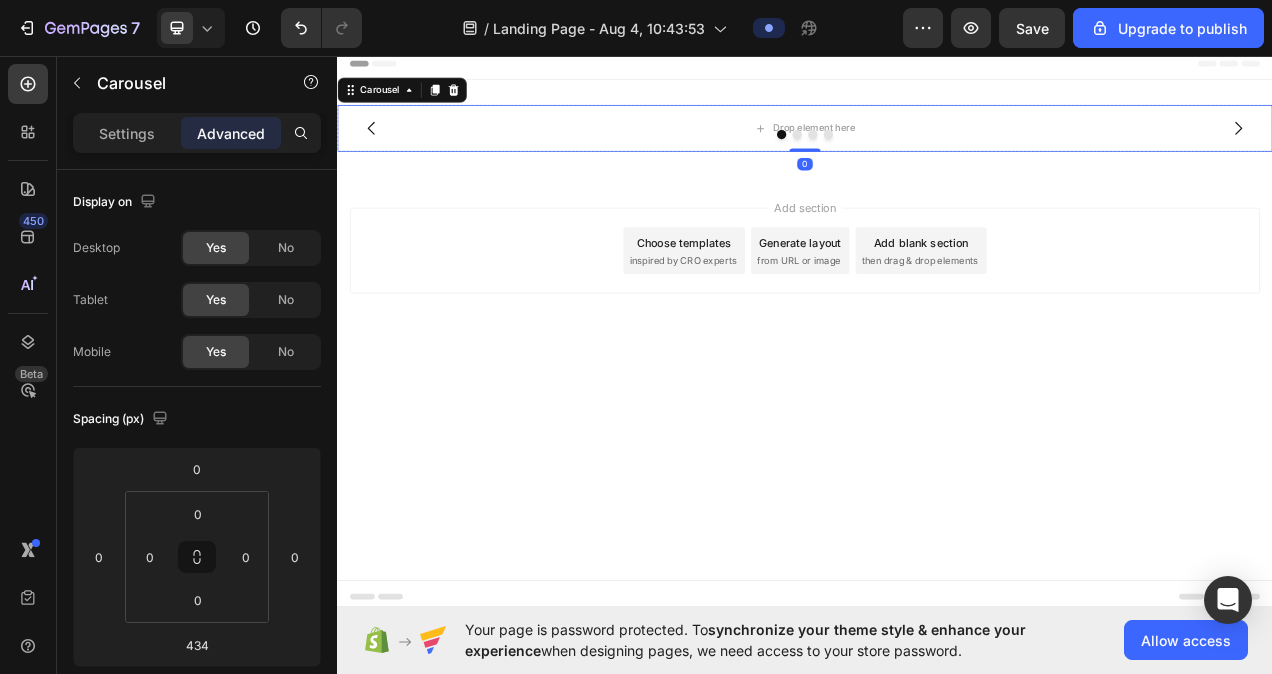 click on "Drop element here
Drop element here
Drop element here
Drop element here
Carousel   0" at bounding box center [937, 151] 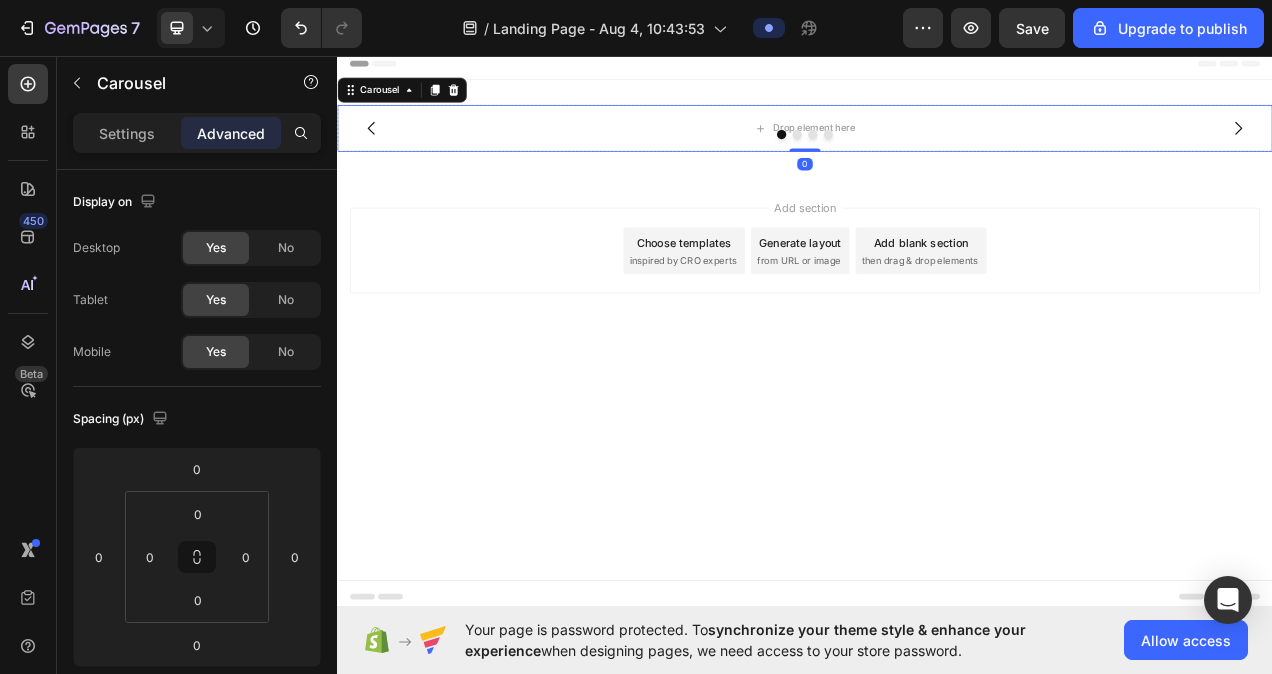 click at bounding box center [937, 159] 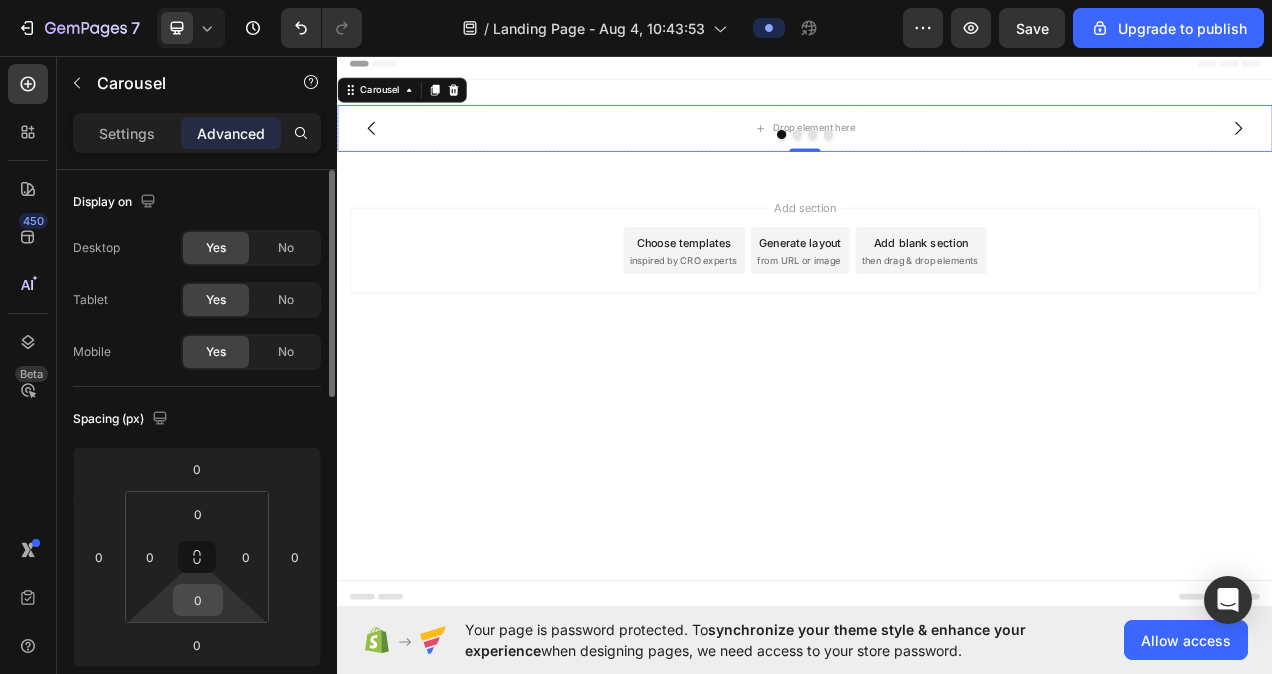 click on "0" at bounding box center (198, 600) 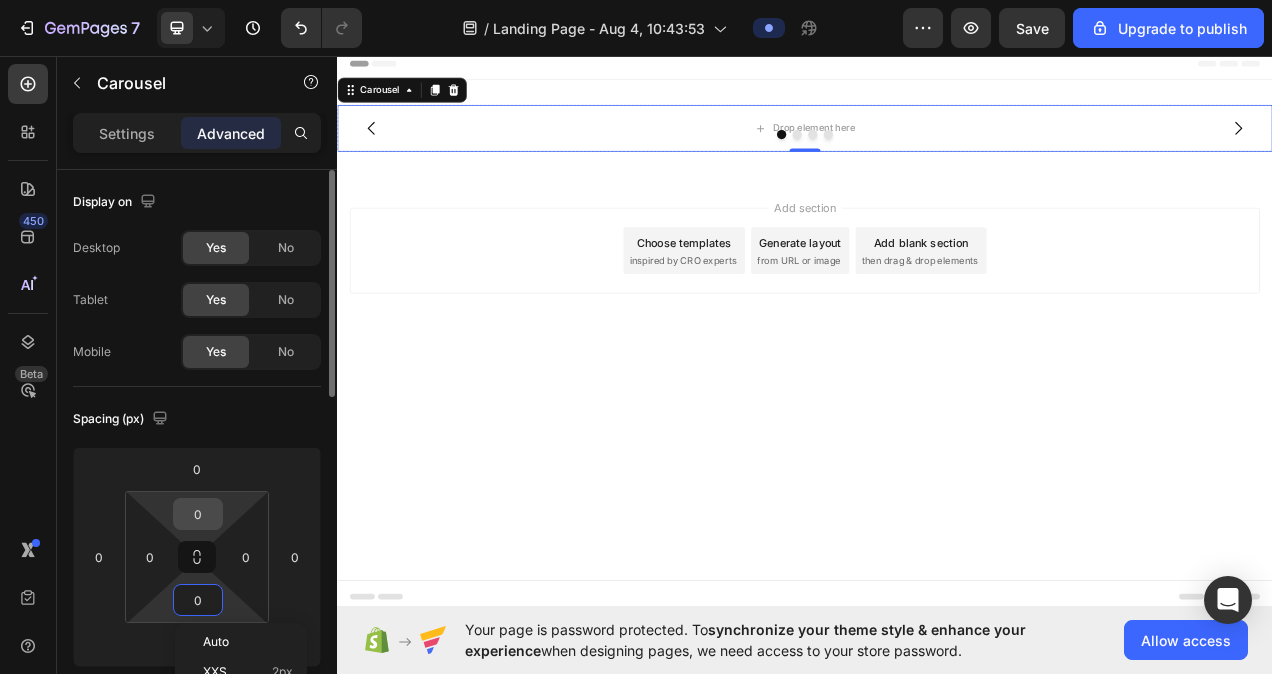 click on "0" at bounding box center [198, 514] 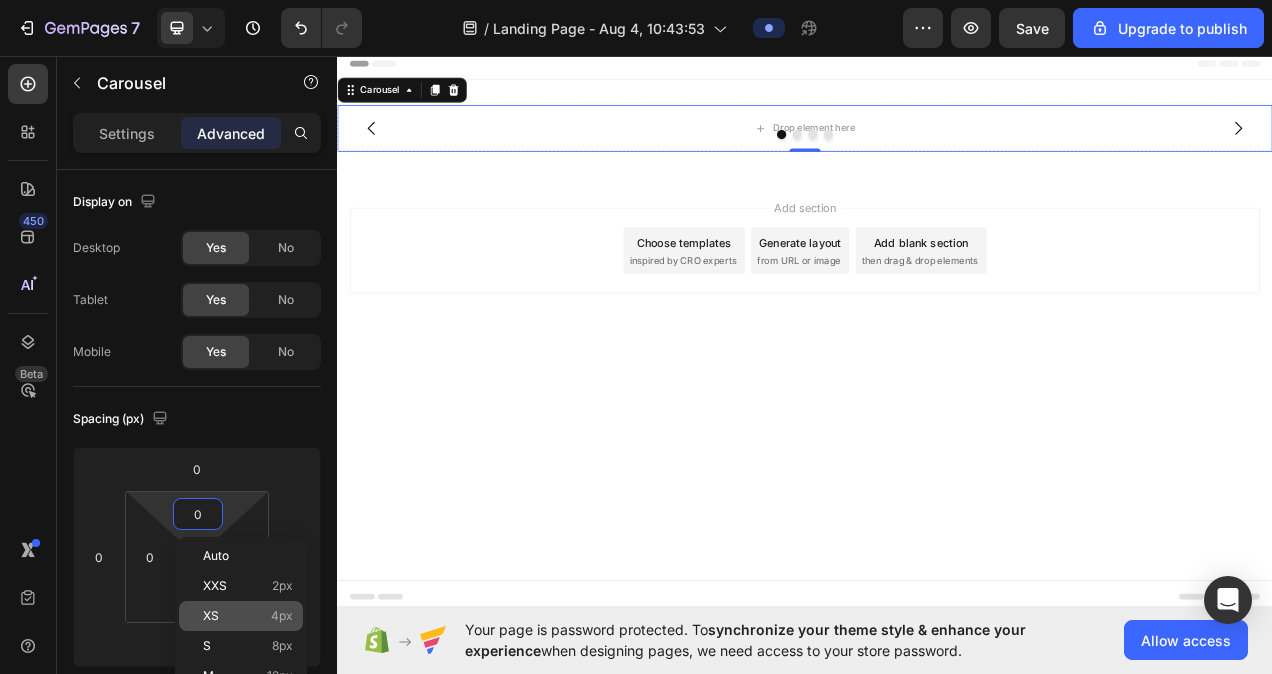 click on "XS 4px" at bounding box center (248, 616) 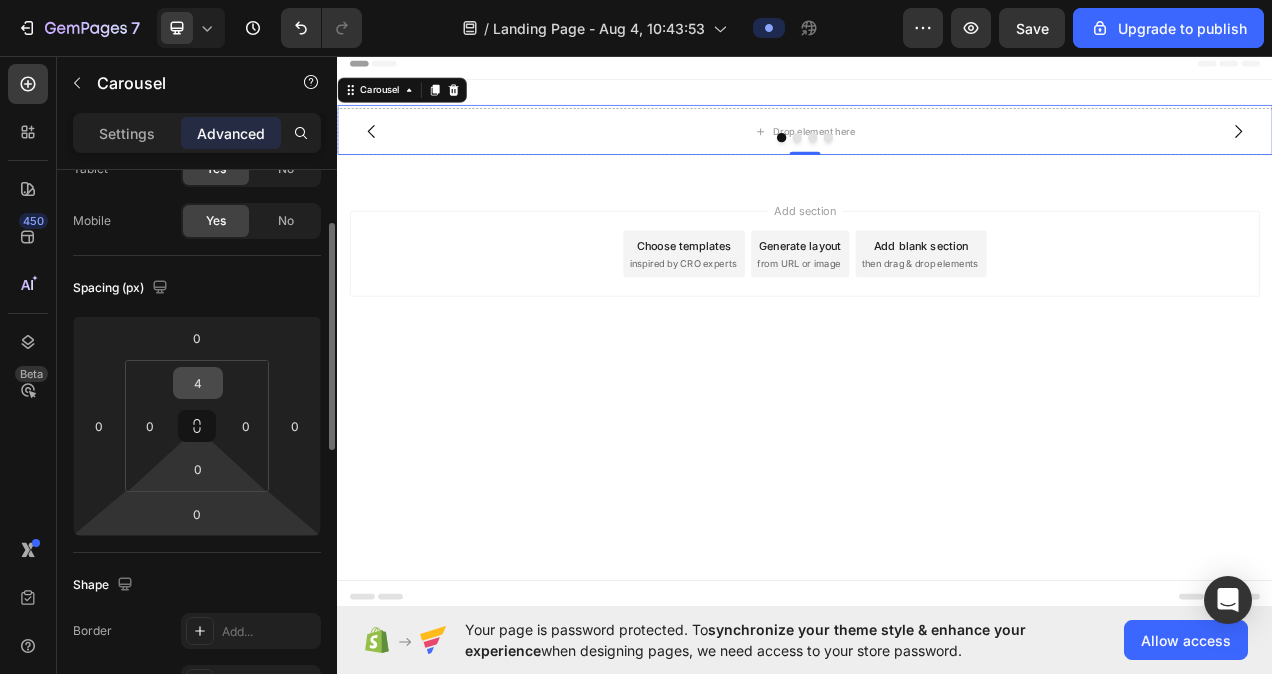 scroll, scrollTop: 132, scrollLeft: 0, axis: vertical 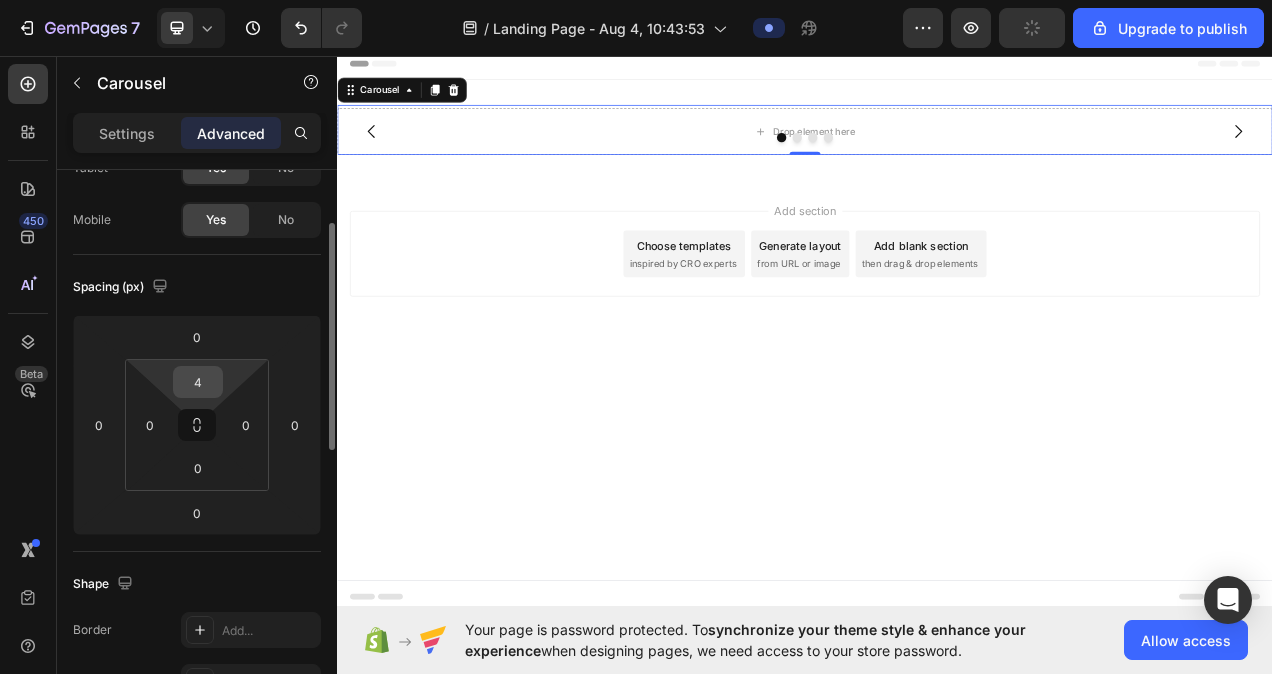click on "4" at bounding box center [198, 382] 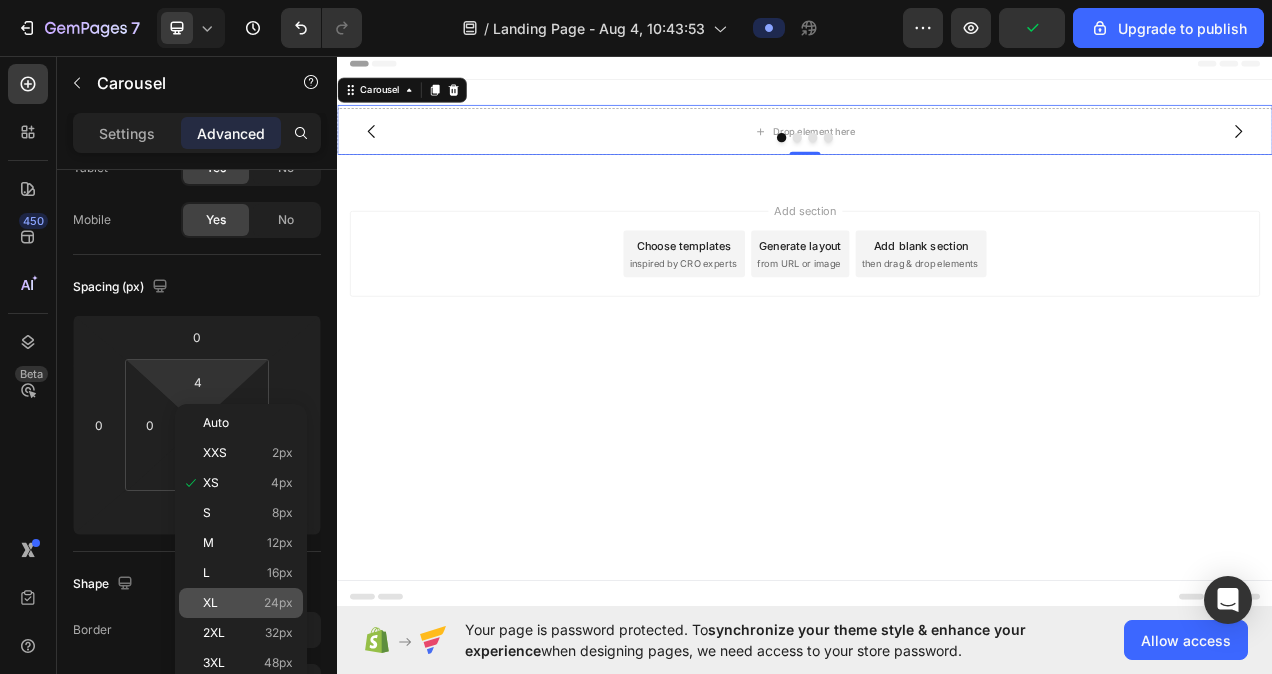click on "XL 24px" at bounding box center [248, 603] 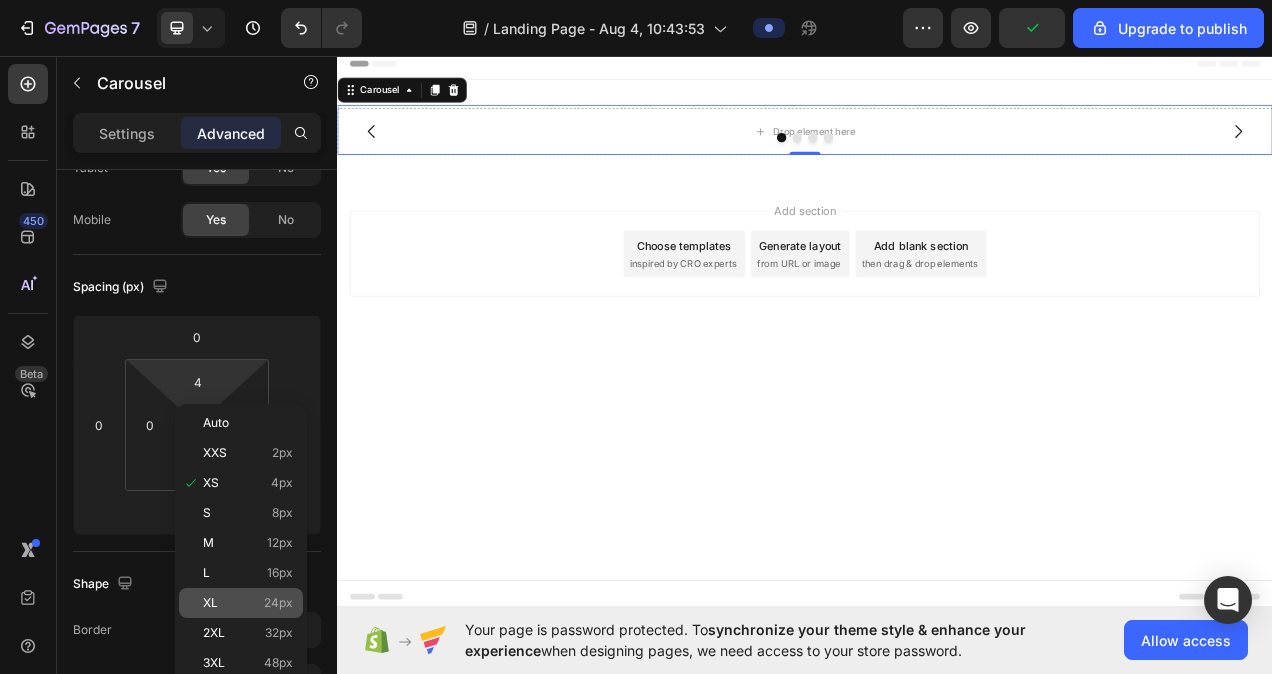 type on "24" 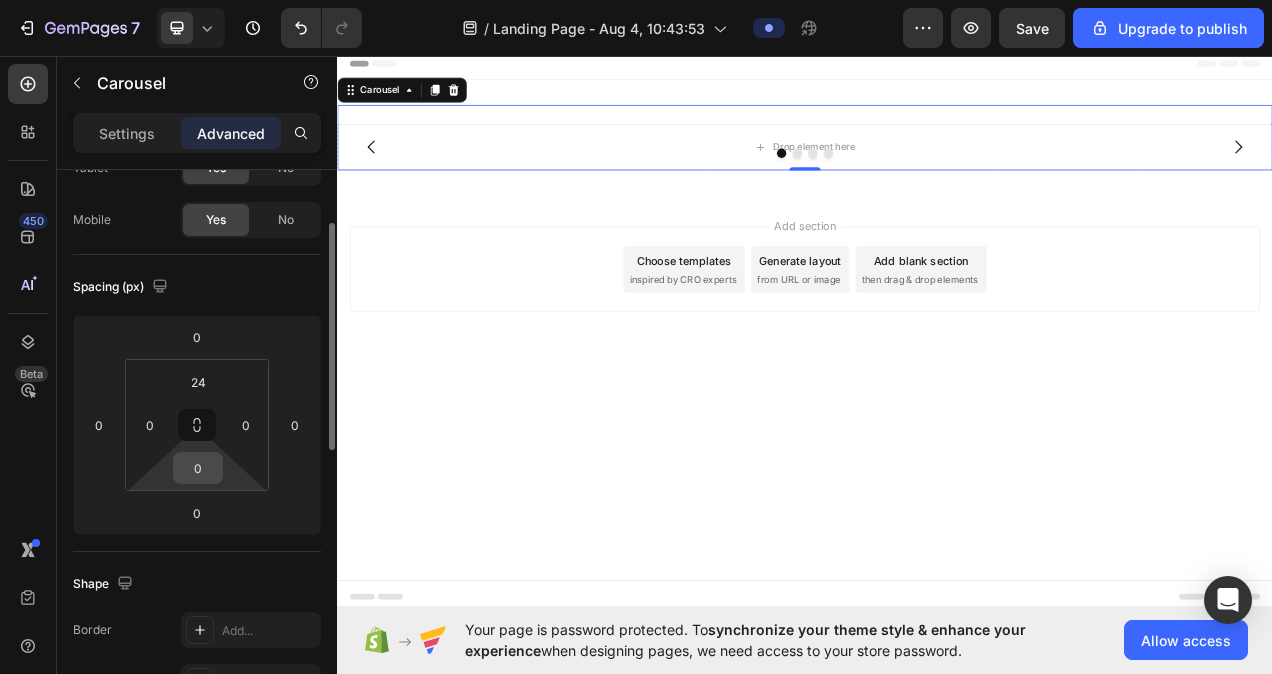 click on "0" at bounding box center (198, 468) 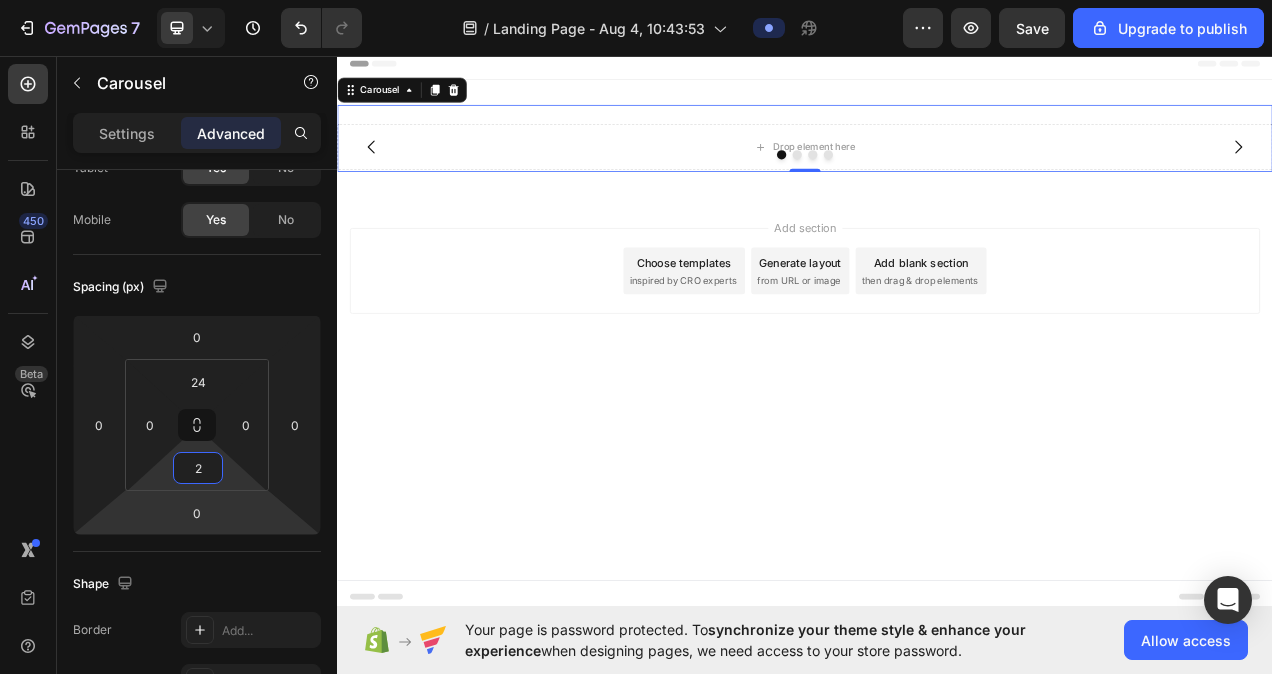 type on "24" 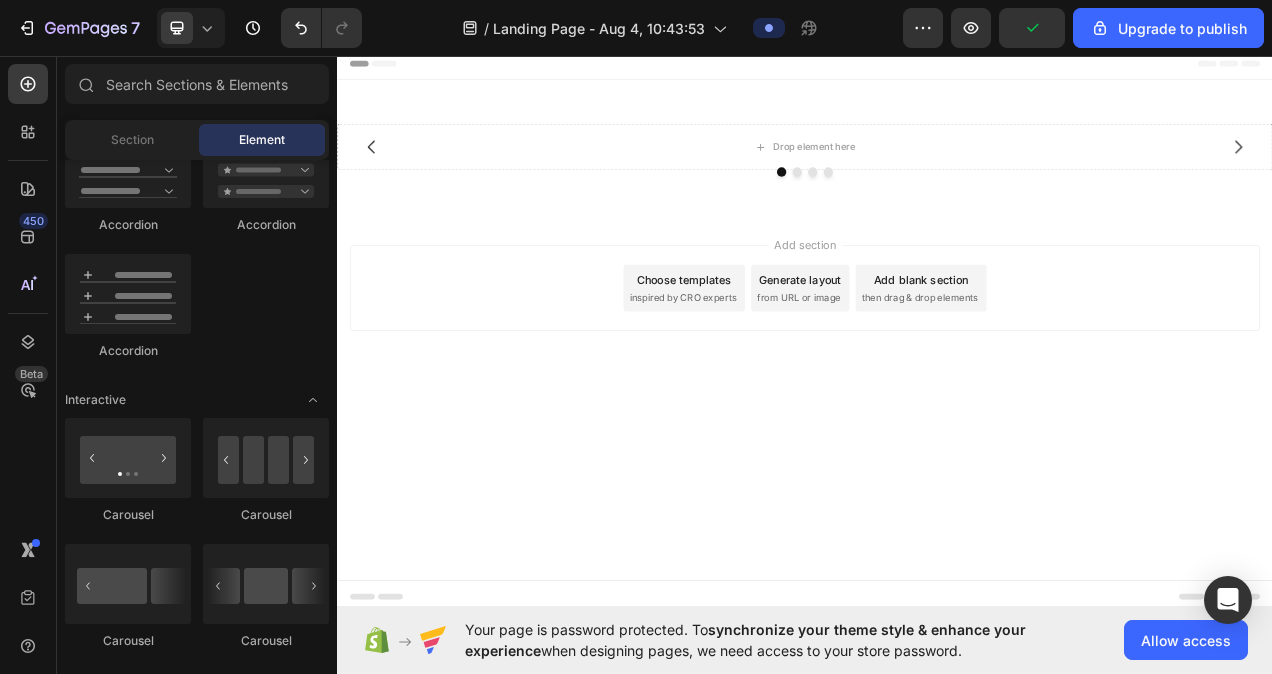 click on "Add section Choose templates inspired by CRO experts Generate layout from URL or image Add blank section then drag & drop elements" at bounding box center (937, 384) 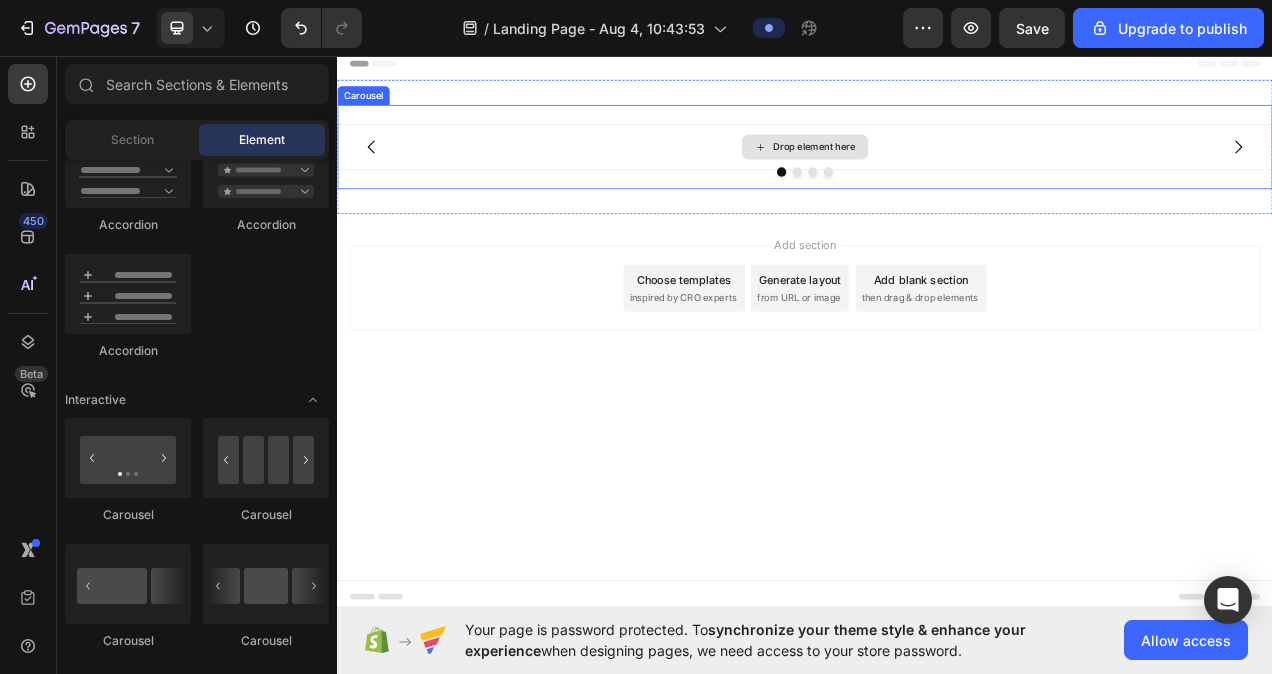 click on "Drop element here" at bounding box center (937, 175) 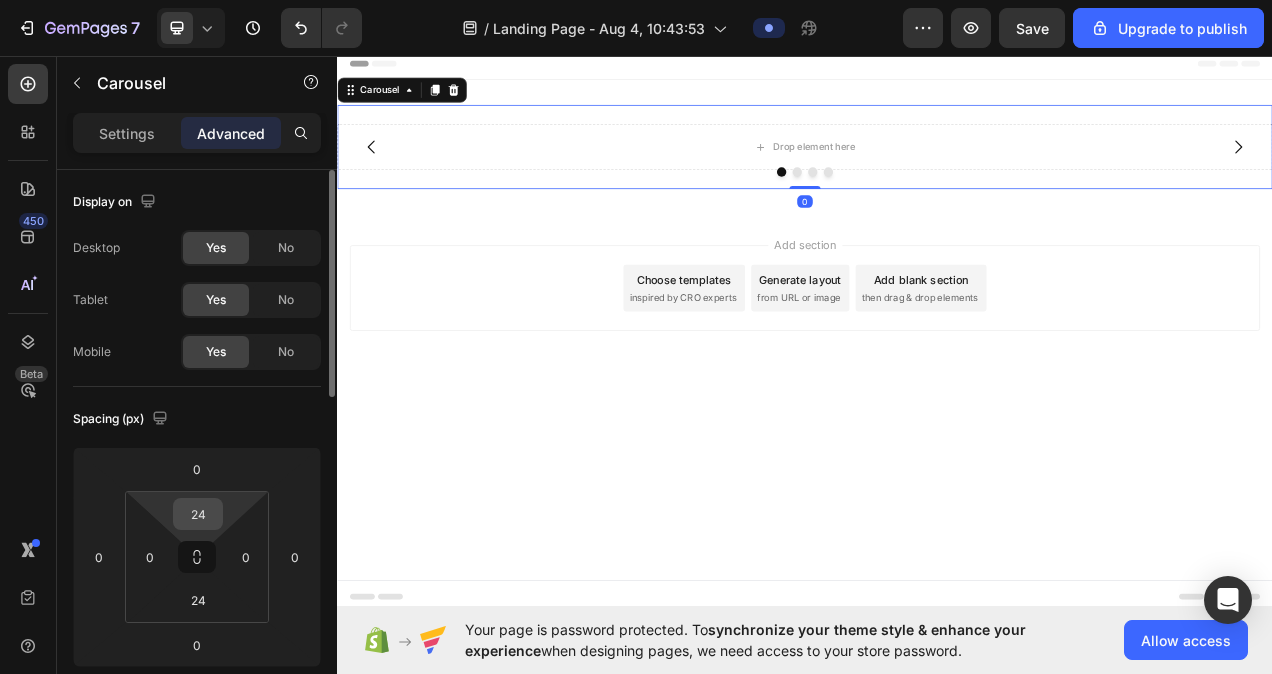 click on "24" at bounding box center (198, 514) 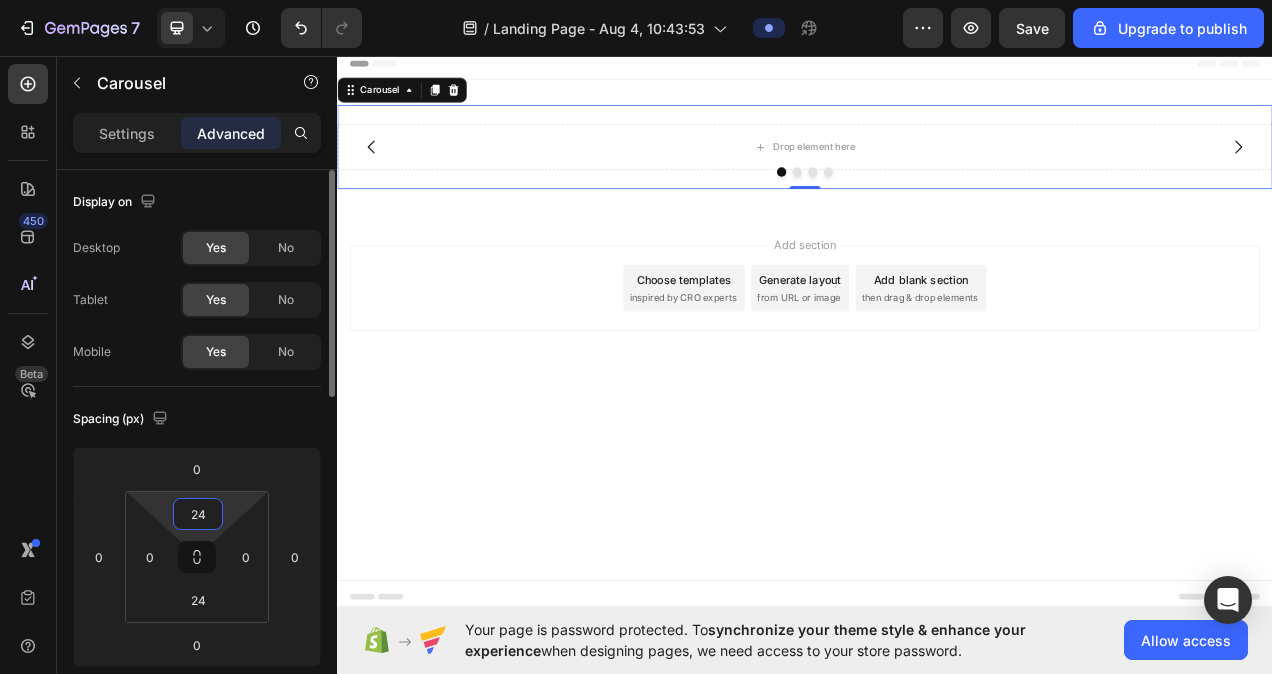 click on "24" at bounding box center (198, 514) 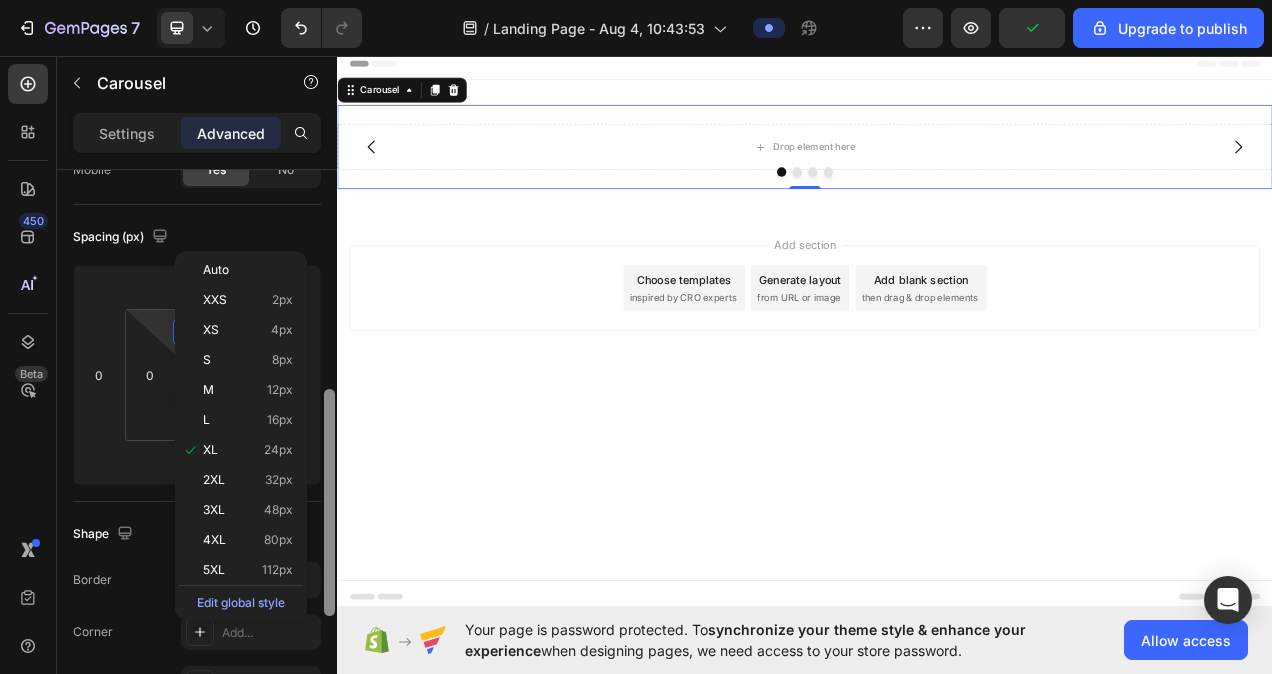 scroll, scrollTop: 320, scrollLeft: 0, axis: vertical 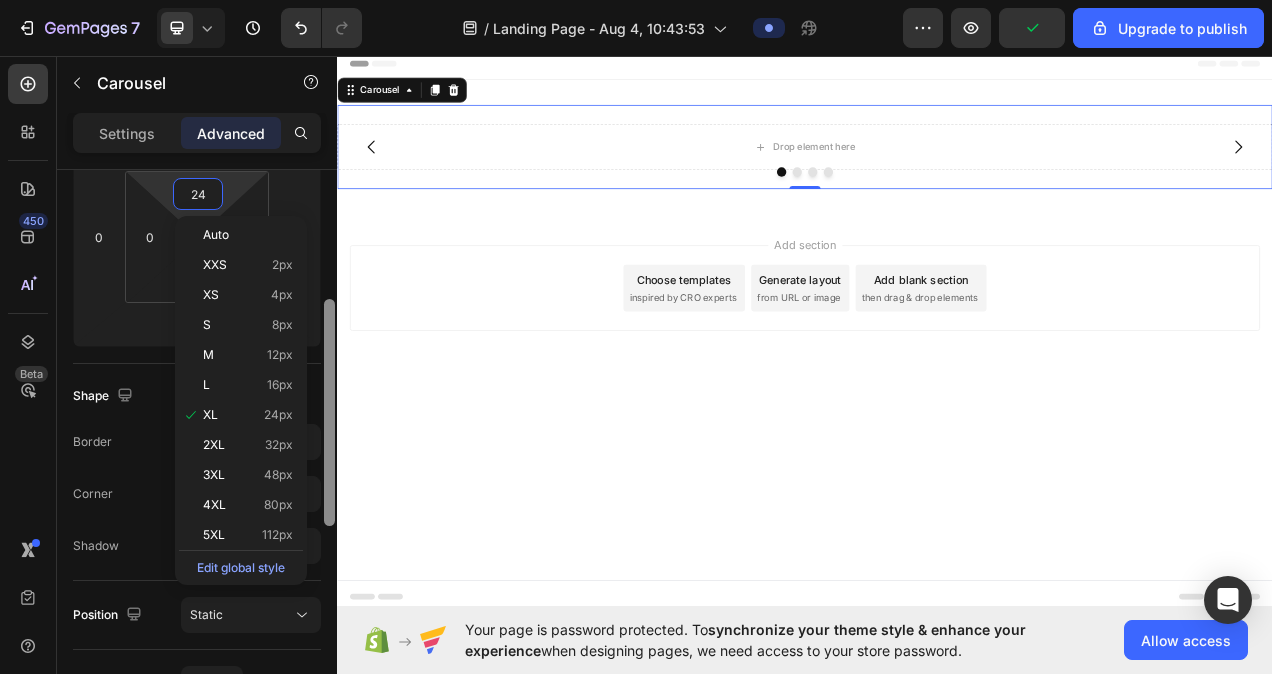 drag, startPoint x: 327, startPoint y: 304, endPoint x: 325, endPoint y: 450, distance: 146.0137 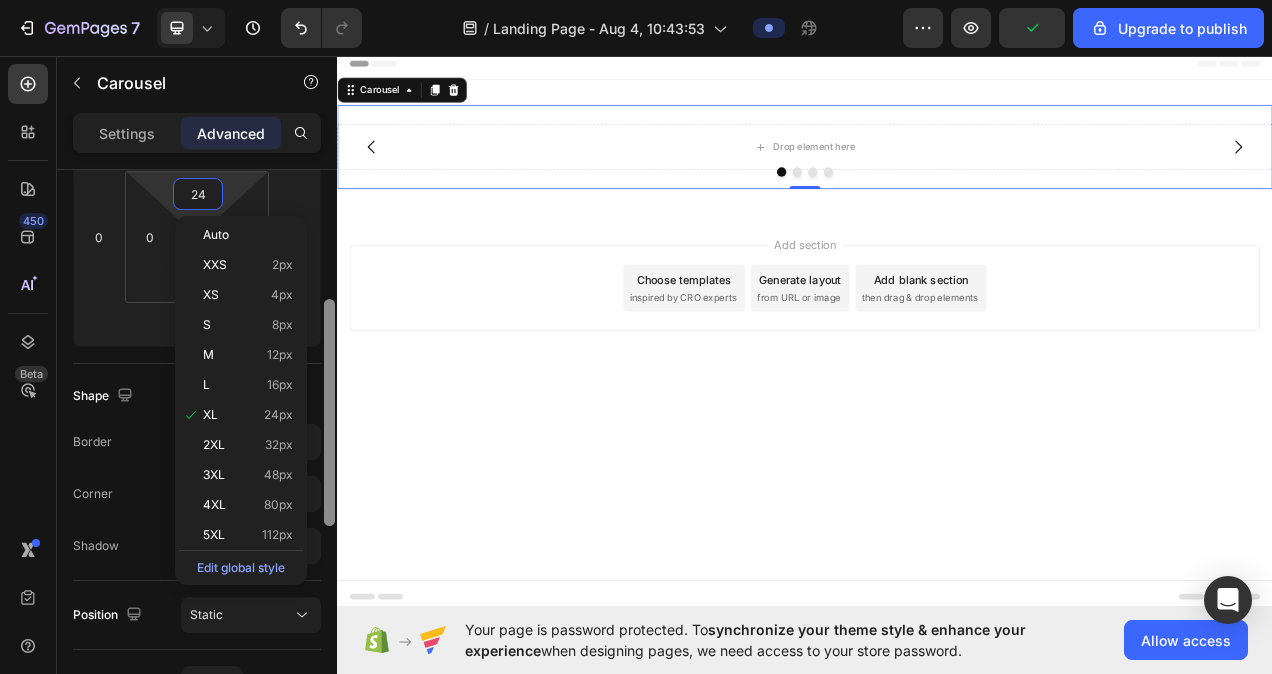 click at bounding box center [329, 412] 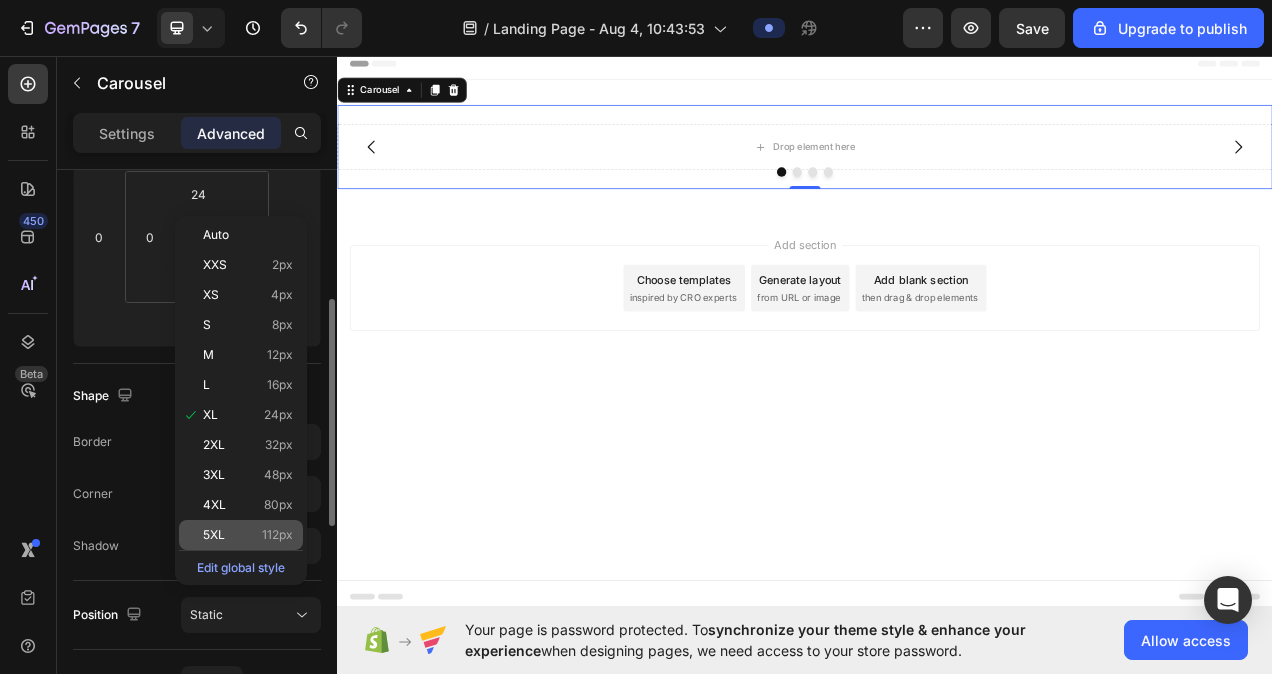 click on "5XL 112px" 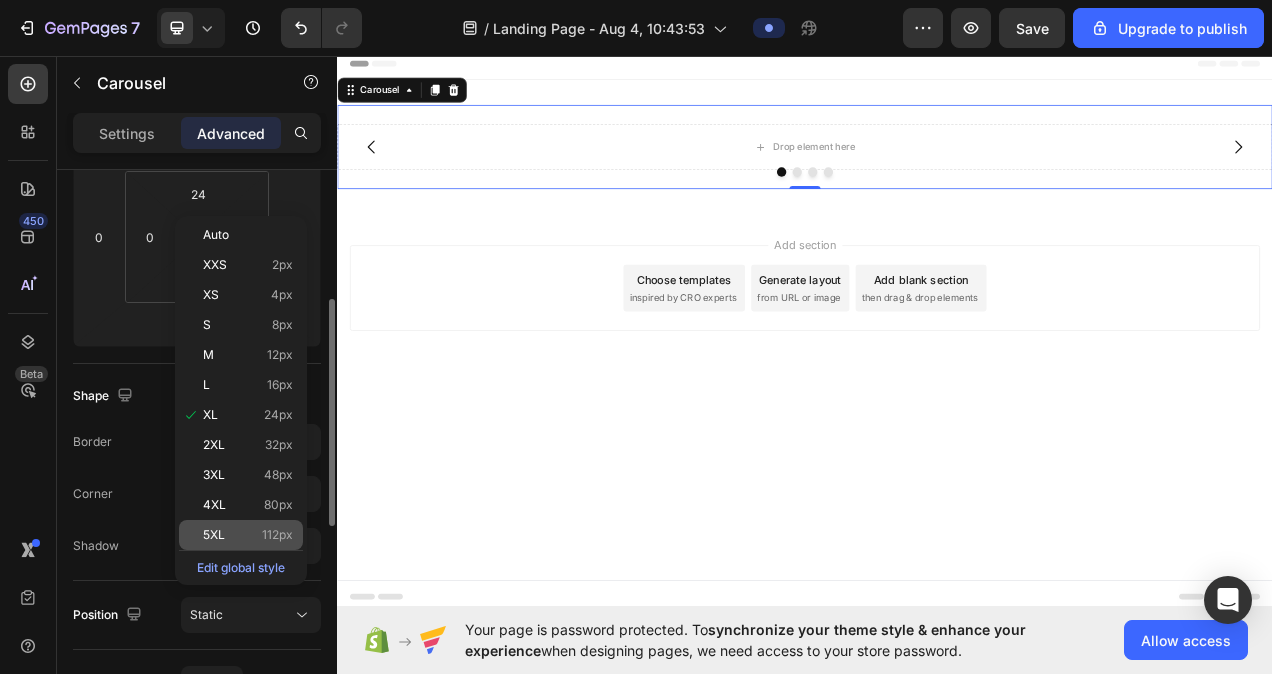 type on "112" 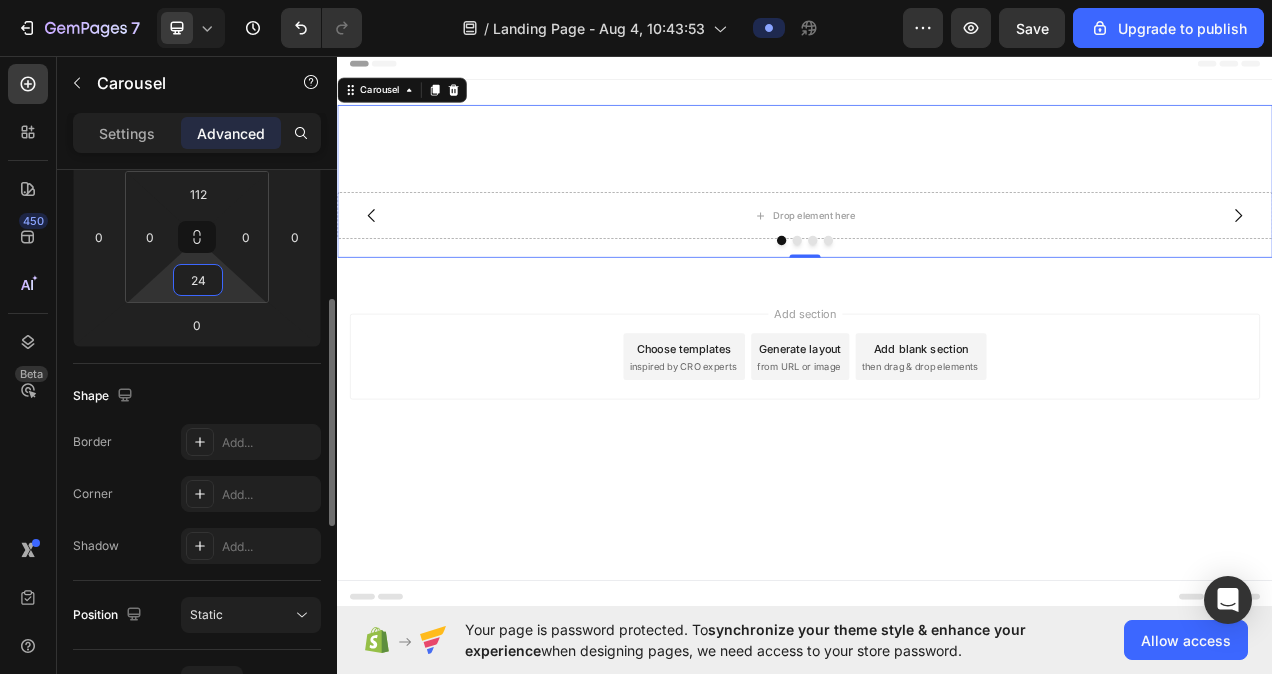 click on "24" at bounding box center (198, 280) 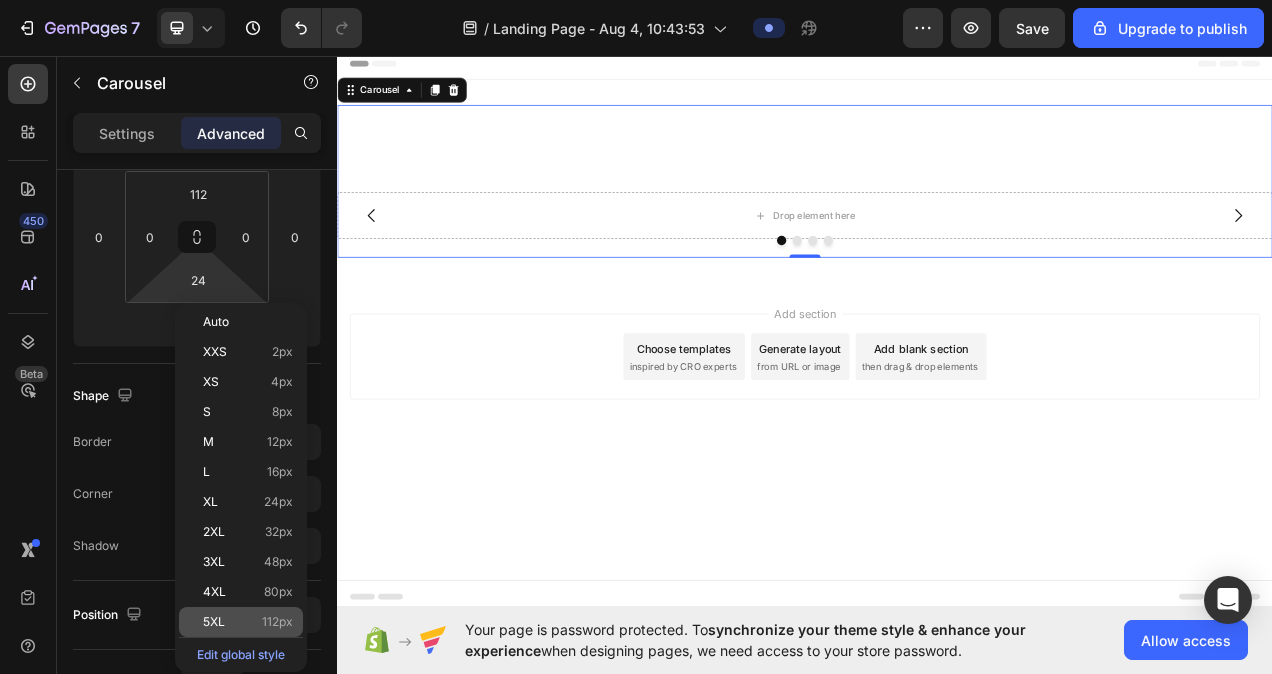 click on "5XL 112px" at bounding box center [248, 622] 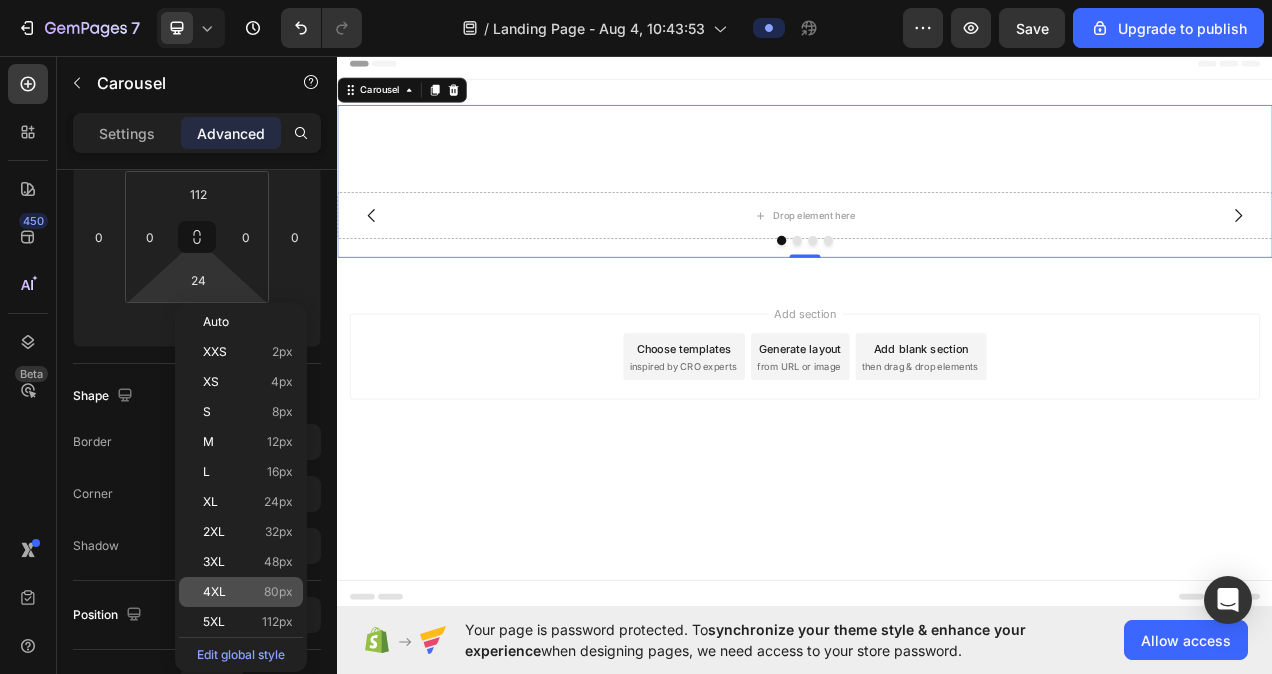 type on "112" 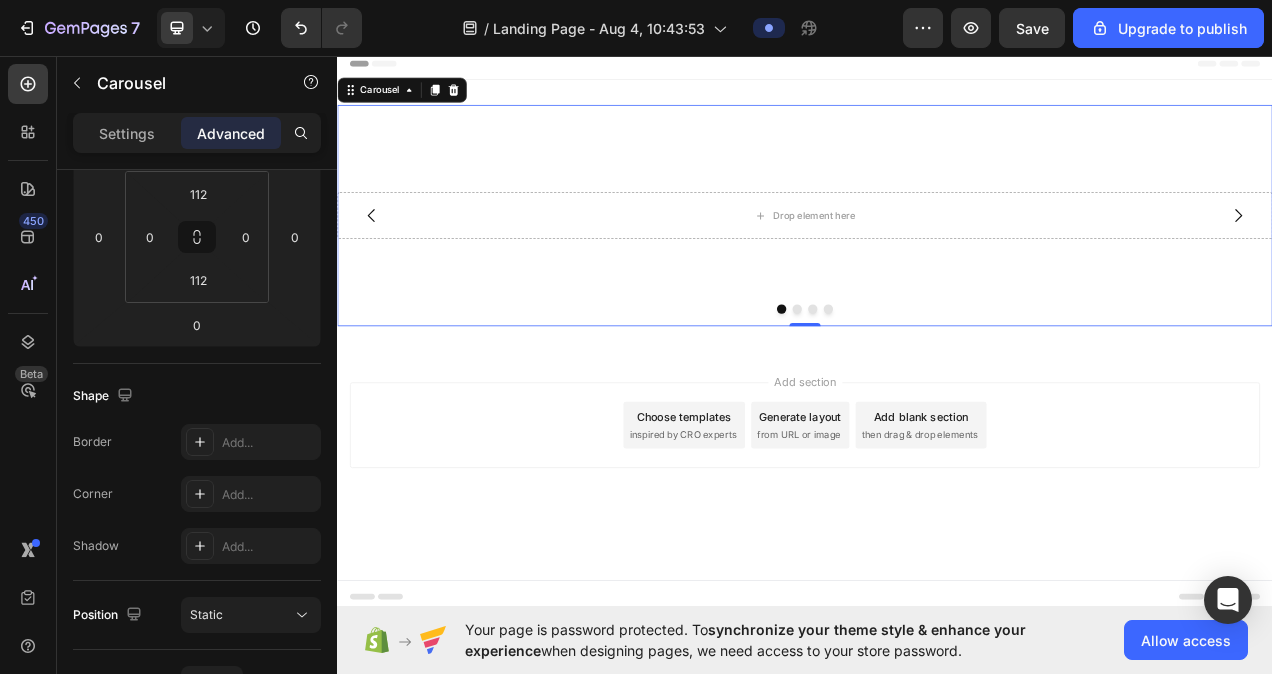 click on "Add section Choose templates inspired by CRO experts Generate layout from URL or image Add blank section then drag & drop elements" at bounding box center [937, 532] 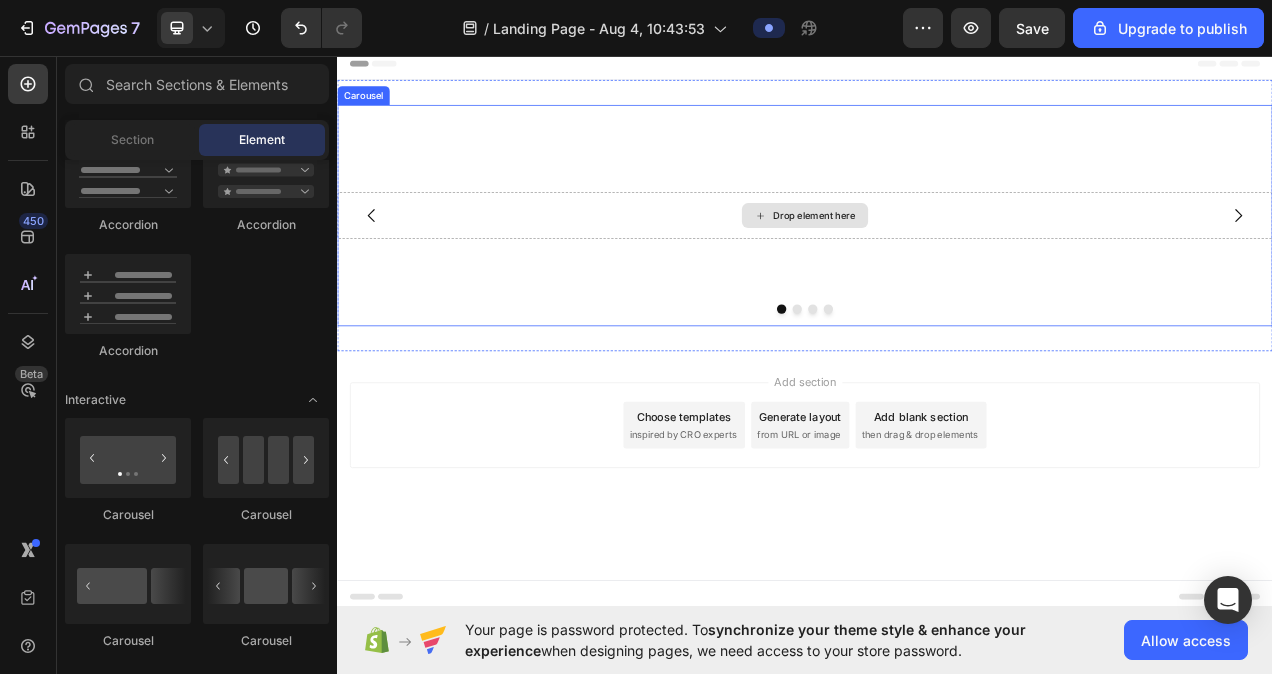 click on "Drop element here" at bounding box center (949, 263) 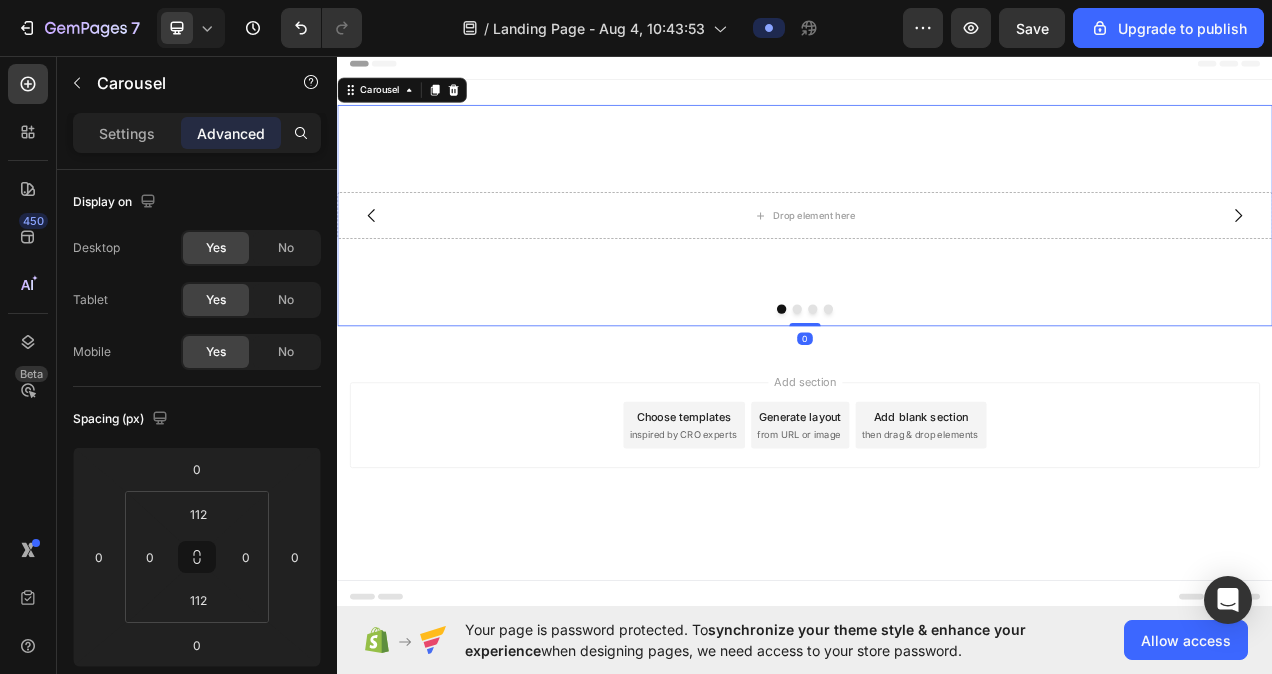 click on "Drop element here
Drop element here
Drop element here
Drop element here
Carousel   0" at bounding box center [937, 263] 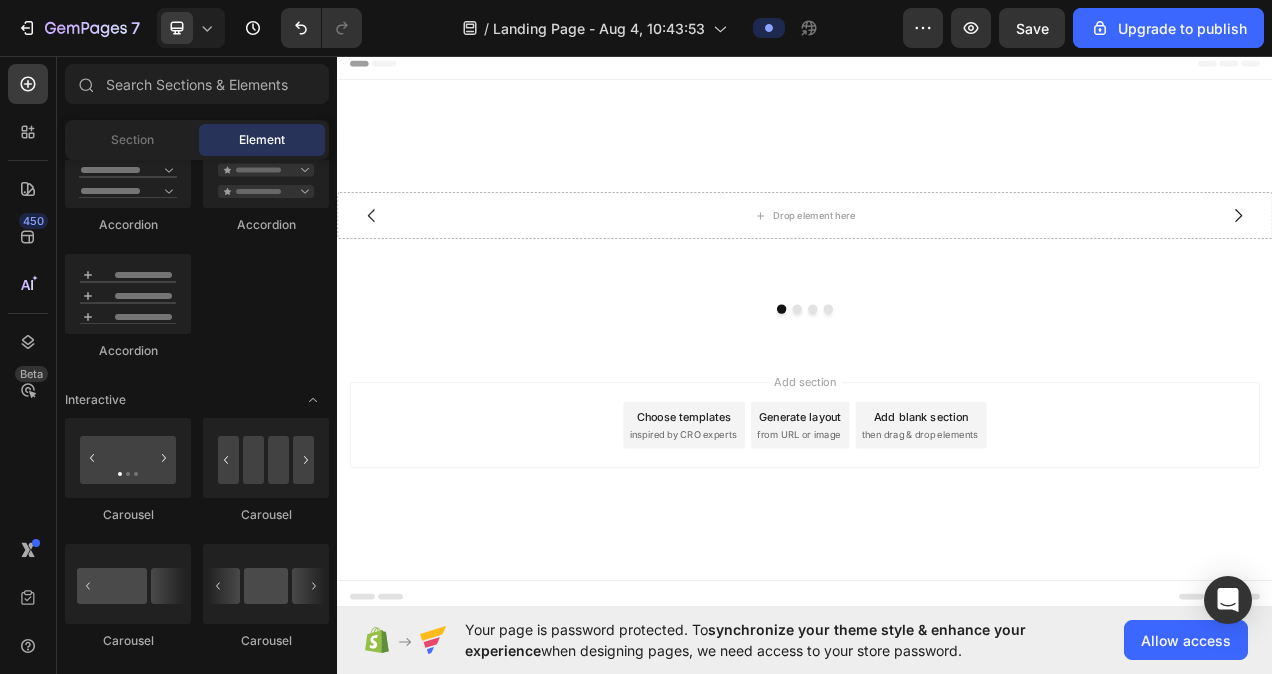 click on "Add section Choose templates inspired by CRO experts Generate layout from URL or image Add blank section then drag & drop elements" at bounding box center [937, 532] 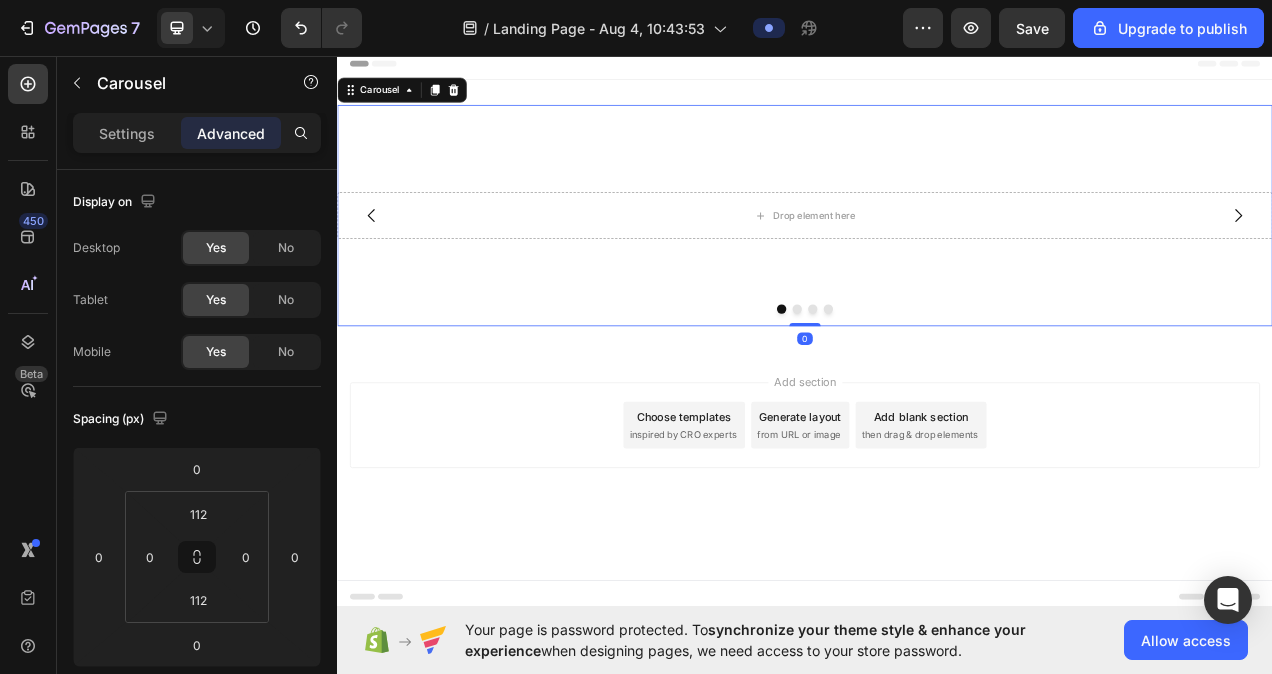click on "Drop element here
Drop element here
Drop element here
Drop element here
Carousel   0" at bounding box center (937, 263) 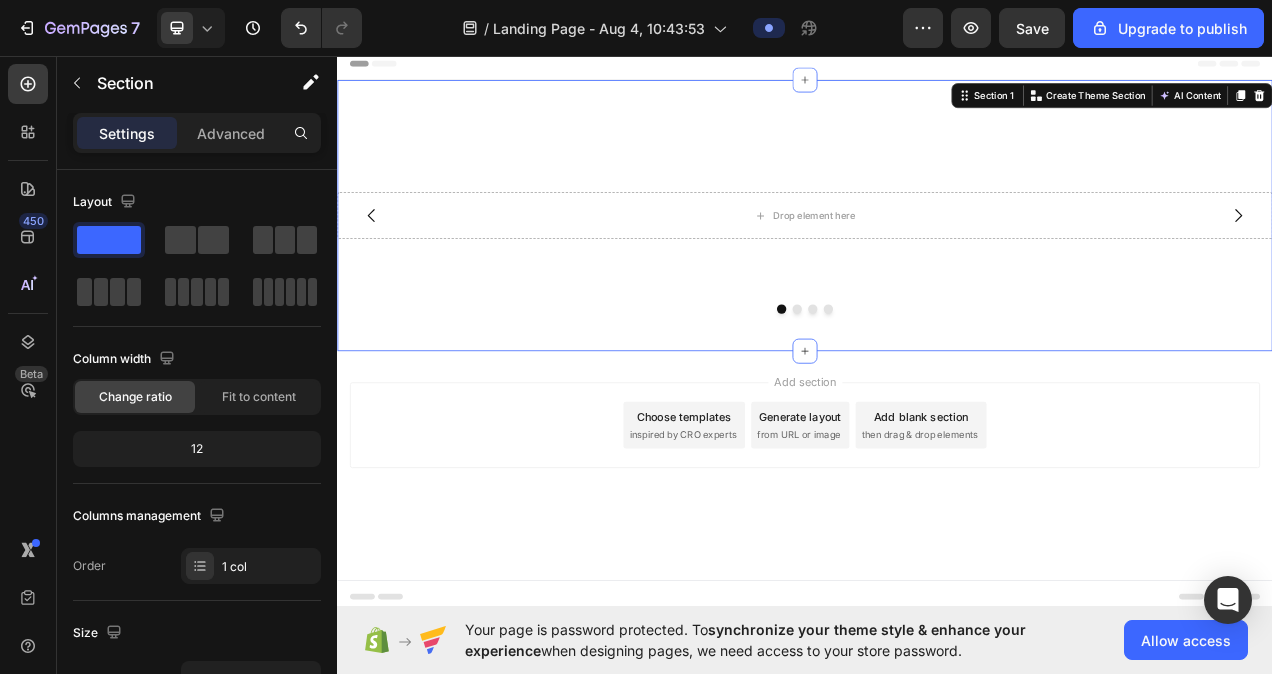 click on "Drop element here
Drop element here
Drop element here
Drop element here
Carousel Section 1   You can create reusable sections Create Theme Section AI Content Write with GemAI What would you like to describe here? Tone and Voice Persuasive Product 牛小排 Show more Generate" at bounding box center [937, 263] 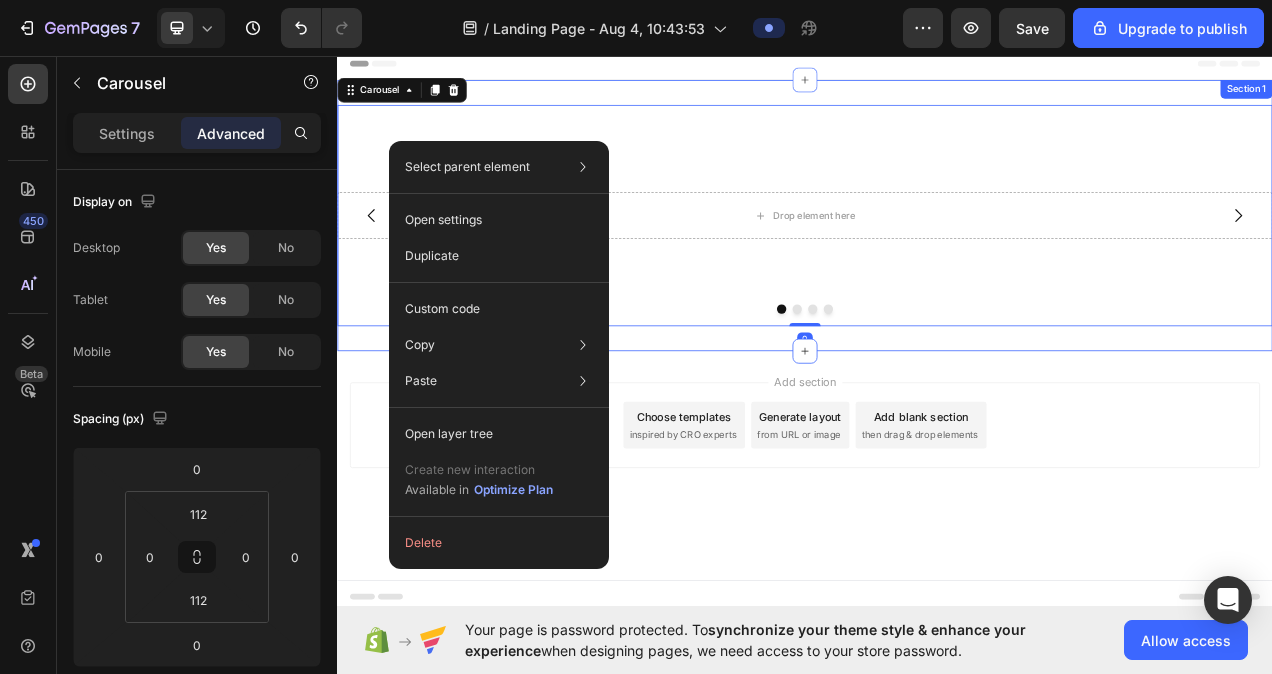 click on "Drop element here
Drop element here
Drop element here
Drop element here
Carousel   0 Section 1" at bounding box center (937, 263) 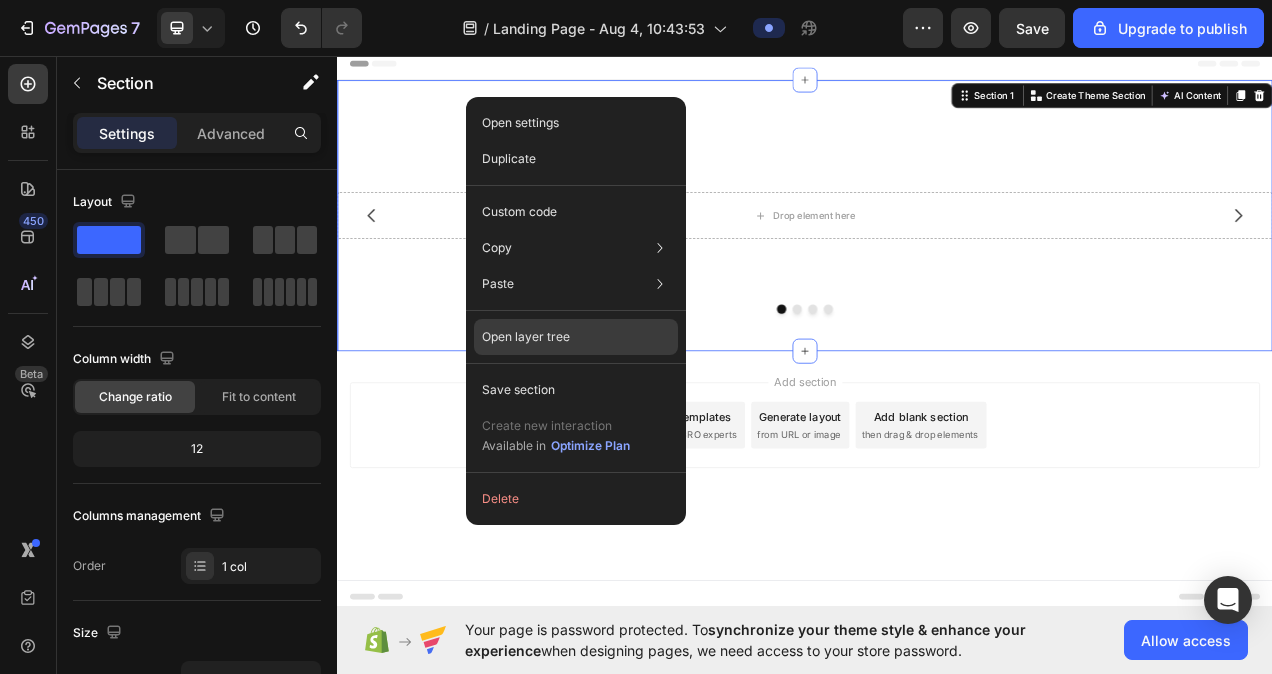 click on "Open layer tree" 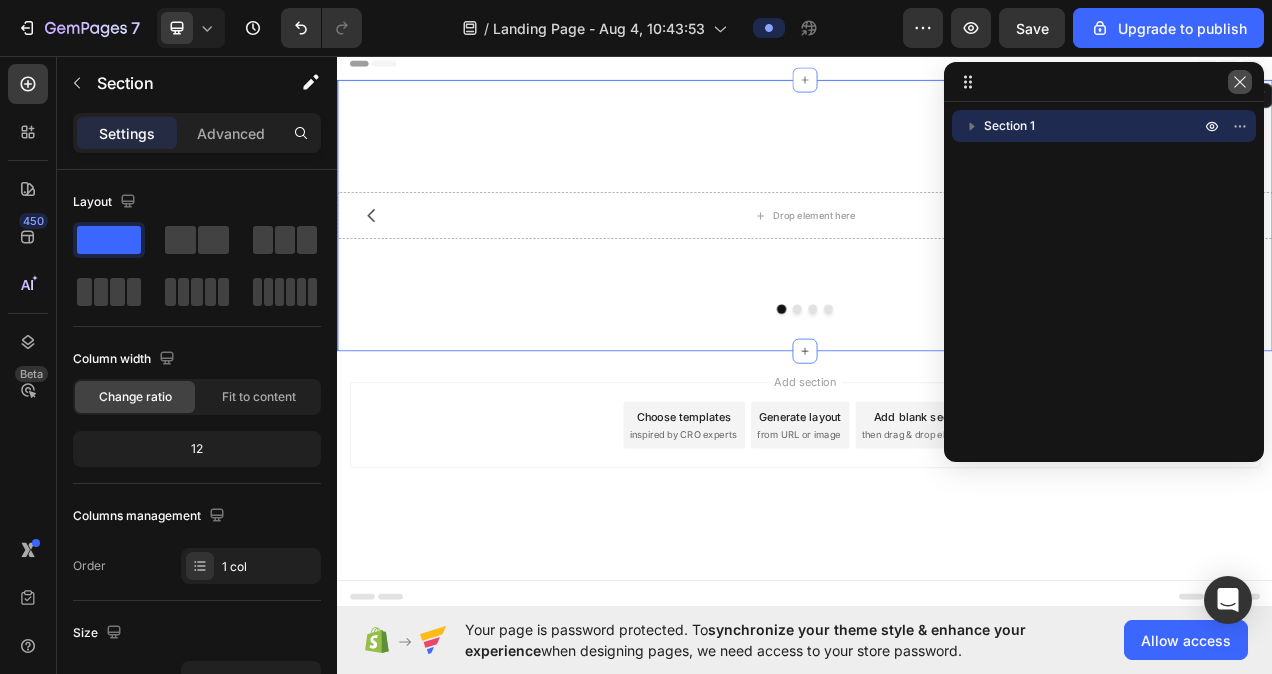 click 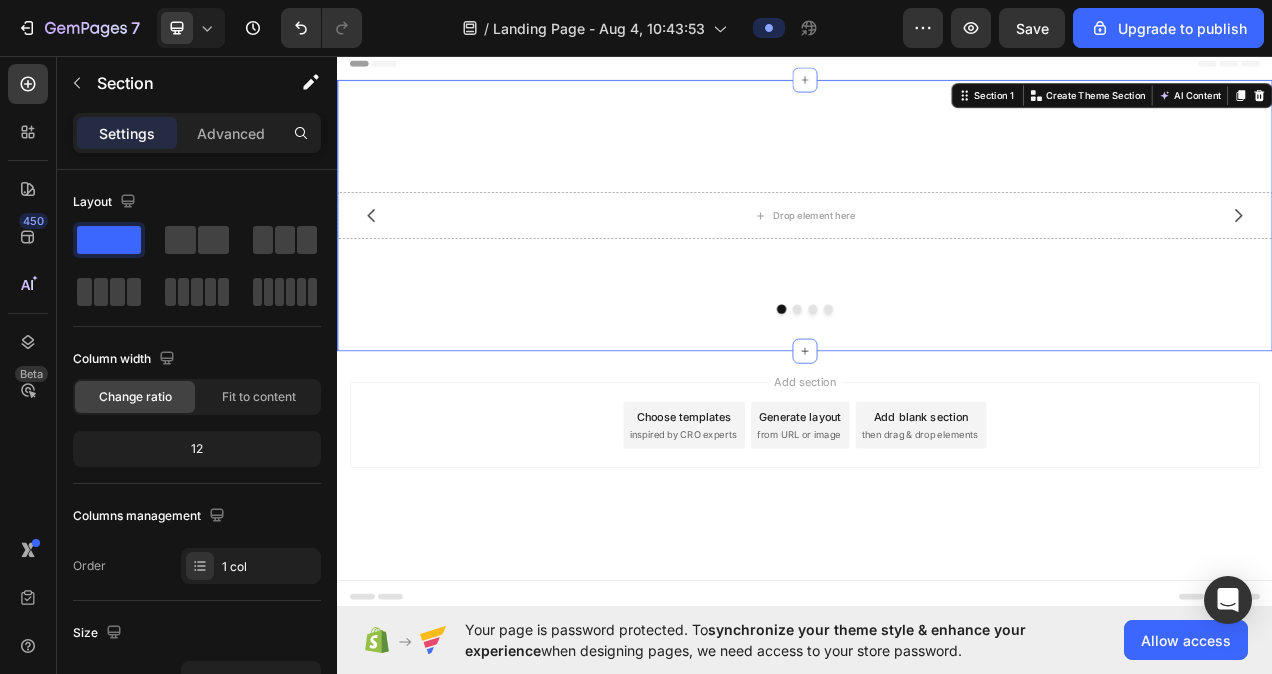 click on "Drop element here
Drop element here
Drop element here
Drop element here
Carousel Section 1   You can create reusable sections Create Theme Section AI Content Write with GemAI What would you like to describe here? Tone and Voice Persuasive Product 牛小排 Show more Generate" at bounding box center [937, 263] 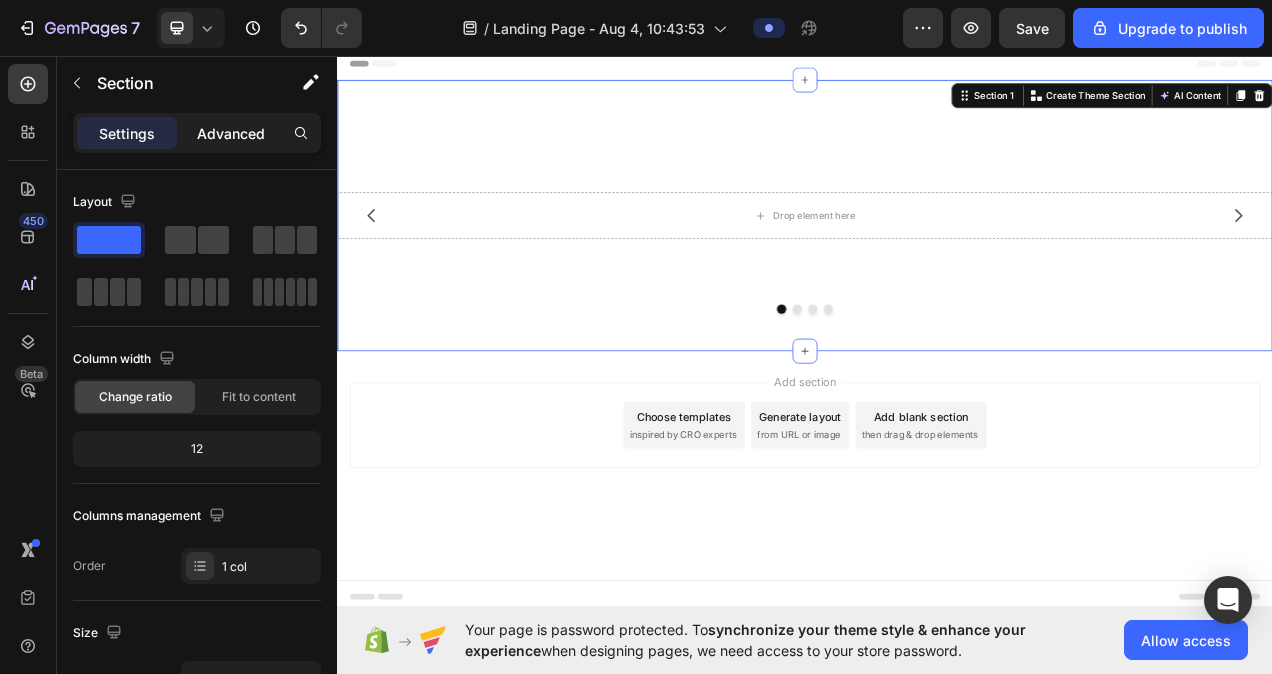 click on "Advanced" at bounding box center [231, 133] 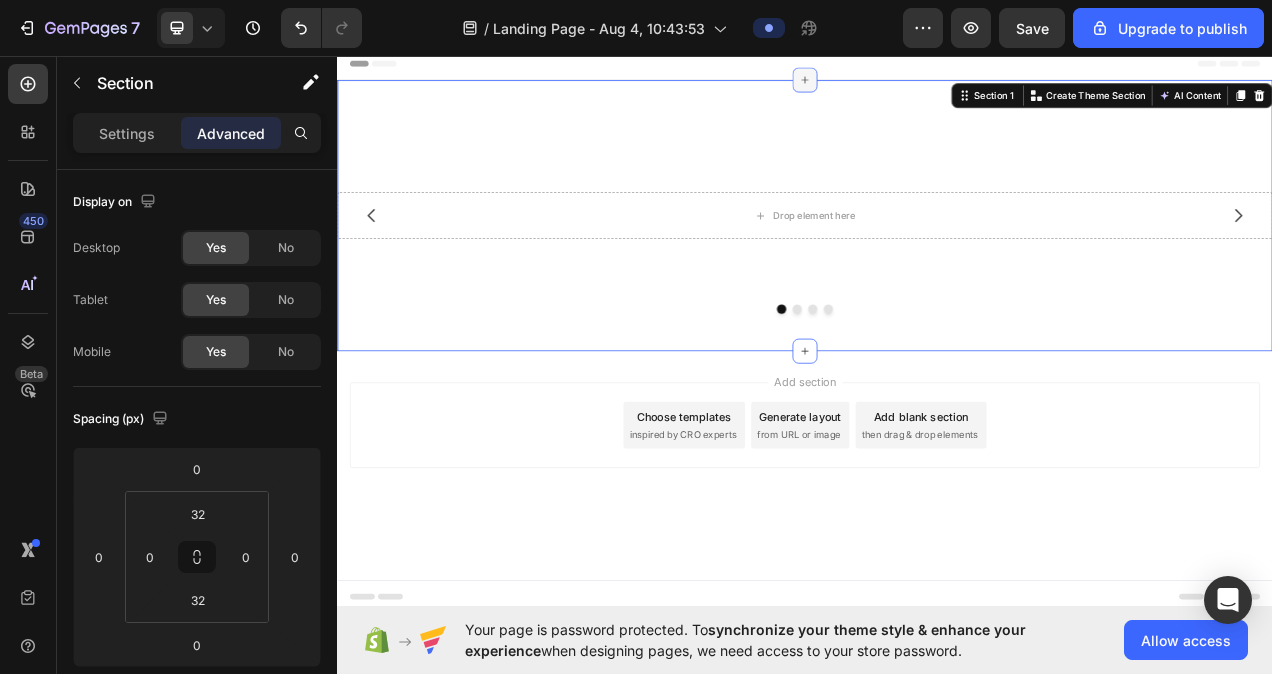 click 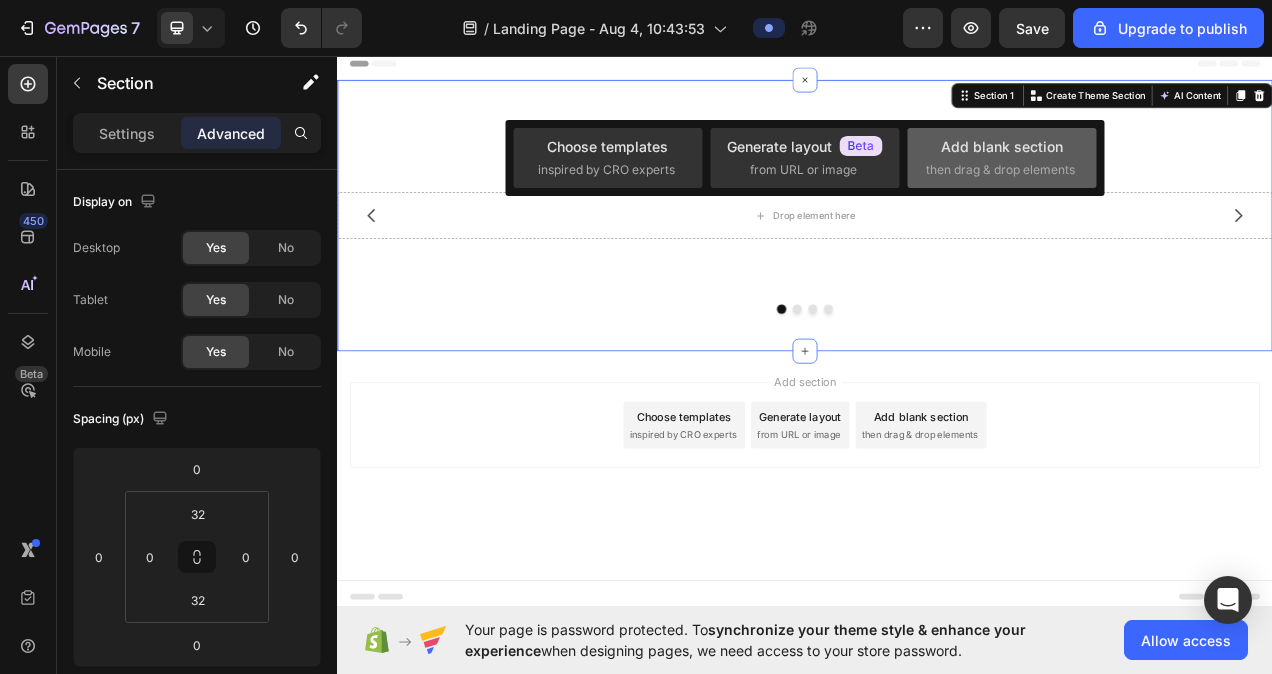 click on "then drag & drop elements" at bounding box center [1000, 170] 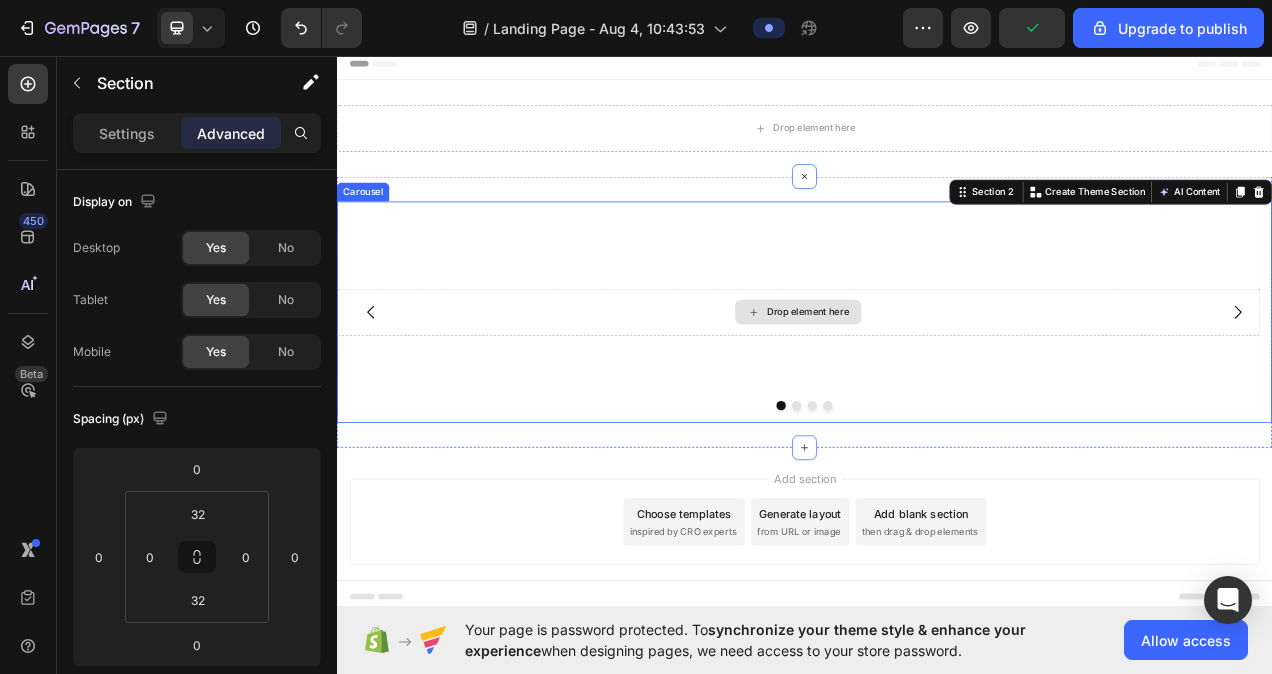 click on "Drop element here" at bounding box center [941, 387] 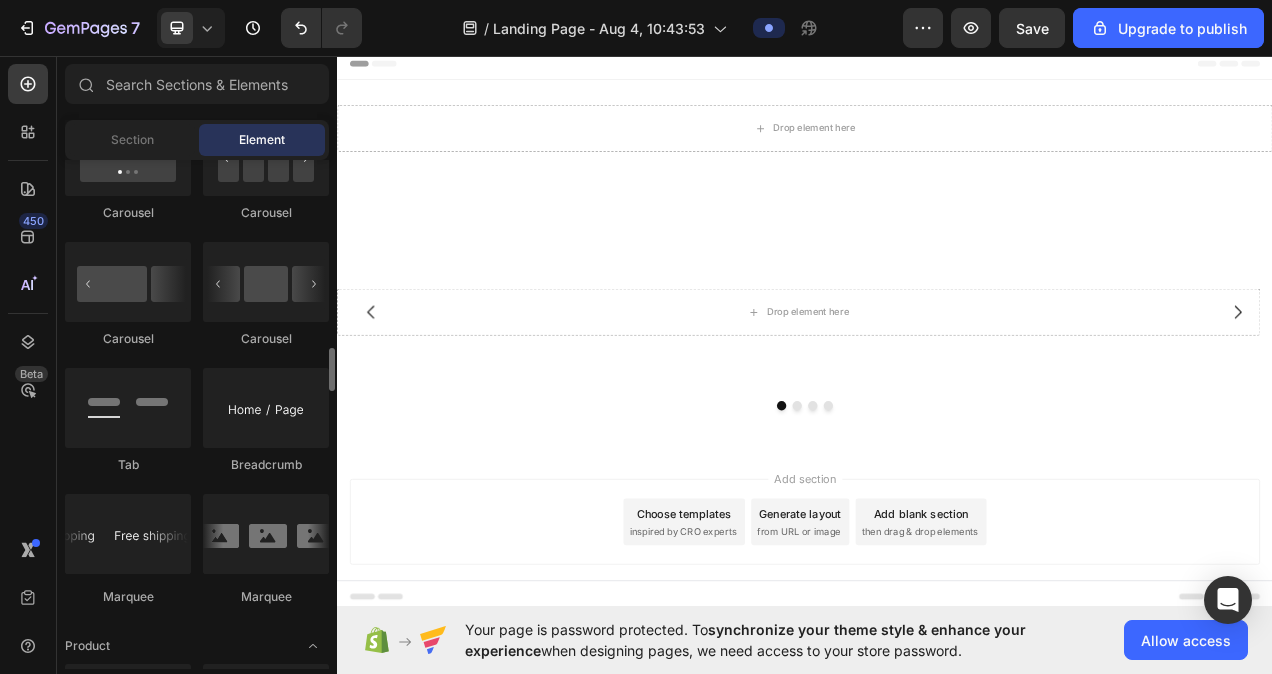 scroll, scrollTop: 2086, scrollLeft: 0, axis: vertical 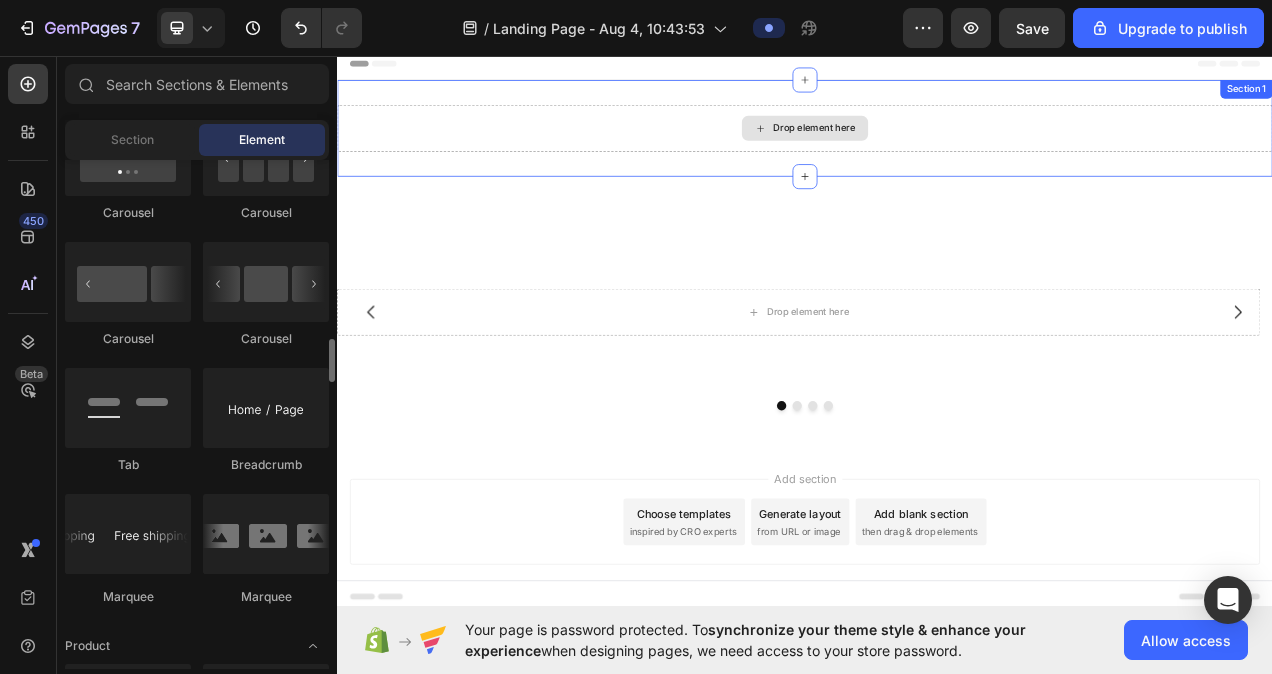 click on "Drop element here" at bounding box center [937, 151] 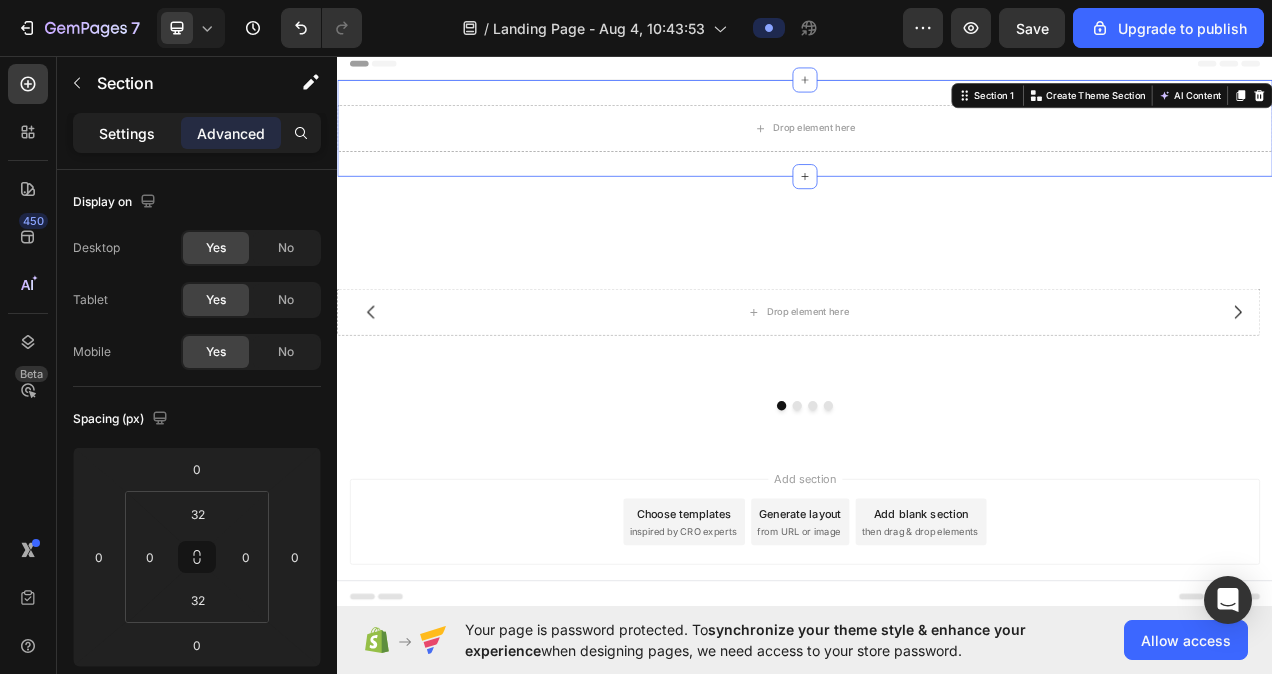 click on "Settings" at bounding box center [127, 133] 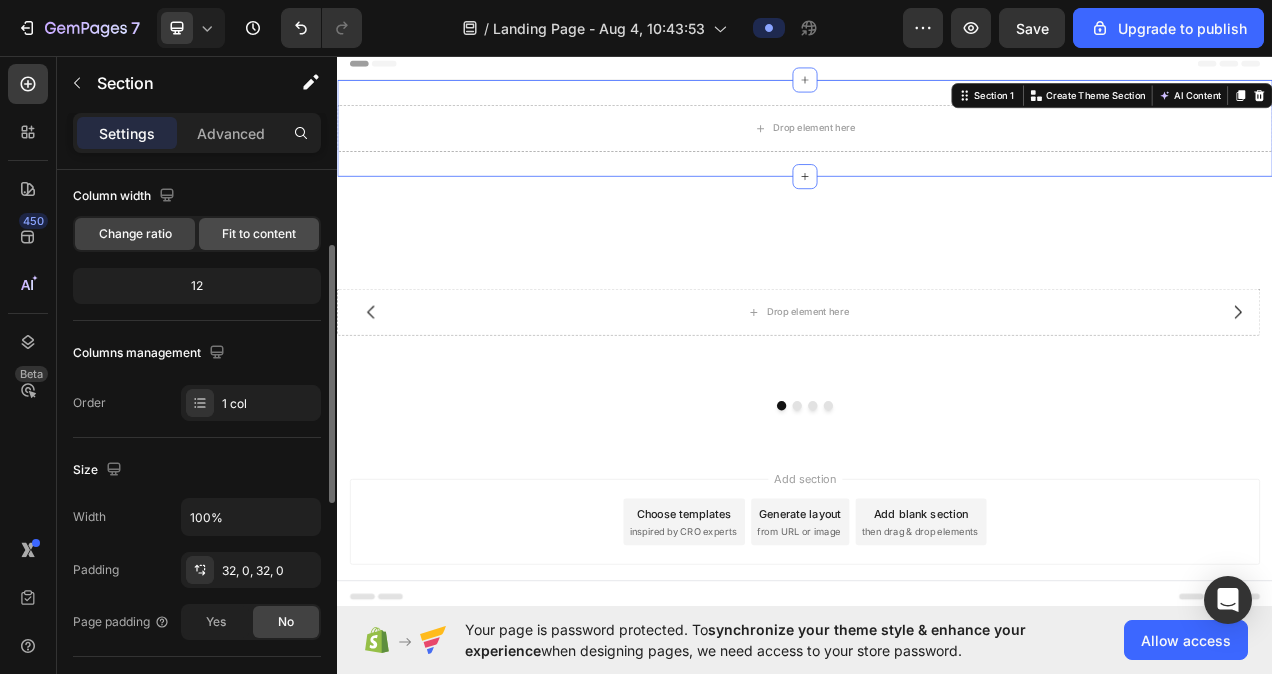 scroll, scrollTop: 164, scrollLeft: 0, axis: vertical 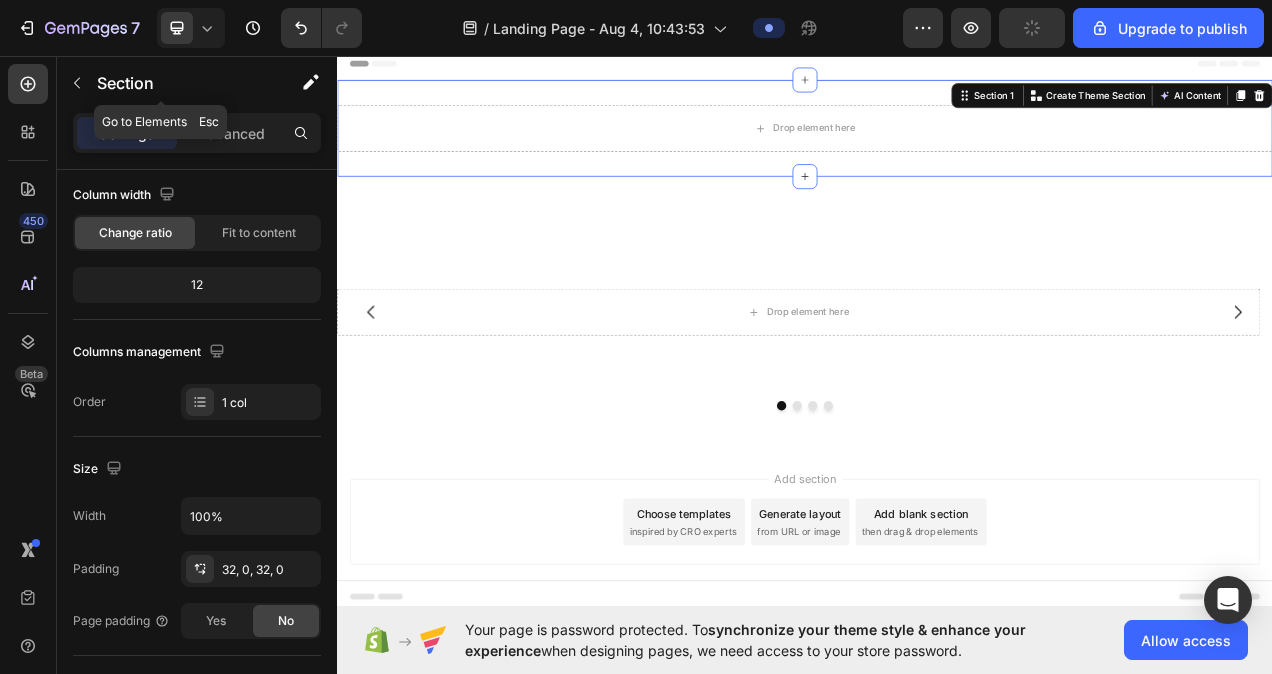 click 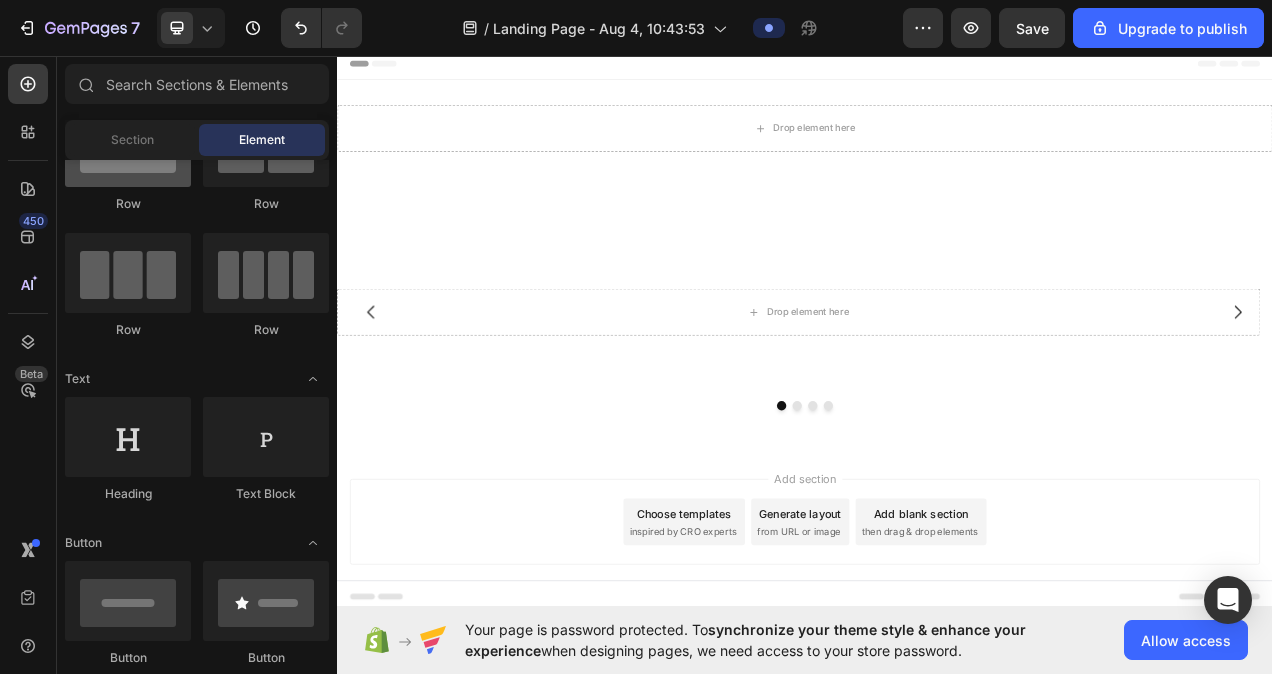 scroll, scrollTop: 0, scrollLeft: 0, axis: both 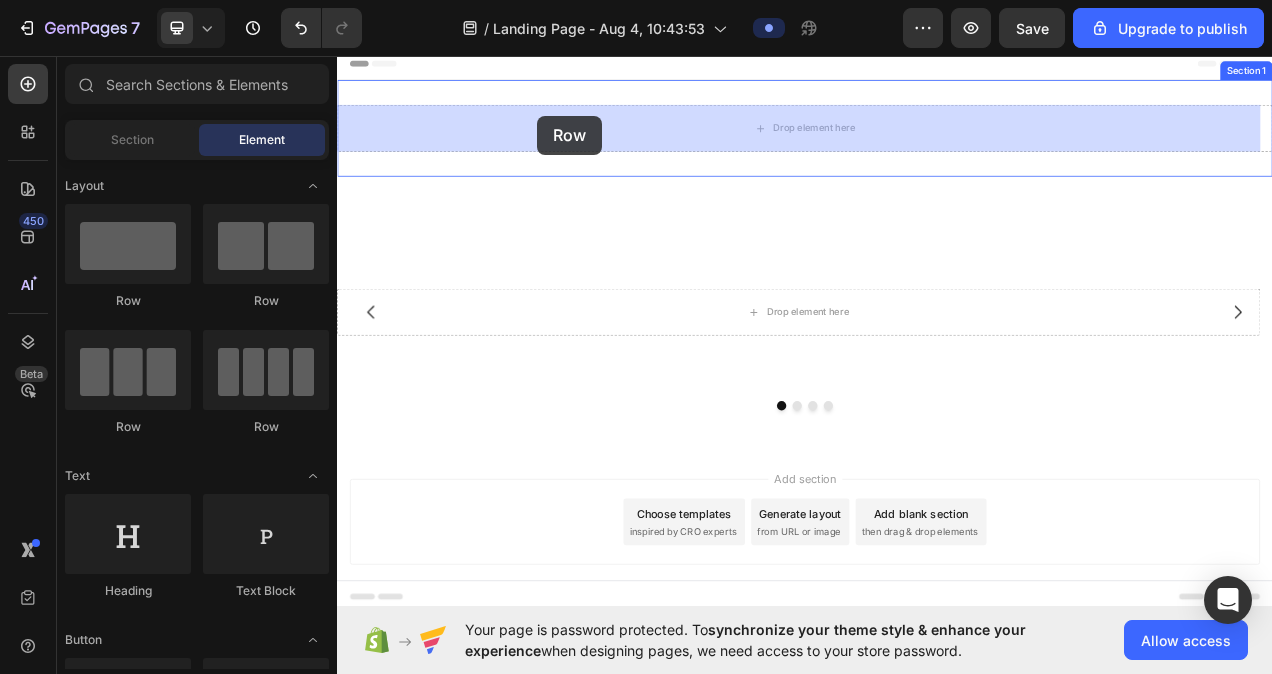 drag, startPoint x: 473, startPoint y: 294, endPoint x: 590, endPoint y: 133, distance: 199.02261 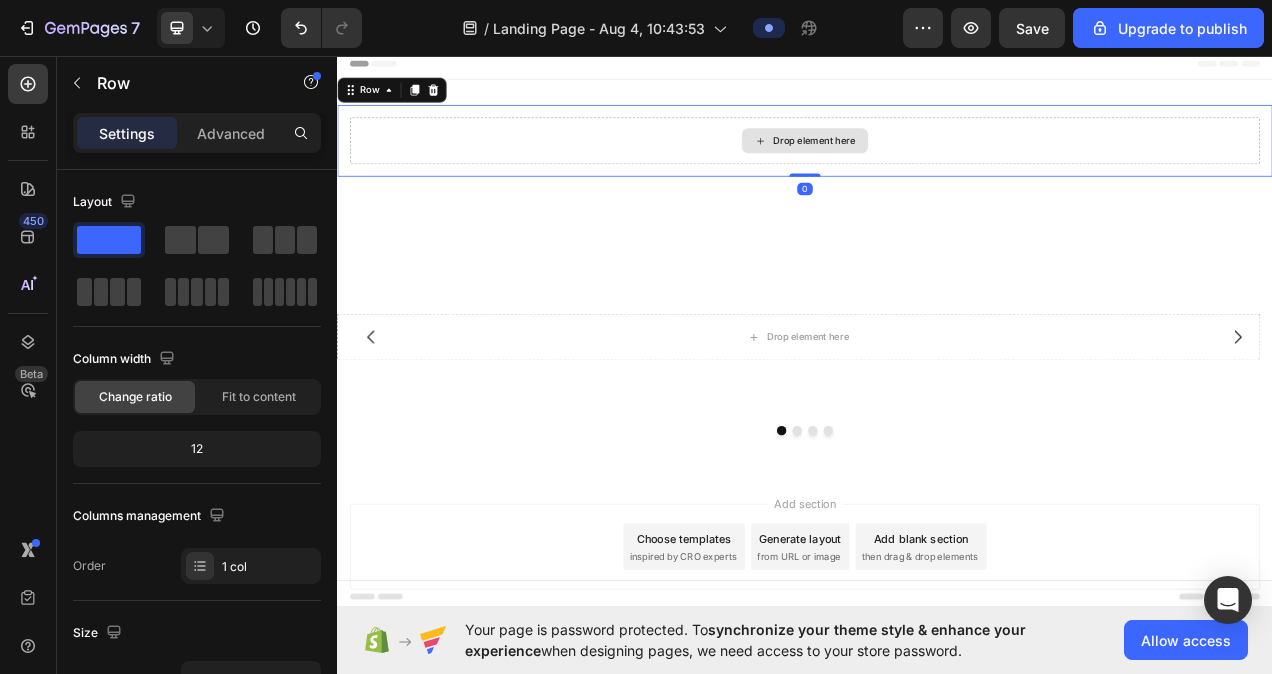 click on "Drop element here" at bounding box center (937, 167) 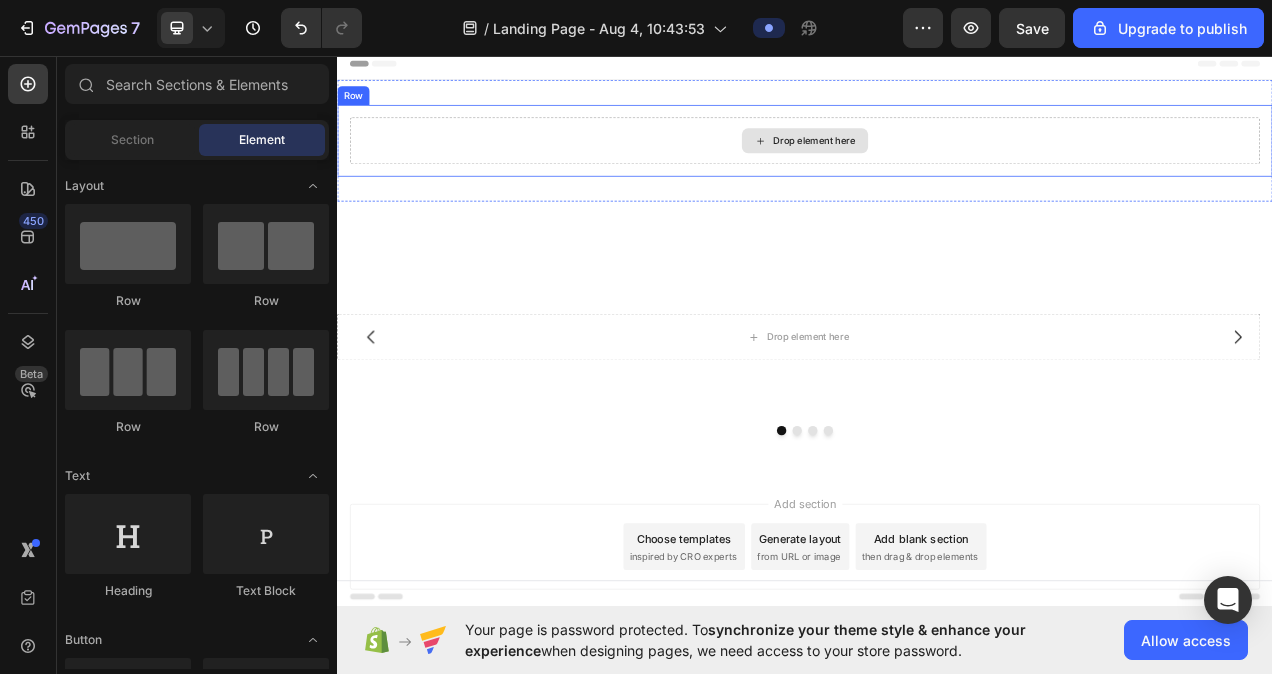 click on "Drop element here" at bounding box center [937, 167] 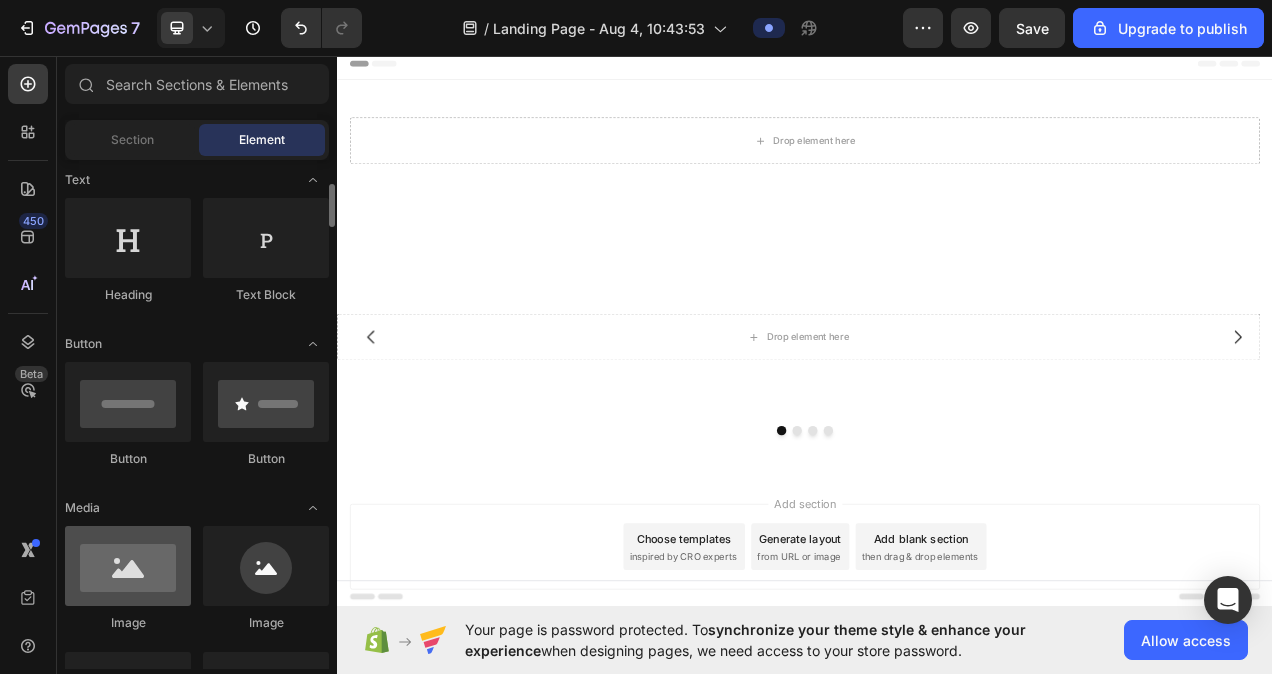 scroll, scrollTop: 298, scrollLeft: 0, axis: vertical 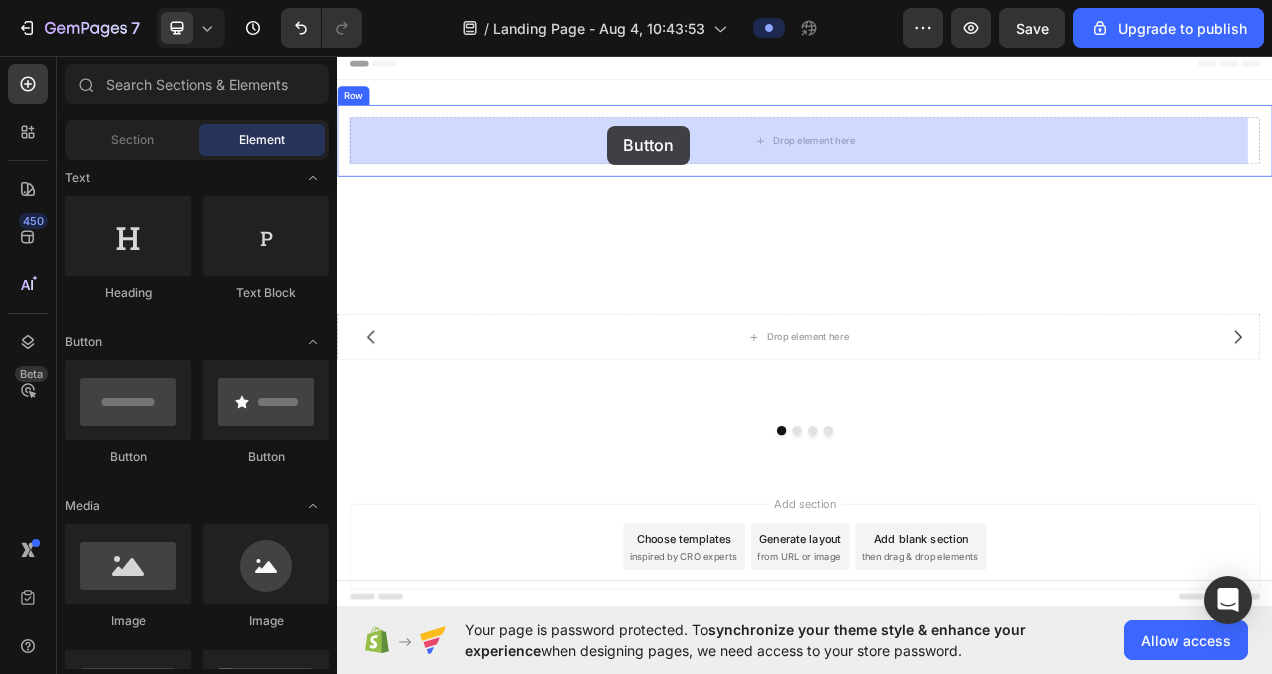 drag, startPoint x: 477, startPoint y: 456, endPoint x: 684, endPoint y: 147, distance: 371.9274 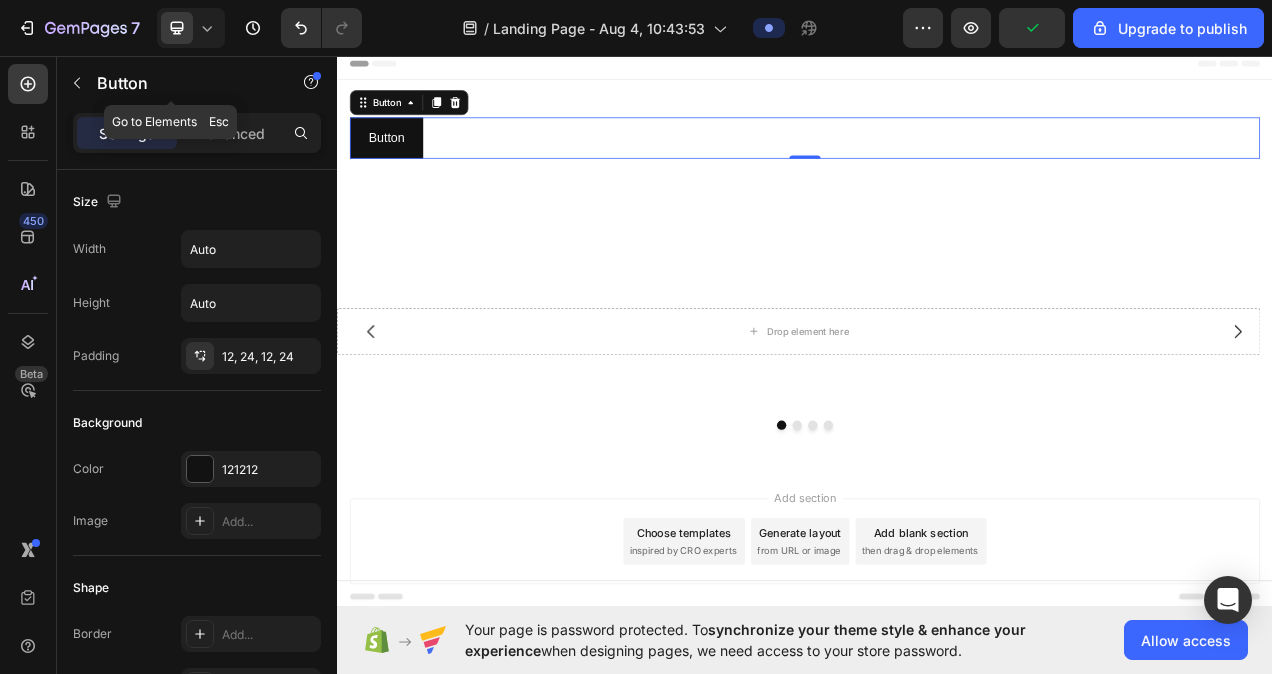 click at bounding box center (77, 83) 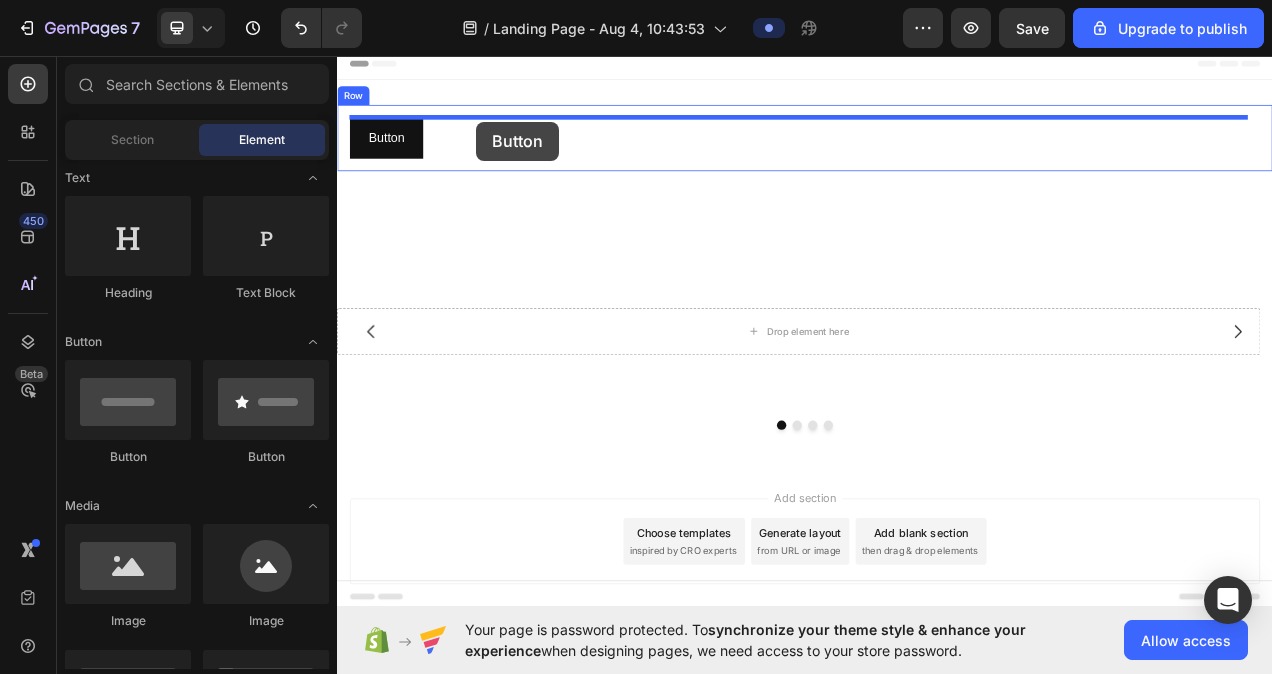 drag, startPoint x: 455, startPoint y: 466, endPoint x: 515, endPoint y: 142, distance: 329.50873 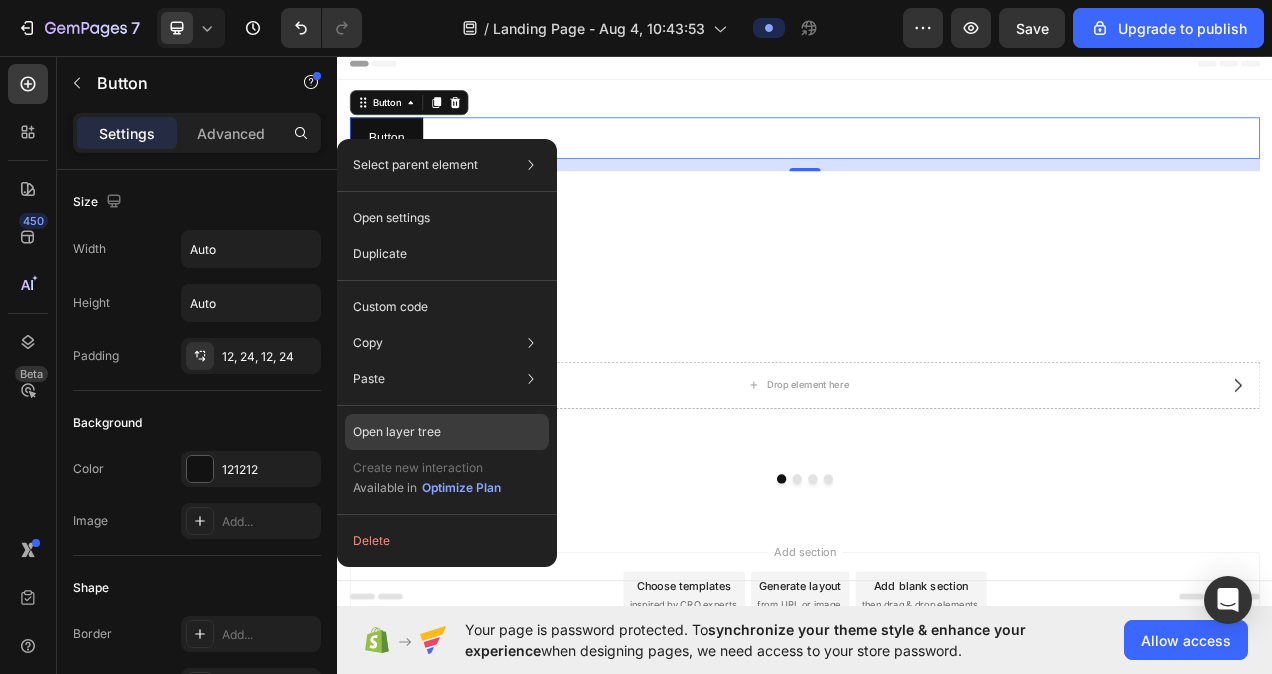 click on "Open layer tree" at bounding box center [397, 432] 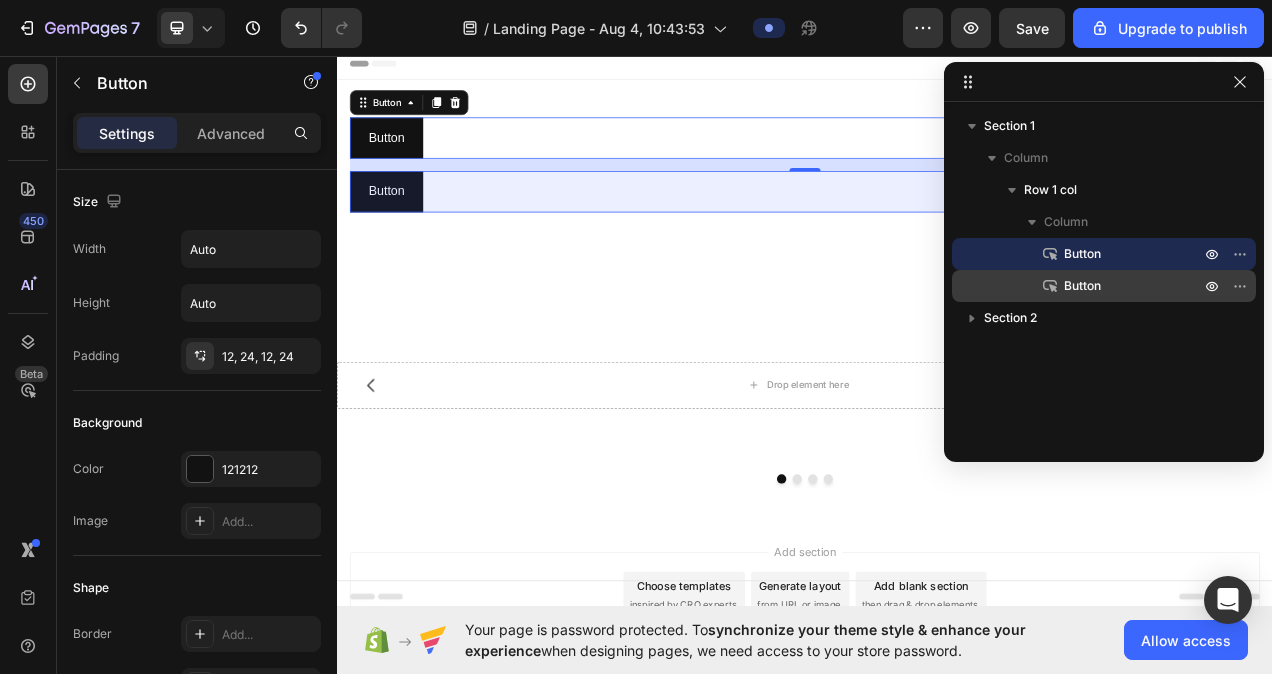 drag, startPoint x: 1048, startPoint y: 279, endPoint x: 1142, endPoint y: 291, distance: 94.76286 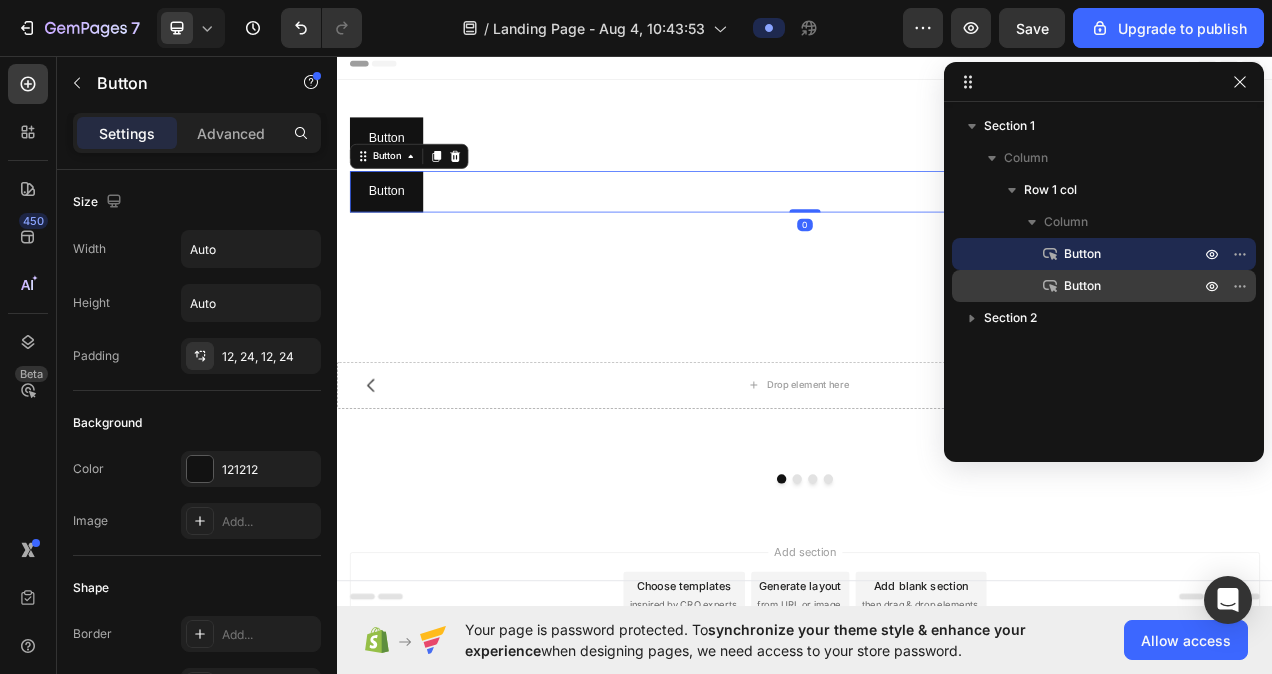 scroll, scrollTop: 164, scrollLeft: 0, axis: vertical 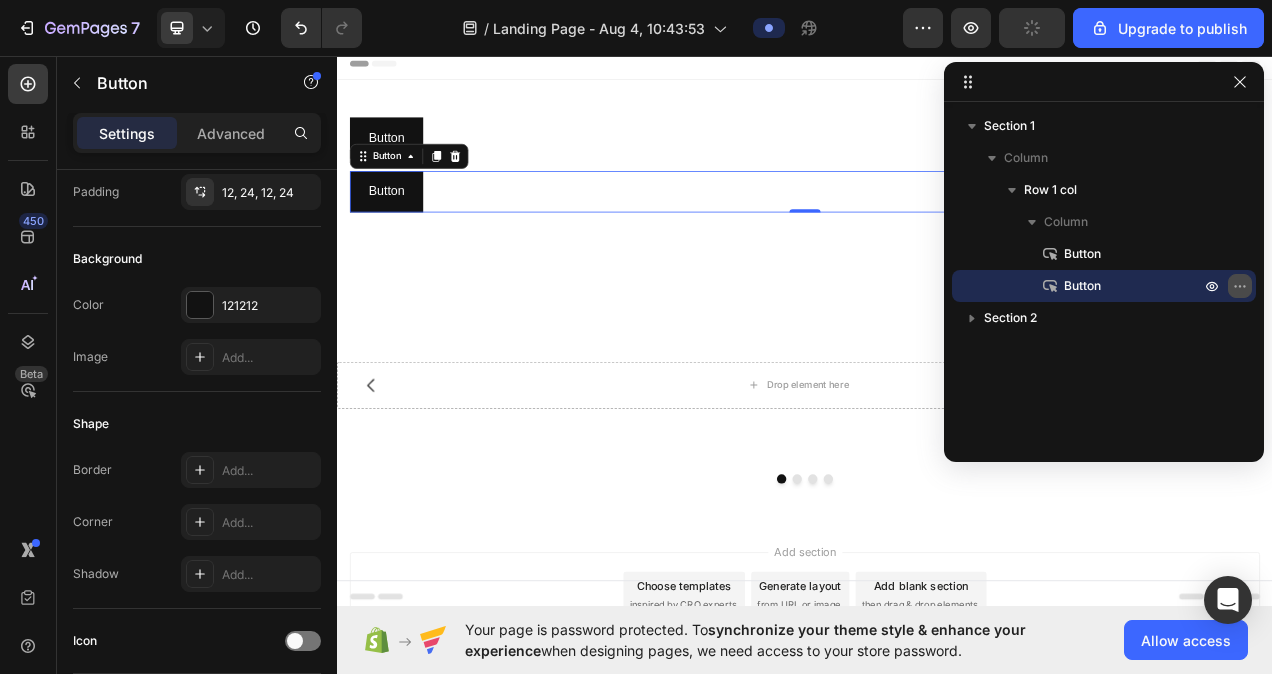 click 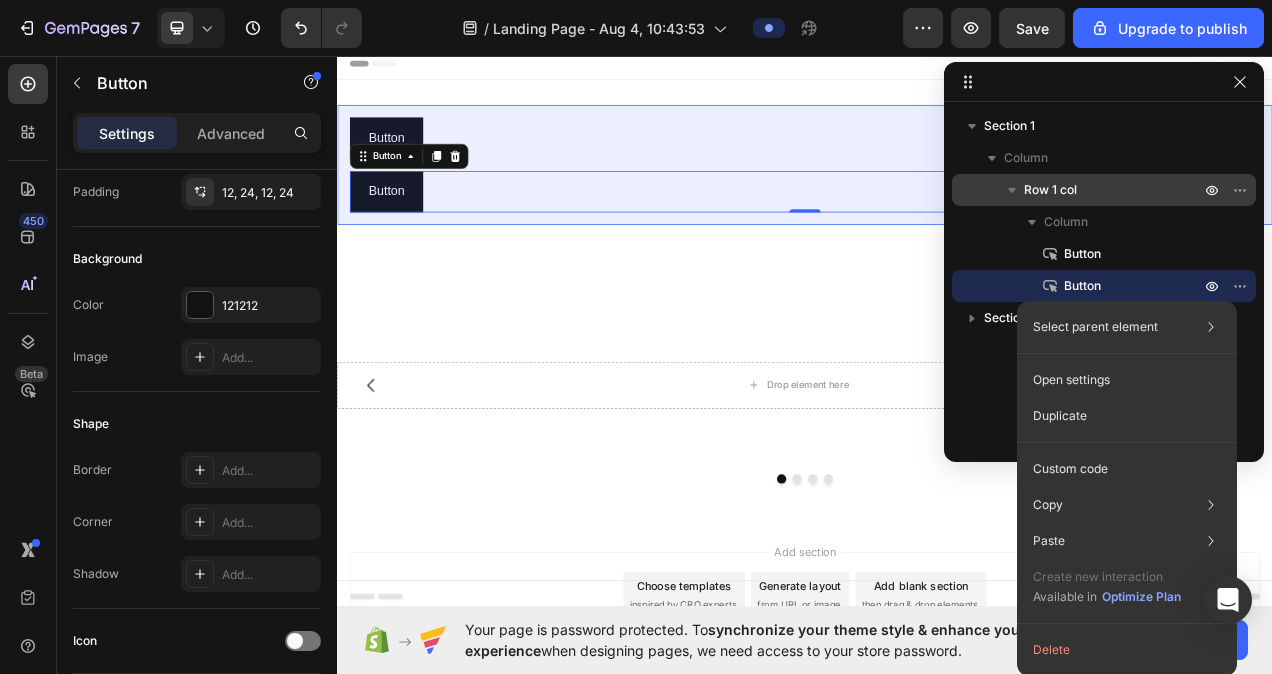 click on "Row 1 col" at bounding box center [1104, 190] 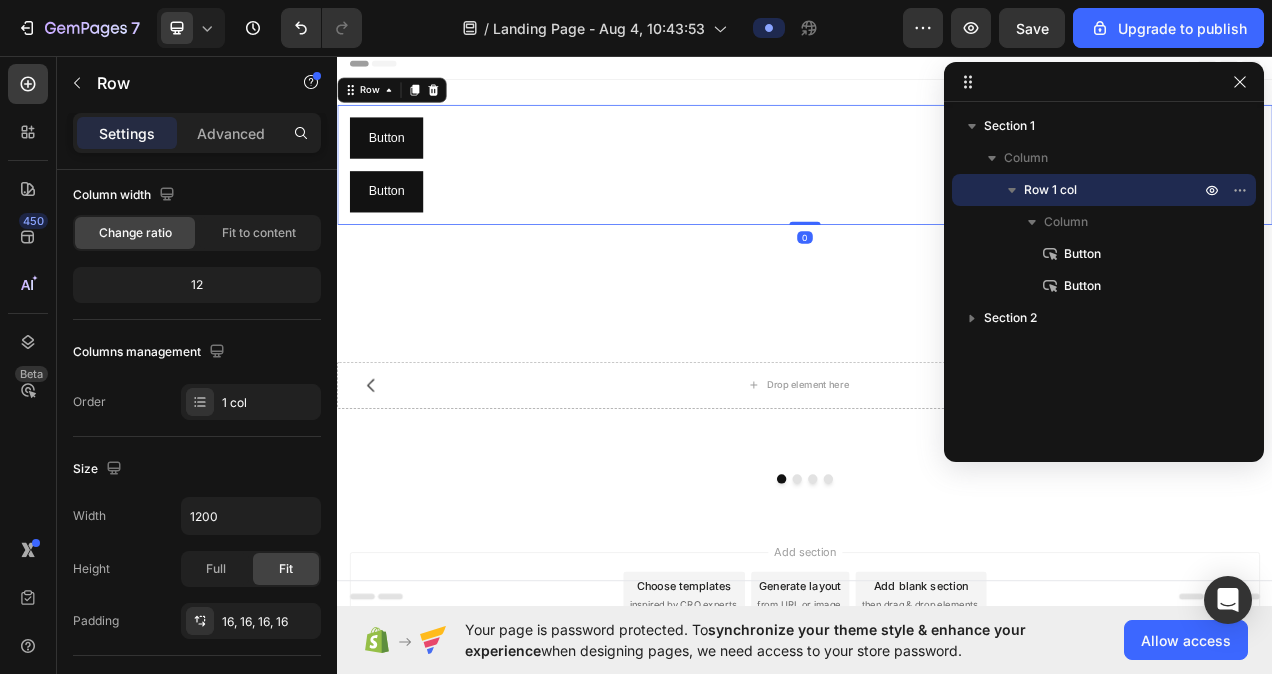scroll, scrollTop: 0, scrollLeft: 0, axis: both 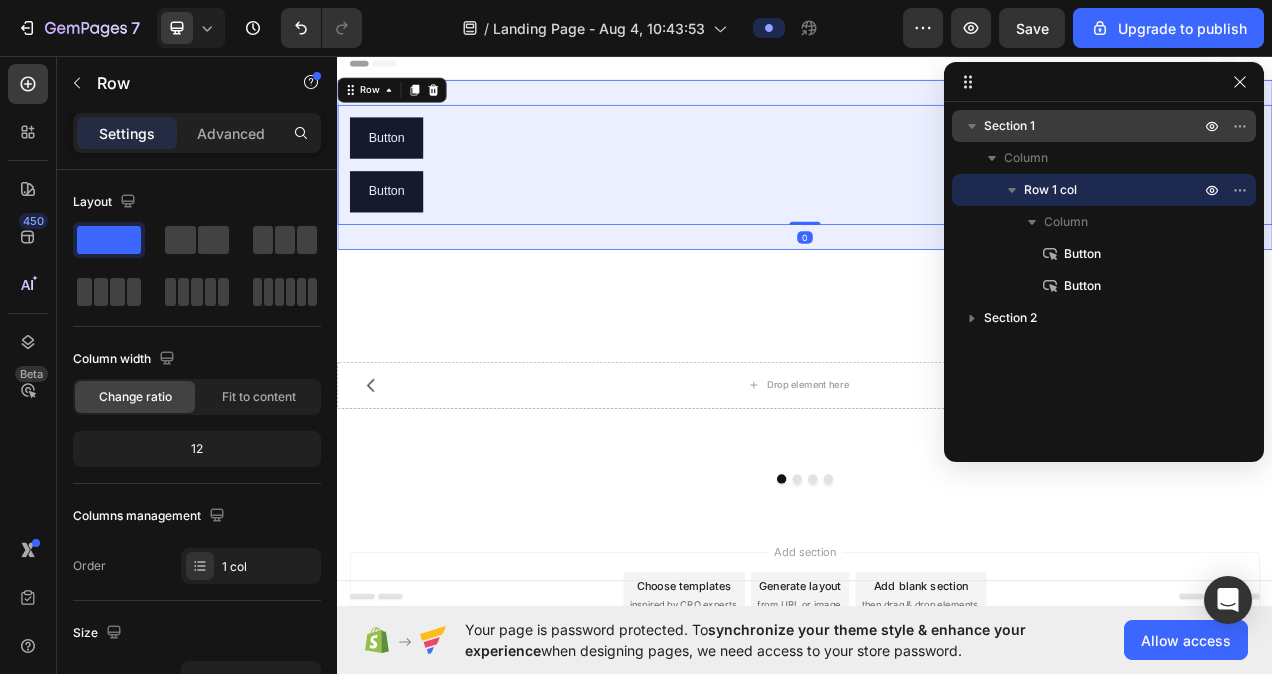 drag, startPoint x: 1050, startPoint y: 284, endPoint x: 1068, endPoint y: 139, distance: 146.11298 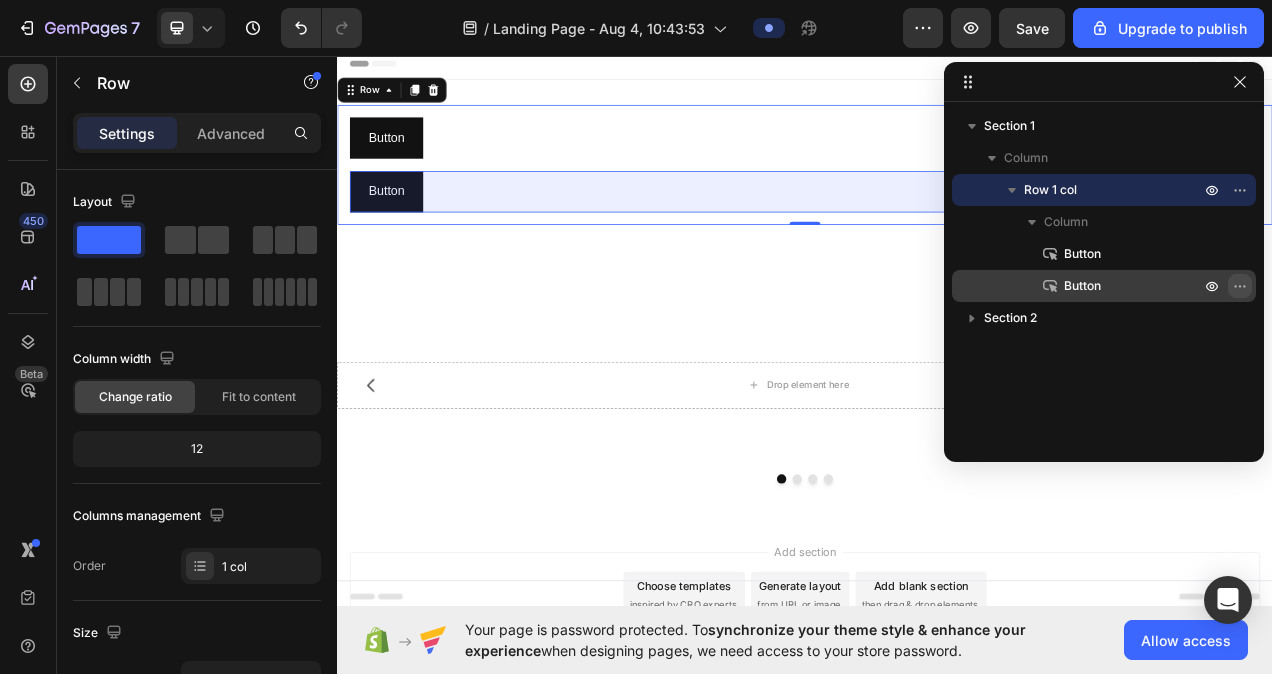 click 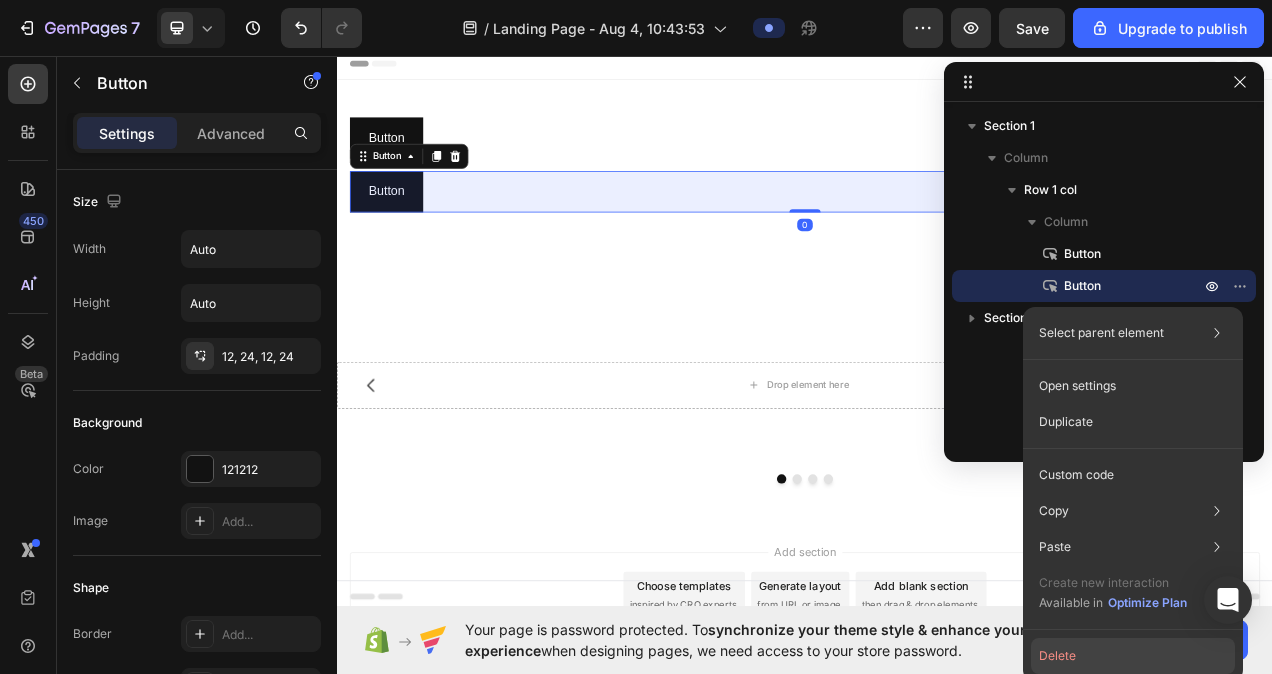 click on "Delete" 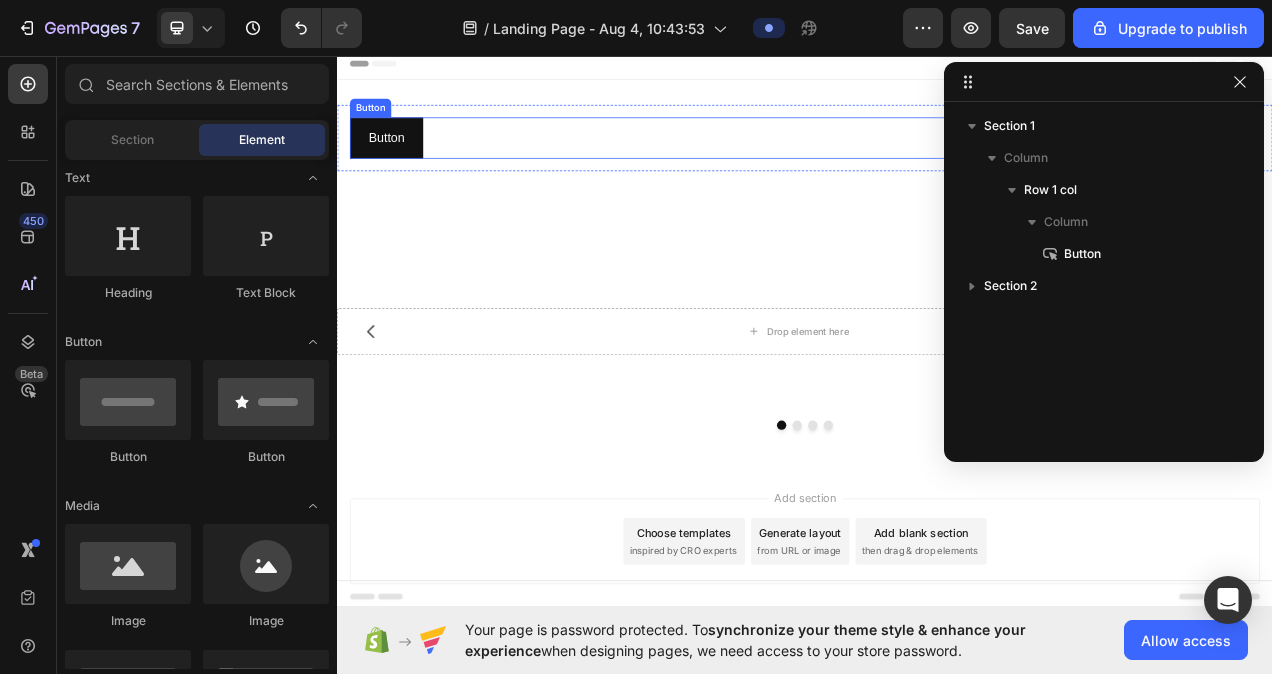 click on "Button Button" at bounding box center (937, 163) 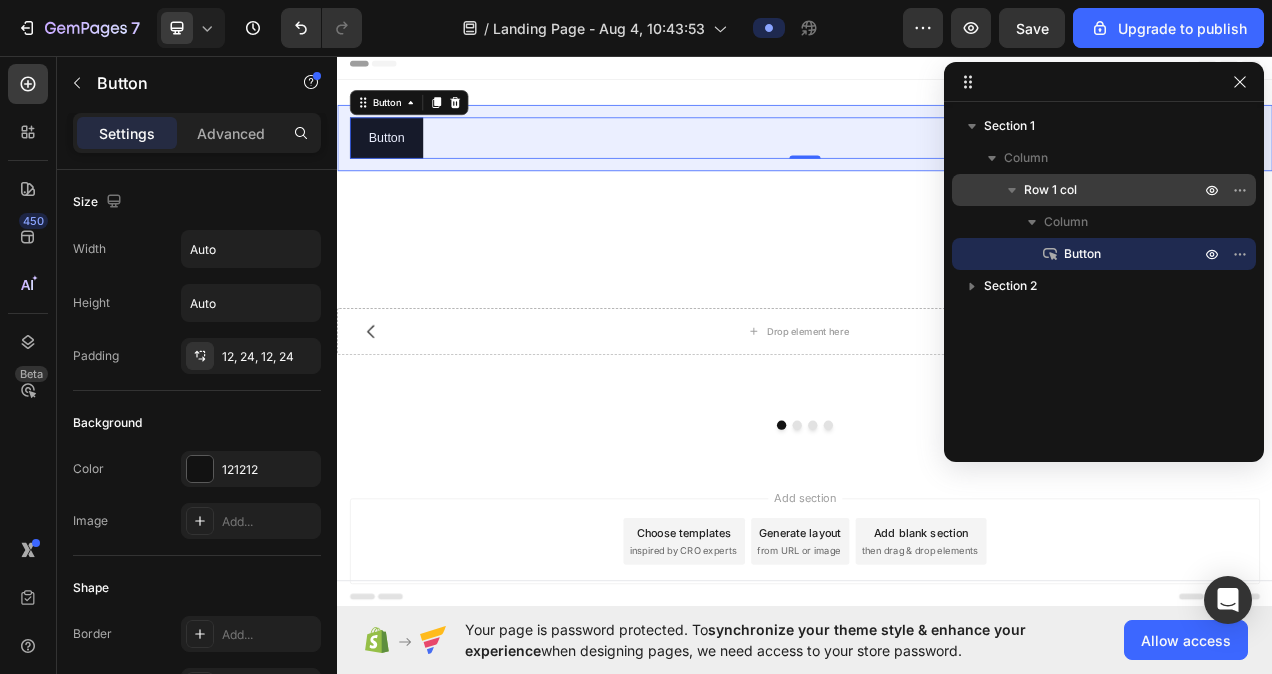 click on "Row 1 col" at bounding box center (1050, 190) 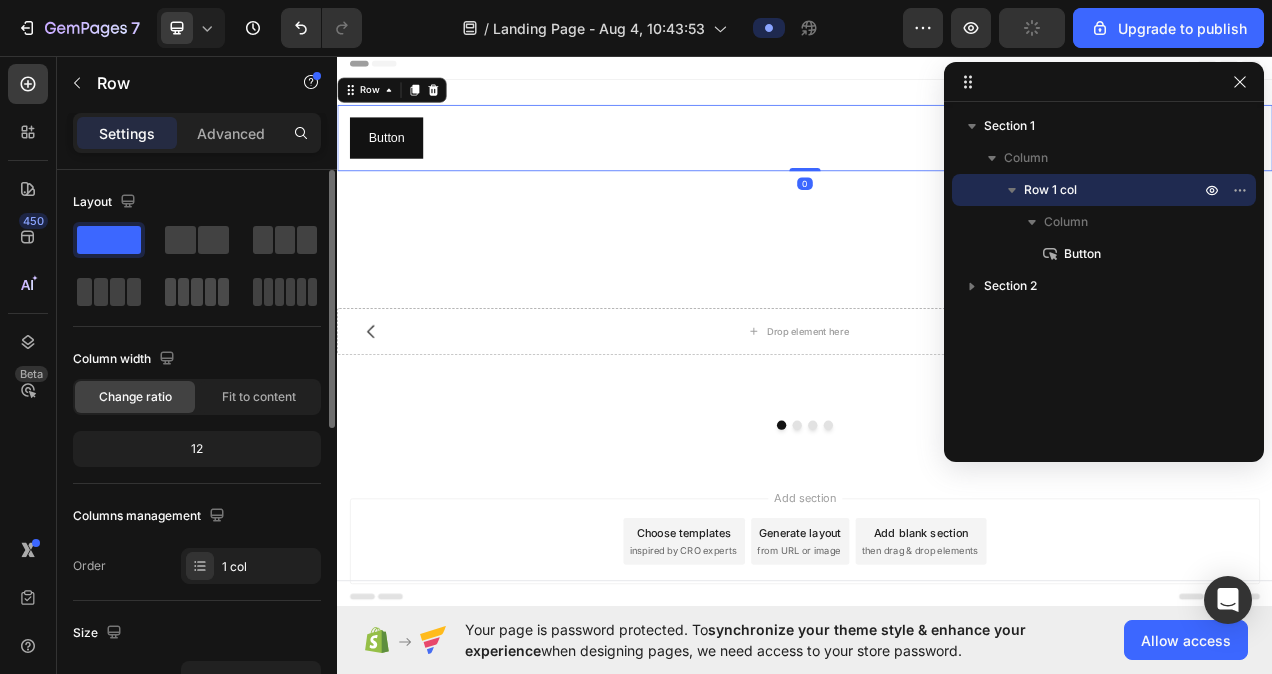 click 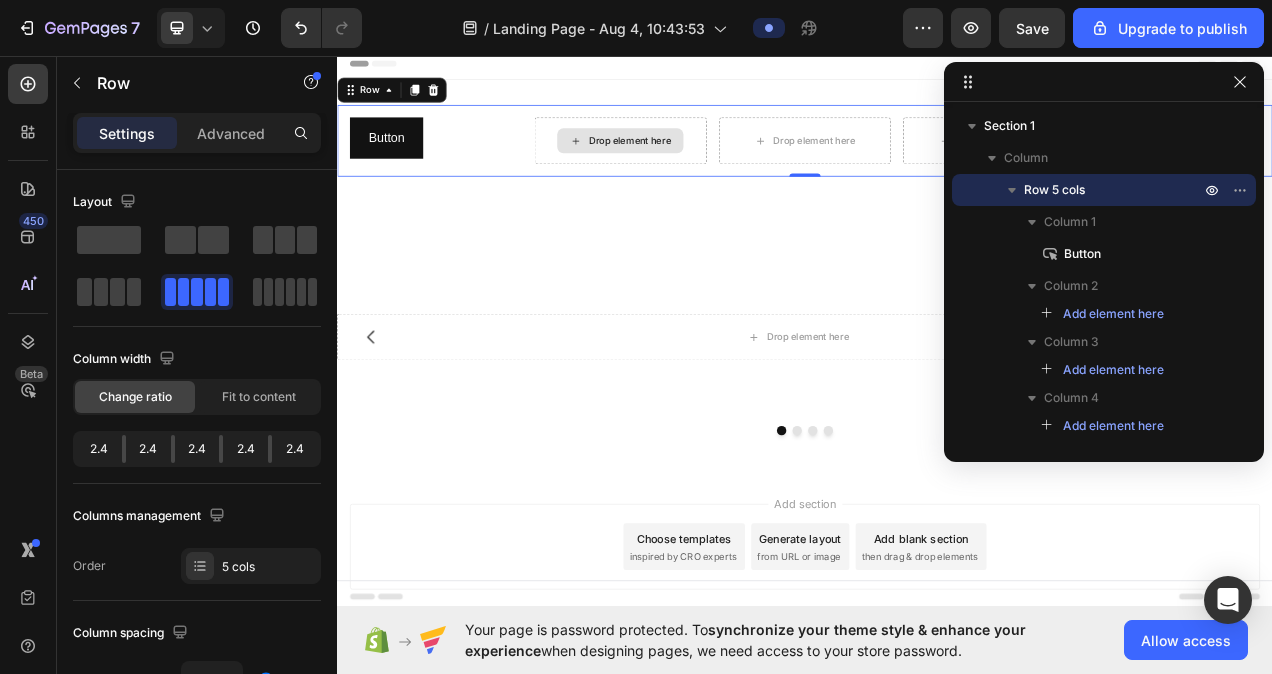 click on "Drop element here" at bounding box center [700, 167] 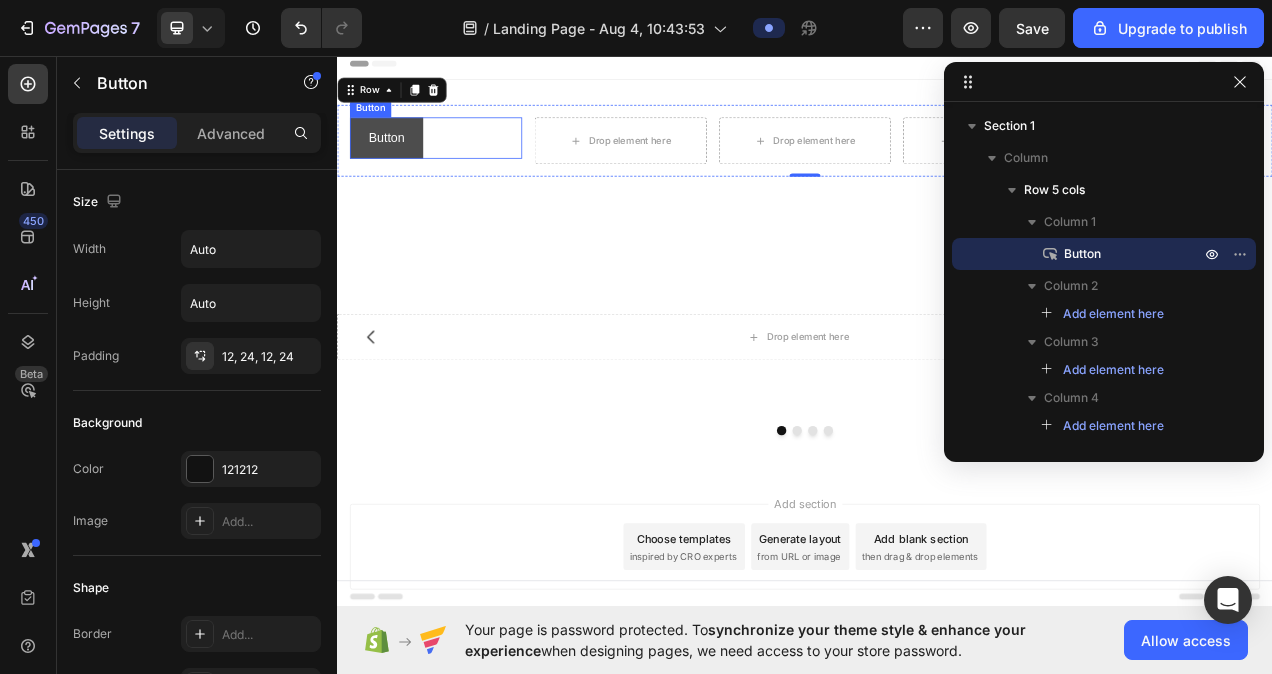 click on "Button" at bounding box center [400, 163] 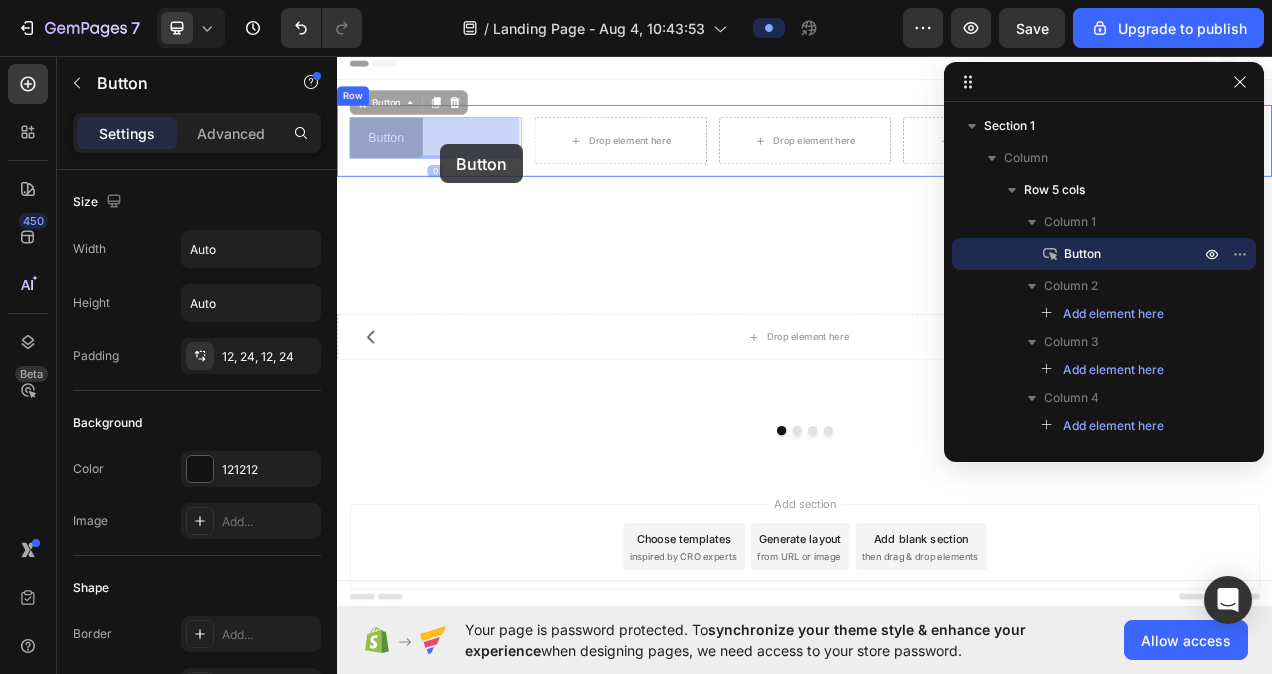 drag, startPoint x: 465, startPoint y: 182, endPoint x: 469, endPoint y: 171, distance: 11.7046995 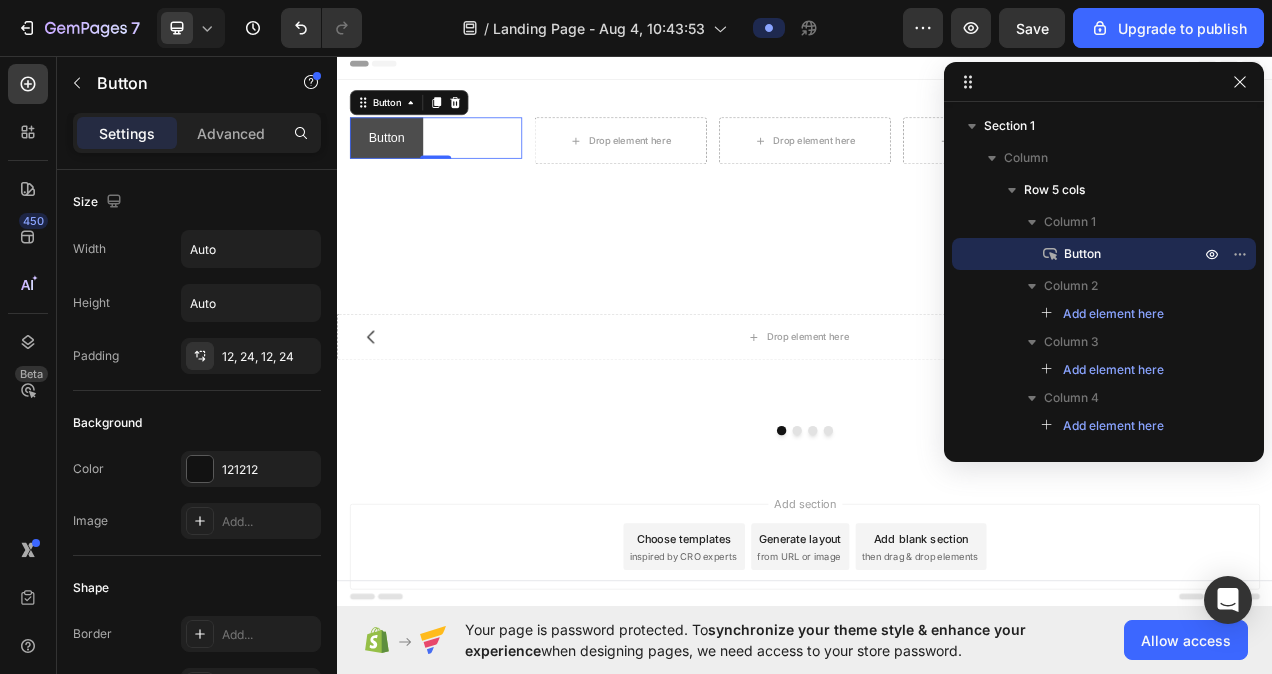 click on "Button" at bounding box center [400, 163] 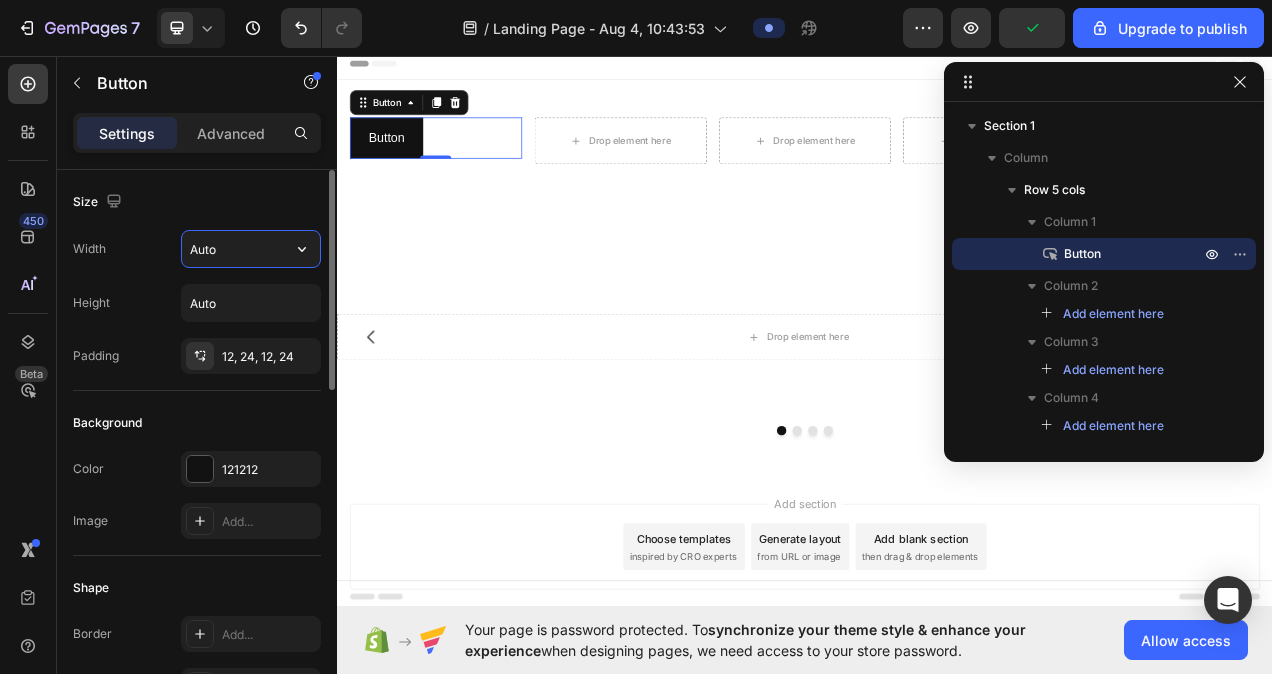 click on "Auto" at bounding box center [251, 249] 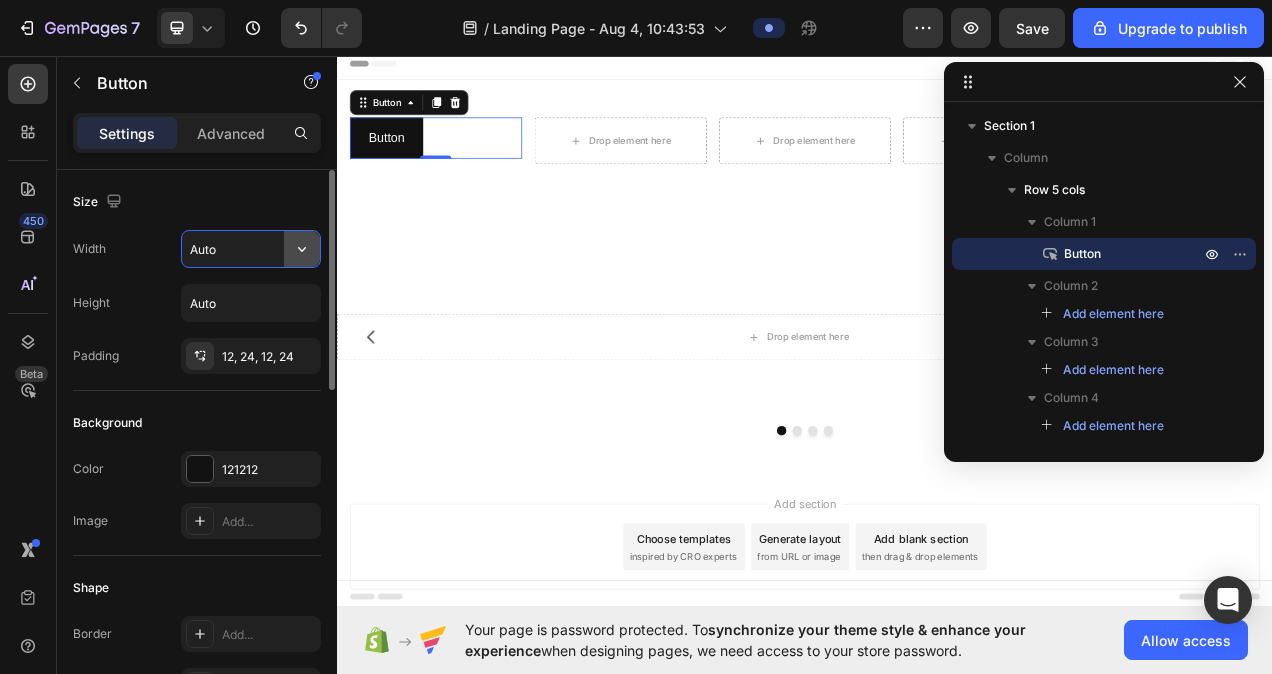 click 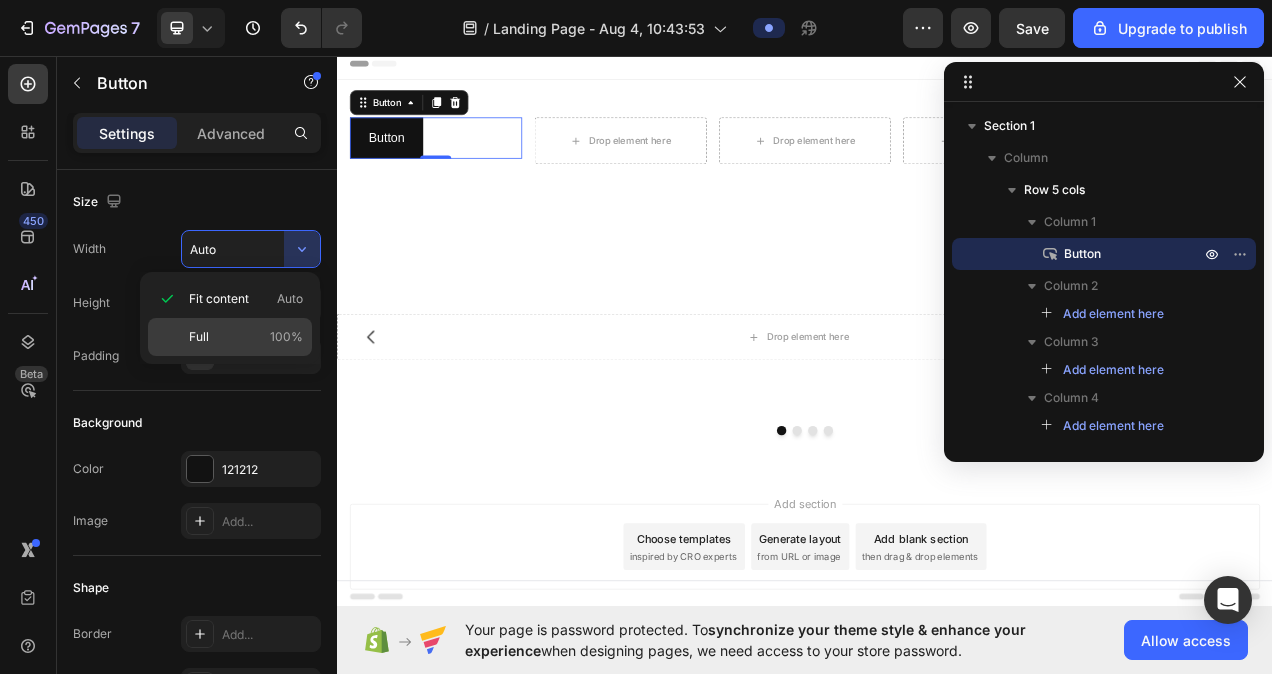 click on "Full 100%" at bounding box center (246, 337) 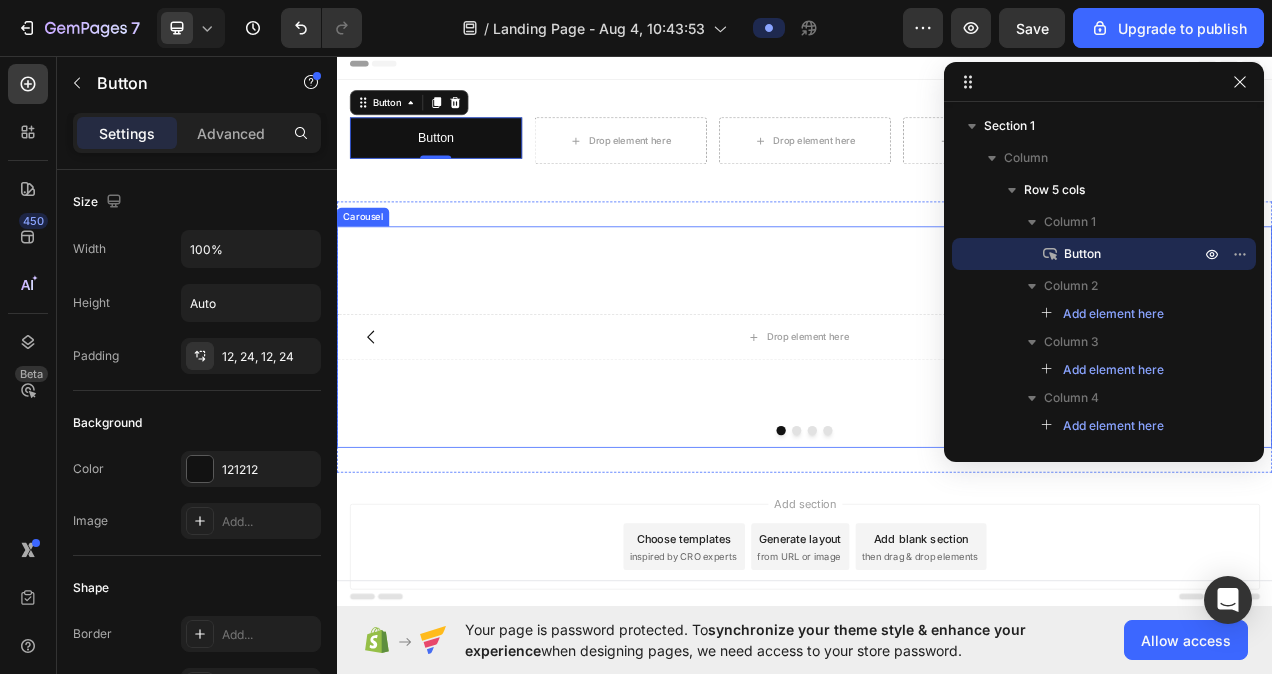 click on "Drop element here
Drop element here
Drop element here
Drop element here
Carousel" at bounding box center (937, 419) 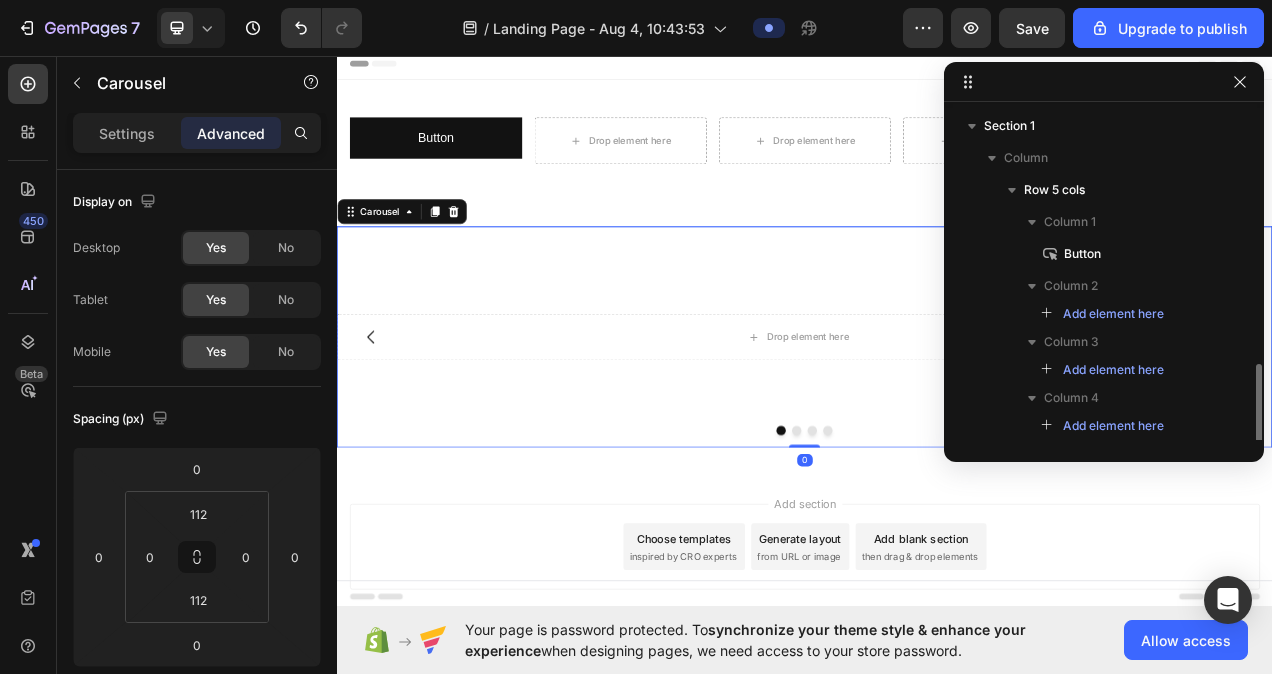 scroll, scrollTop: 150, scrollLeft: 0, axis: vertical 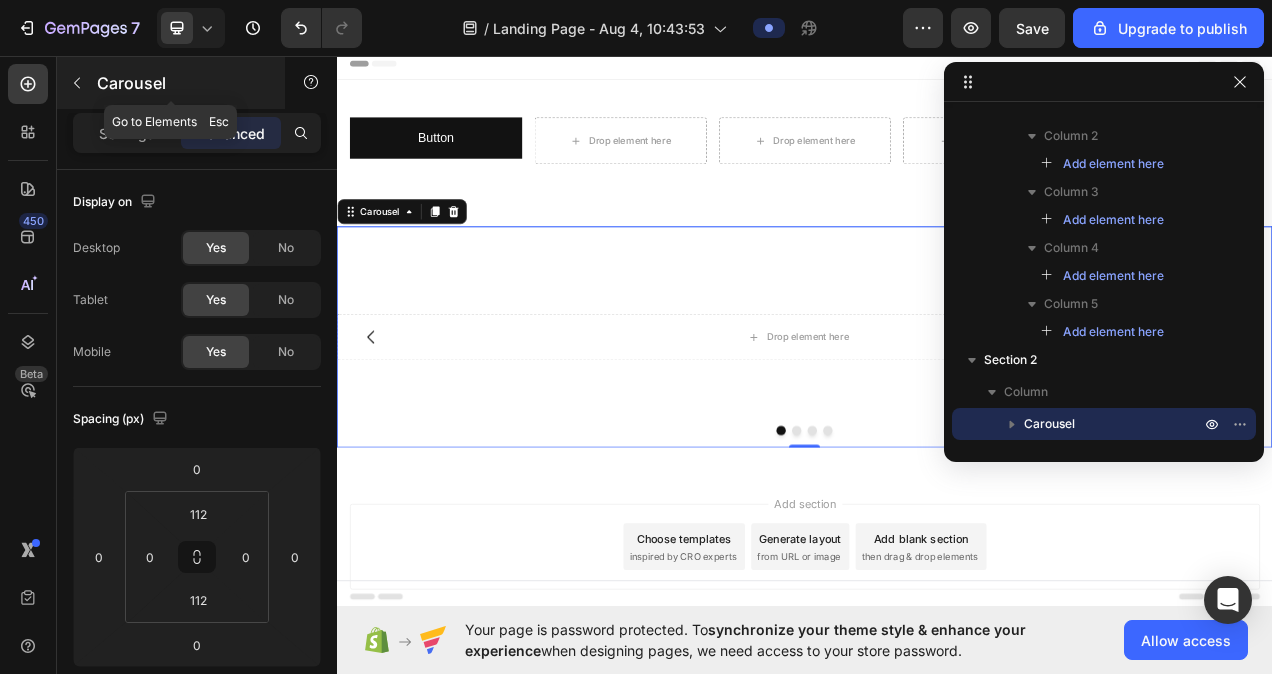 click on "Carousel" at bounding box center (171, 83) 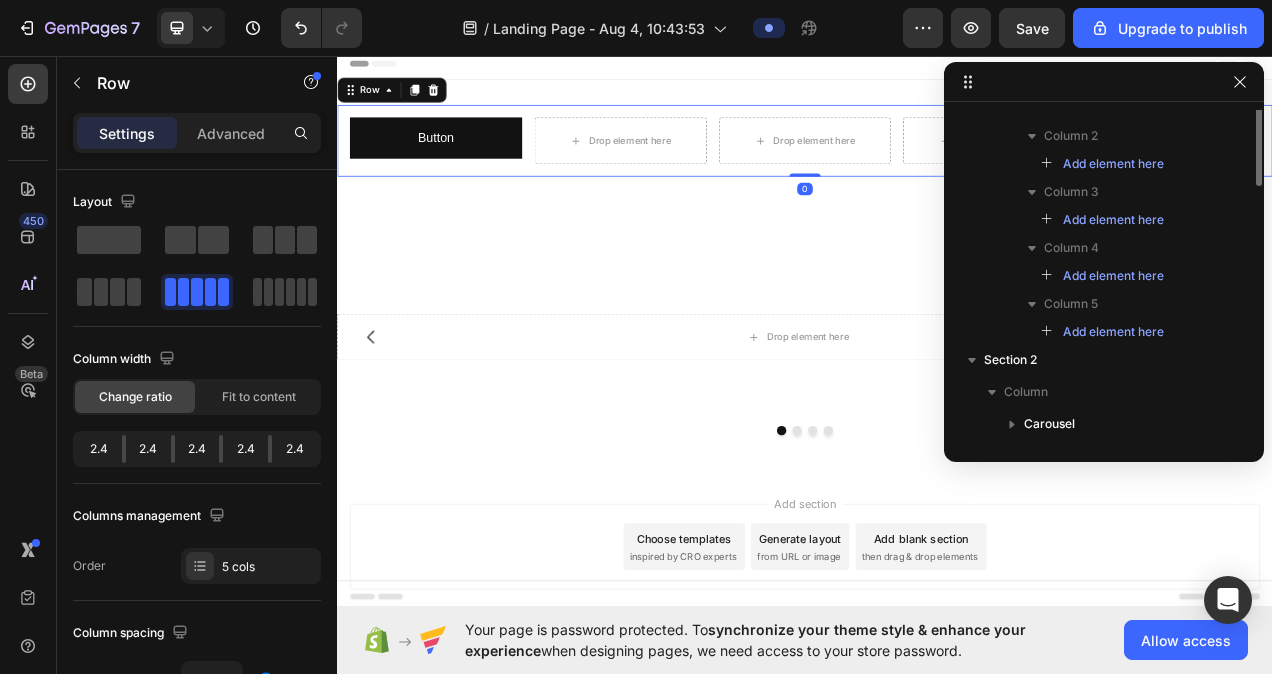 click on "Button Button
Drop element here
Drop element here
Drop element here
Drop element here Row   0" at bounding box center (937, 167) 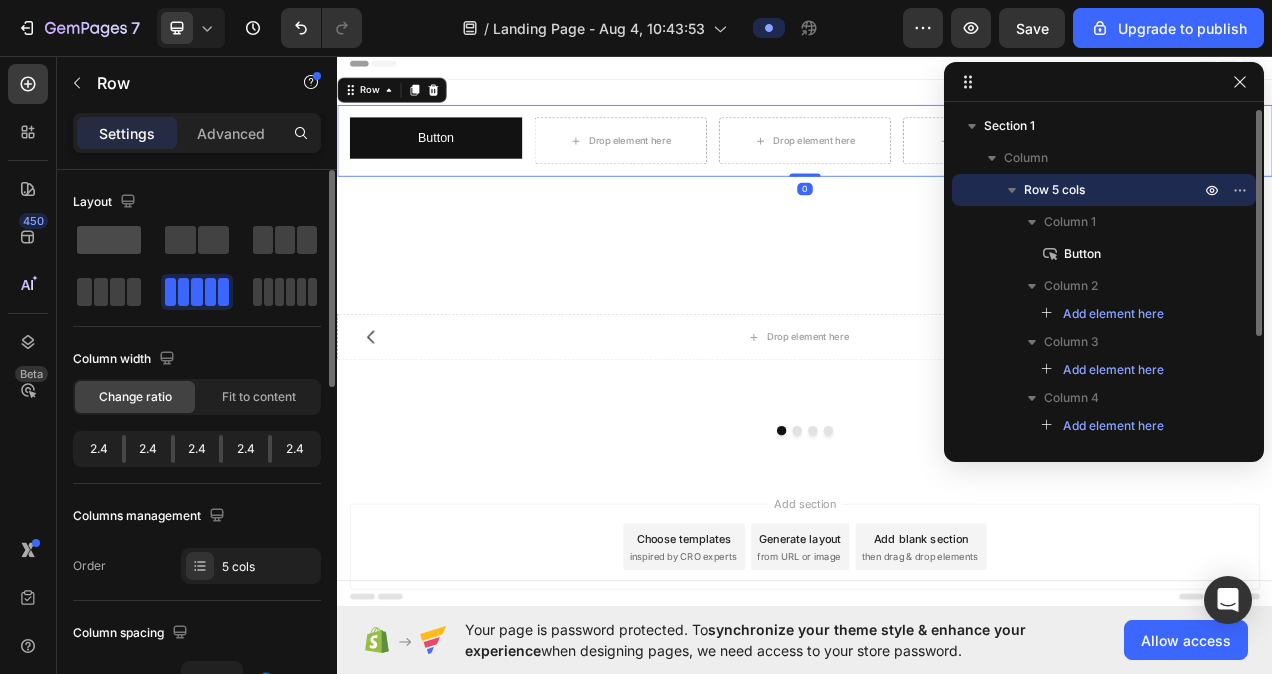 click 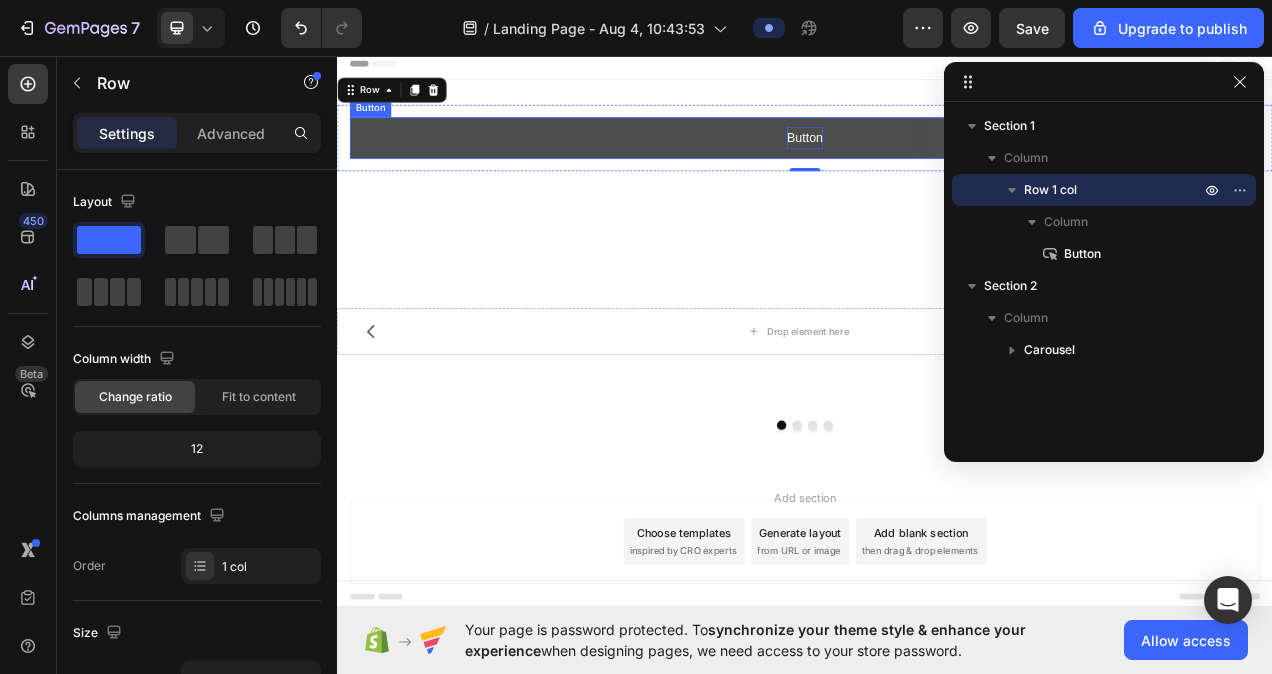 click on "Button" at bounding box center [937, 163] 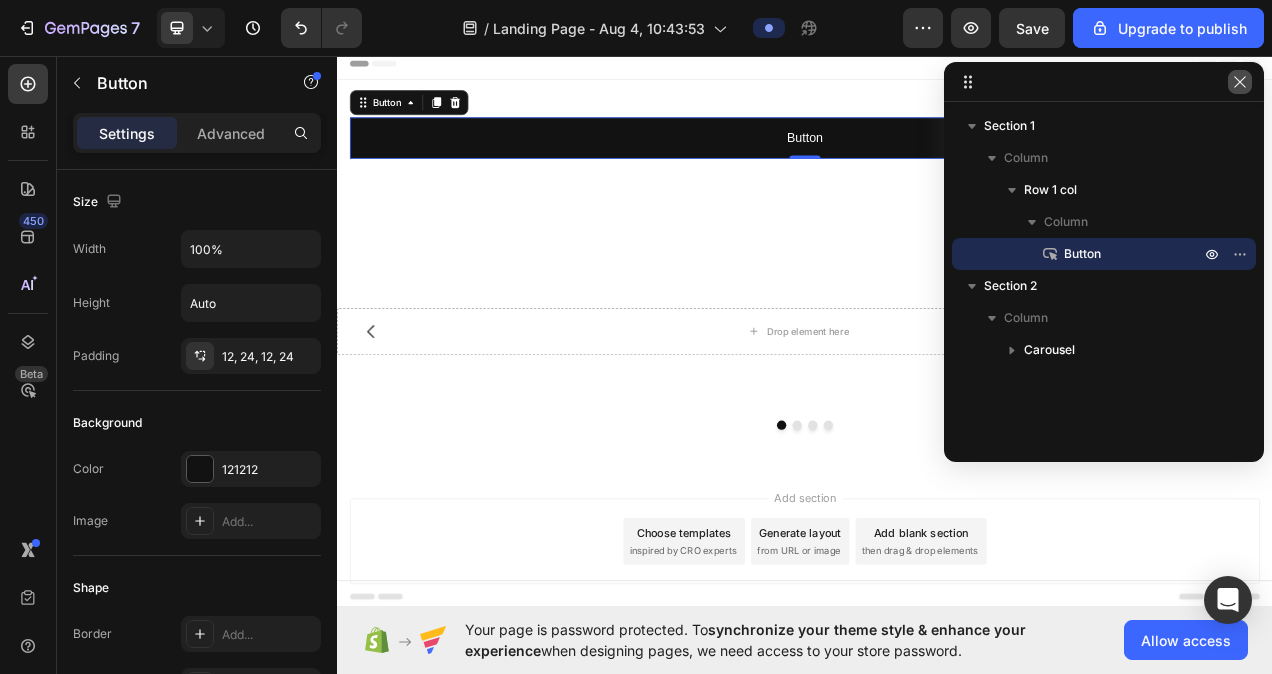 click 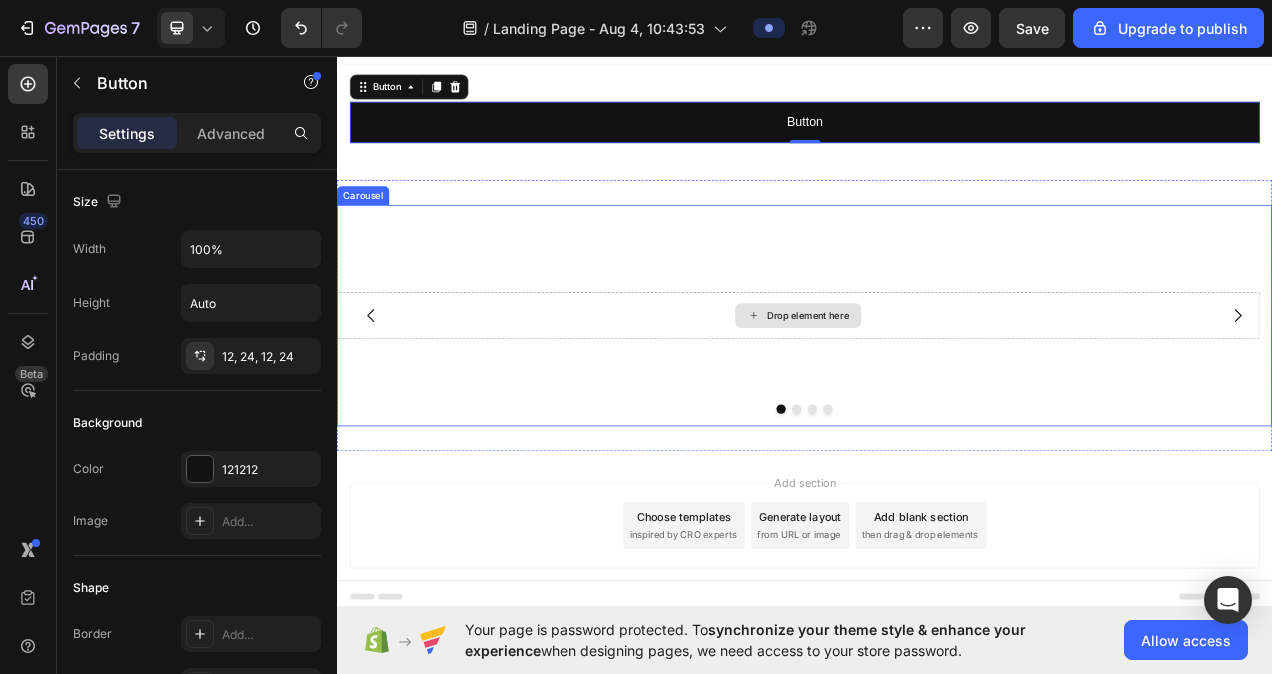 scroll, scrollTop: 0, scrollLeft: 0, axis: both 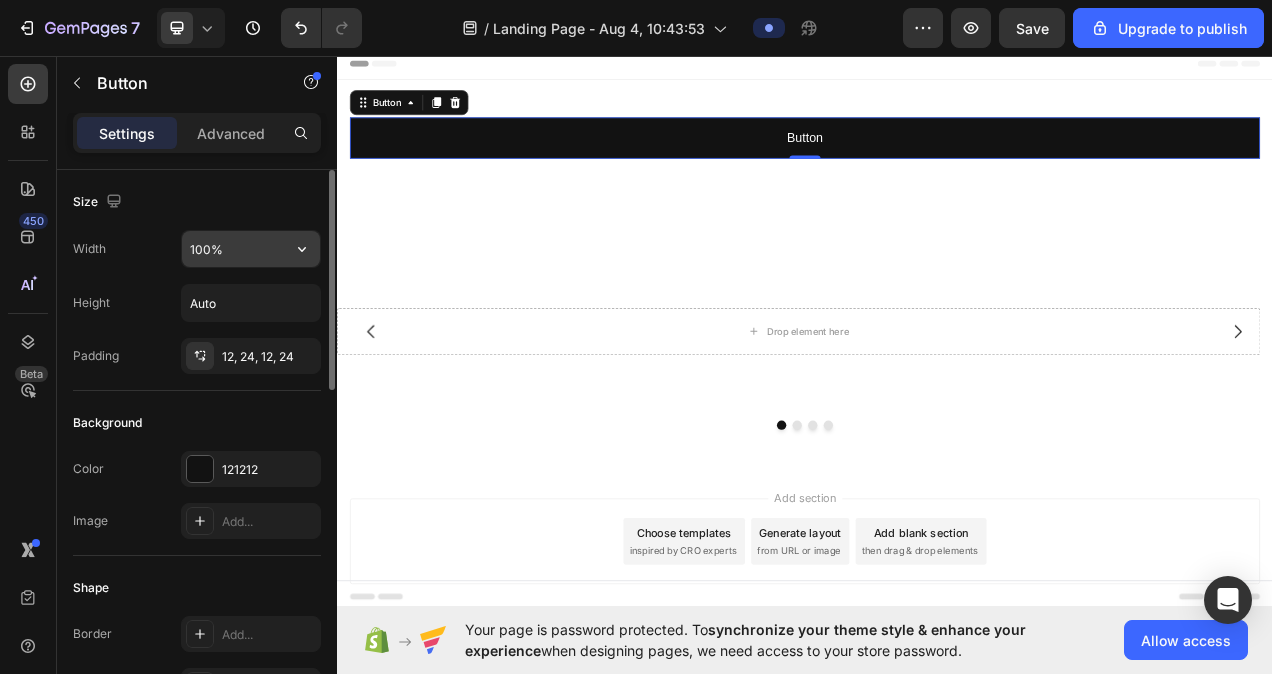 click on "100%" at bounding box center [251, 249] 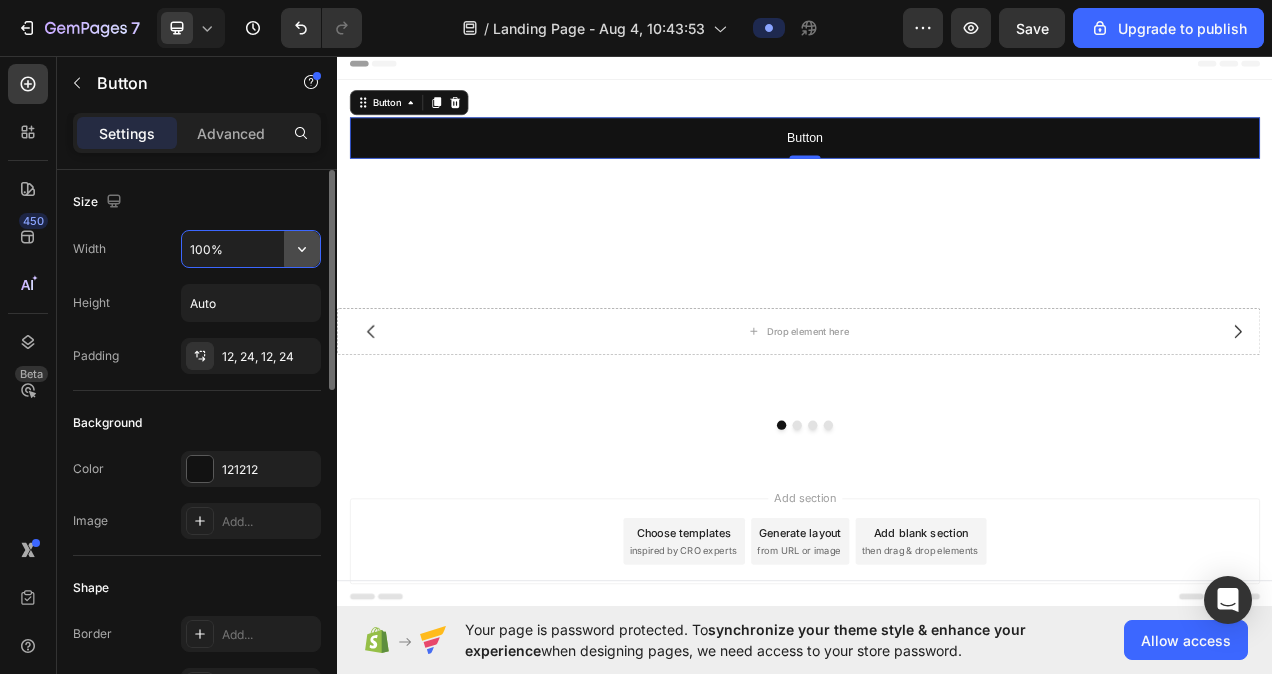 click 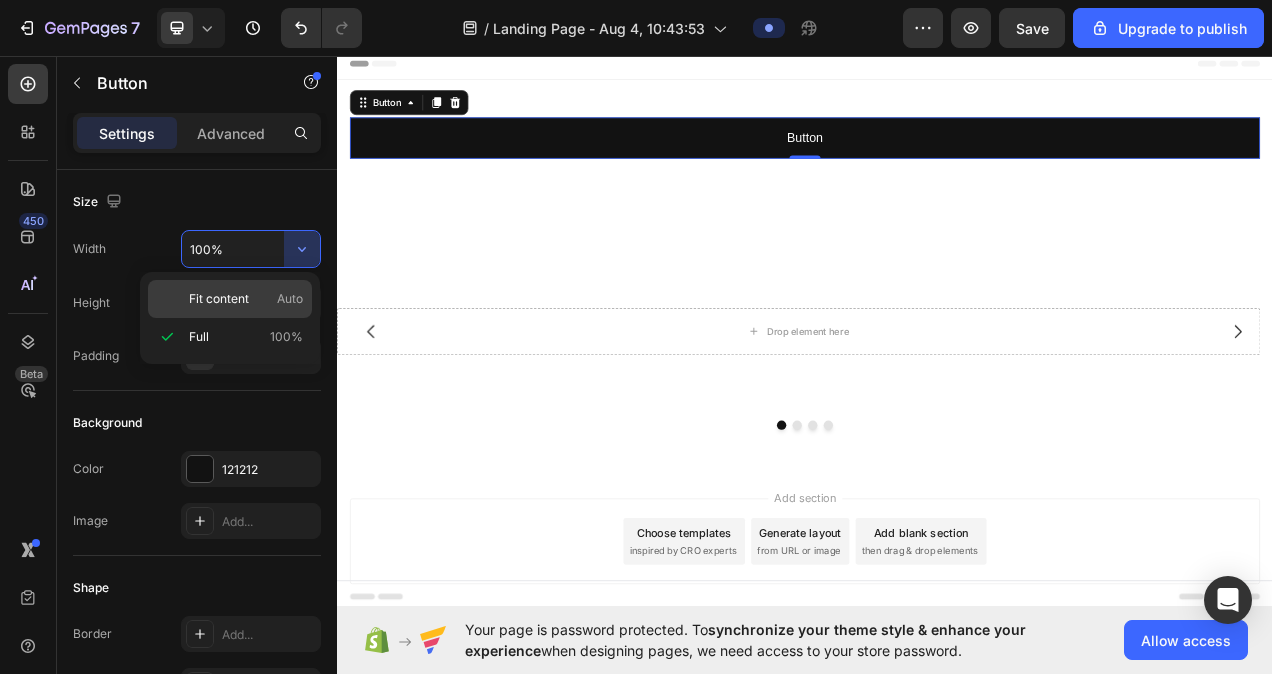 click on "Fit content Auto" 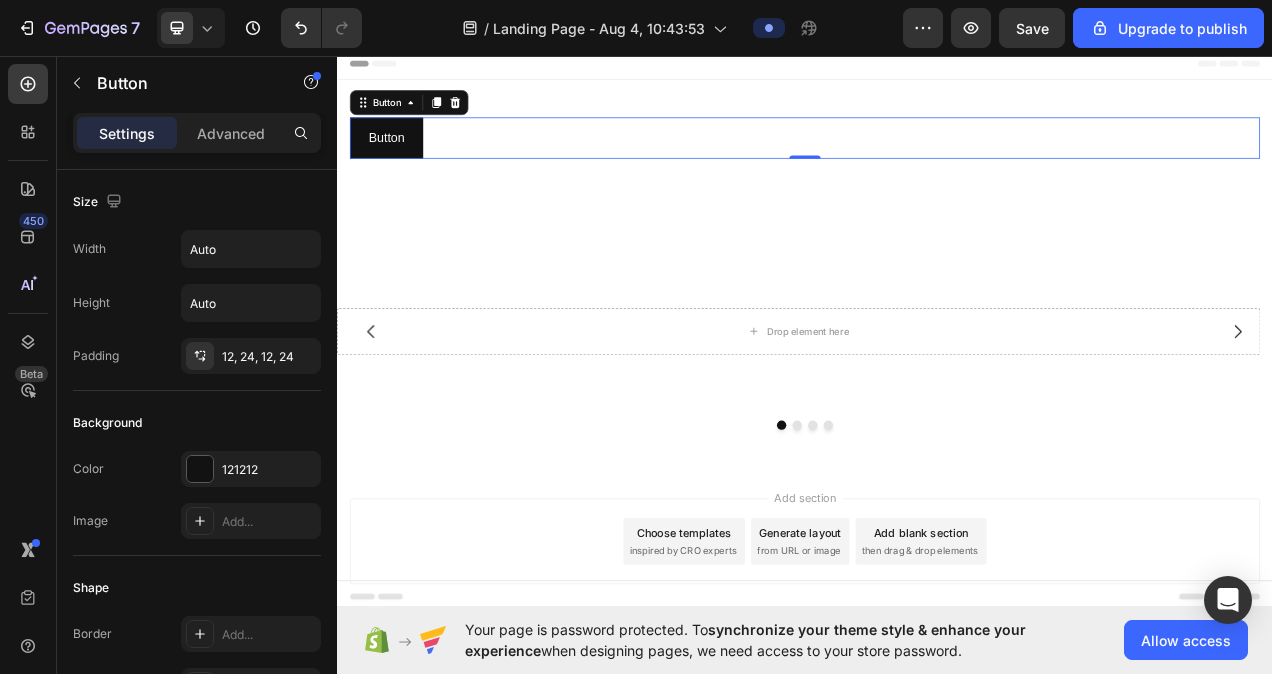 click on "Button Button   0" at bounding box center [937, 163] 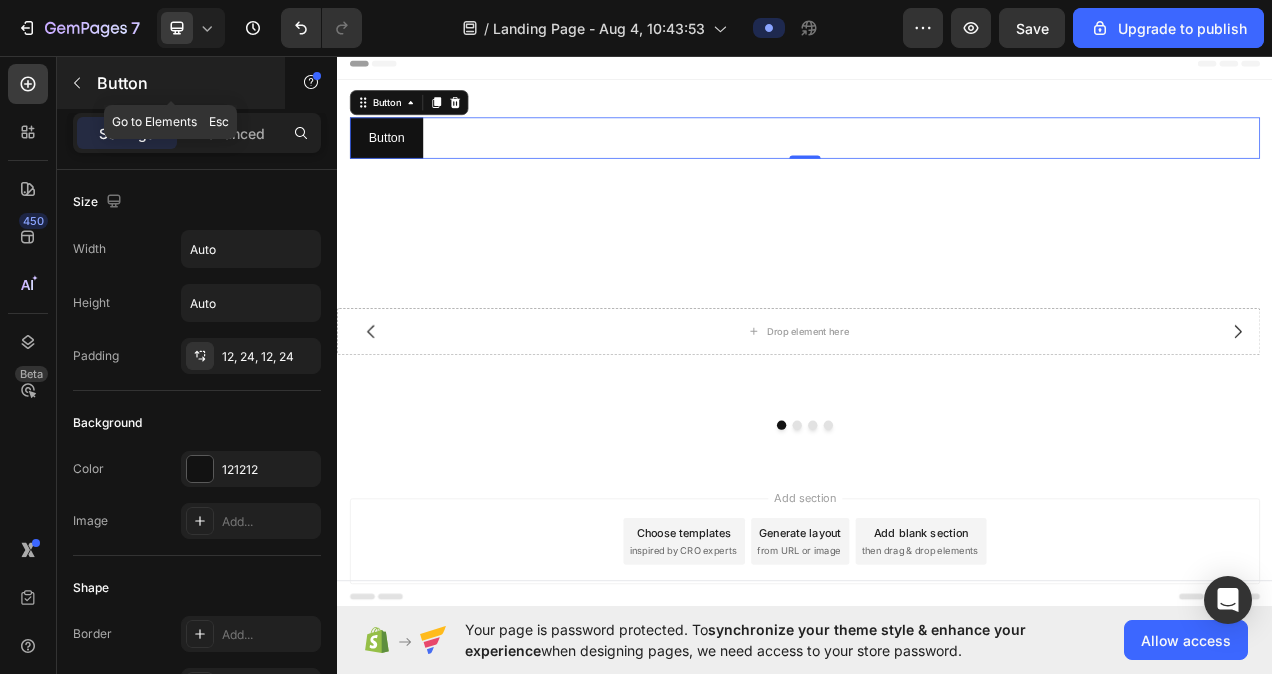 click 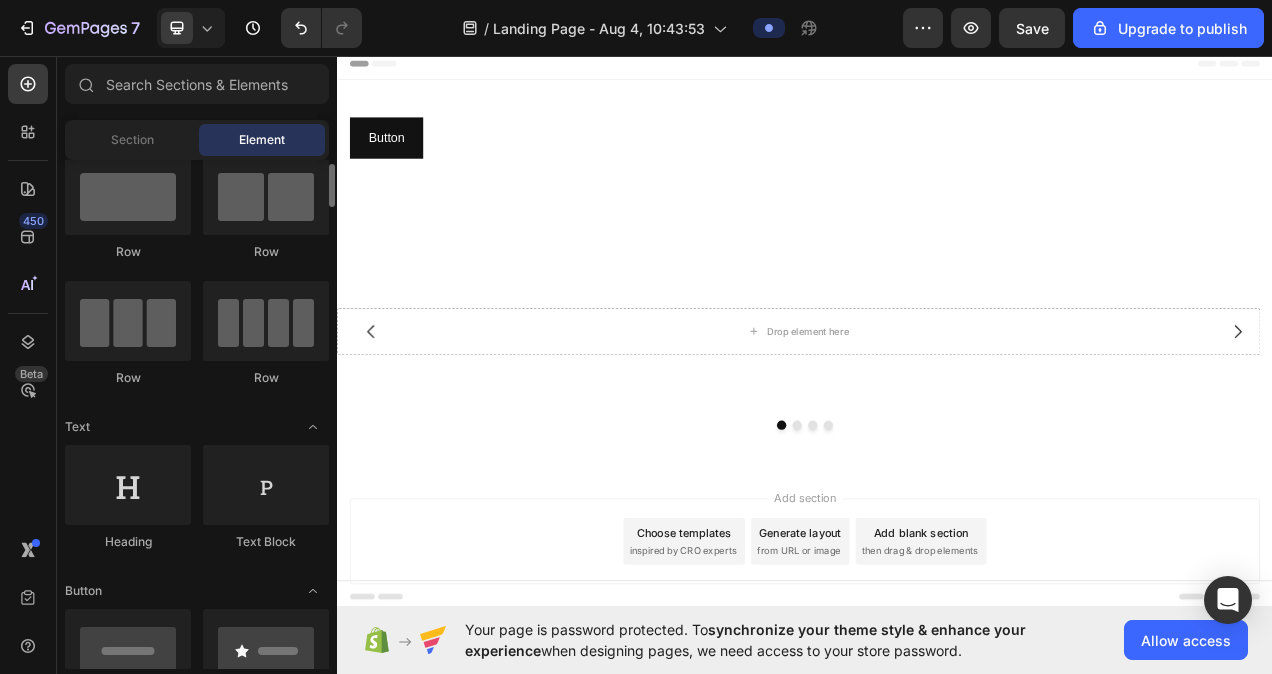 scroll, scrollTop: 0, scrollLeft: 0, axis: both 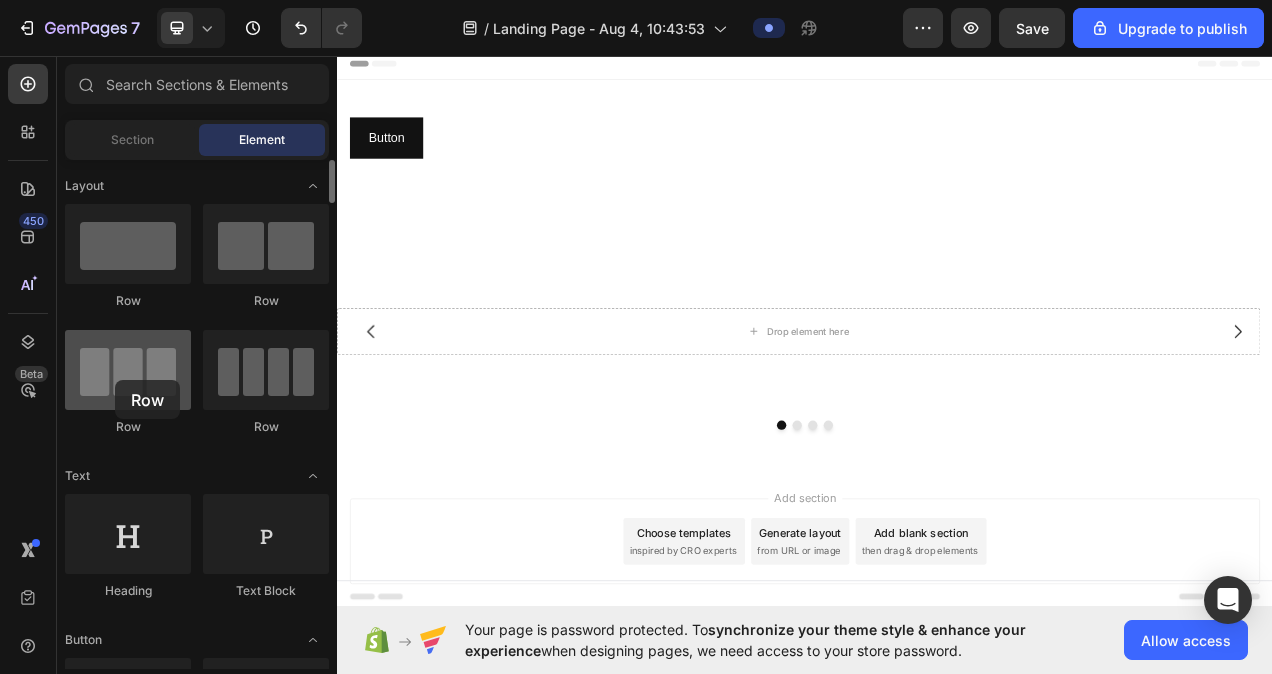 click at bounding box center [128, 370] 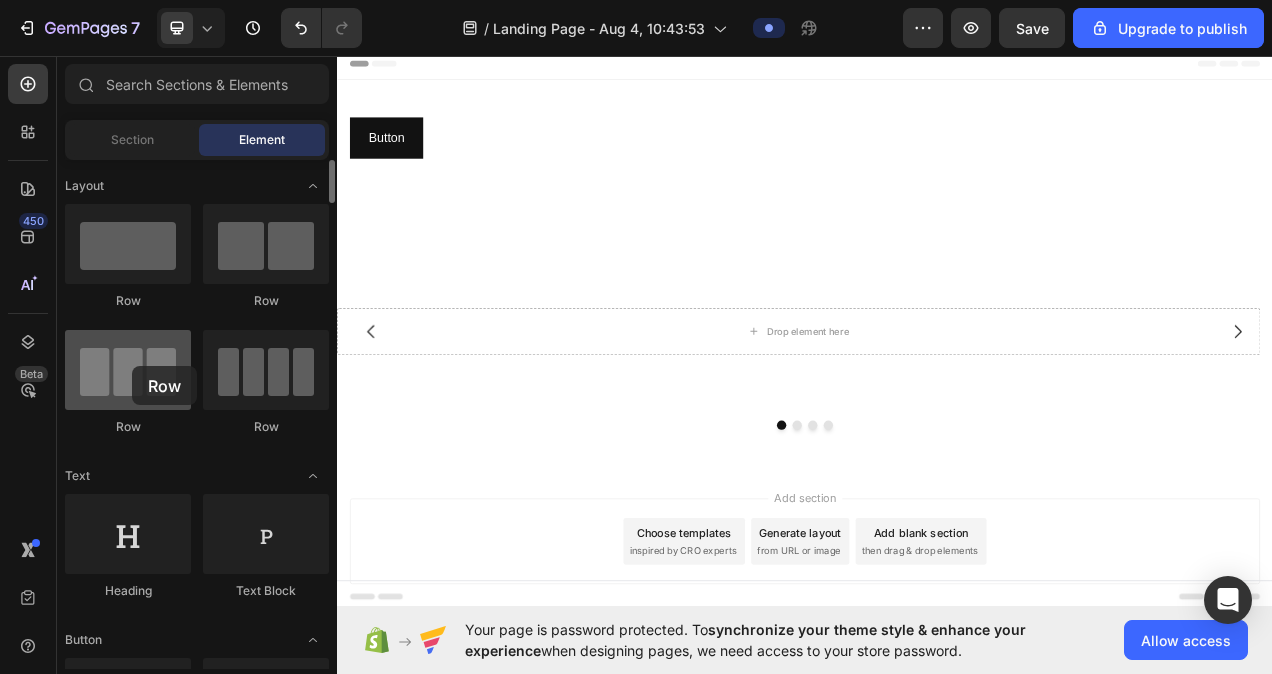 click at bounding box center [128, 370] 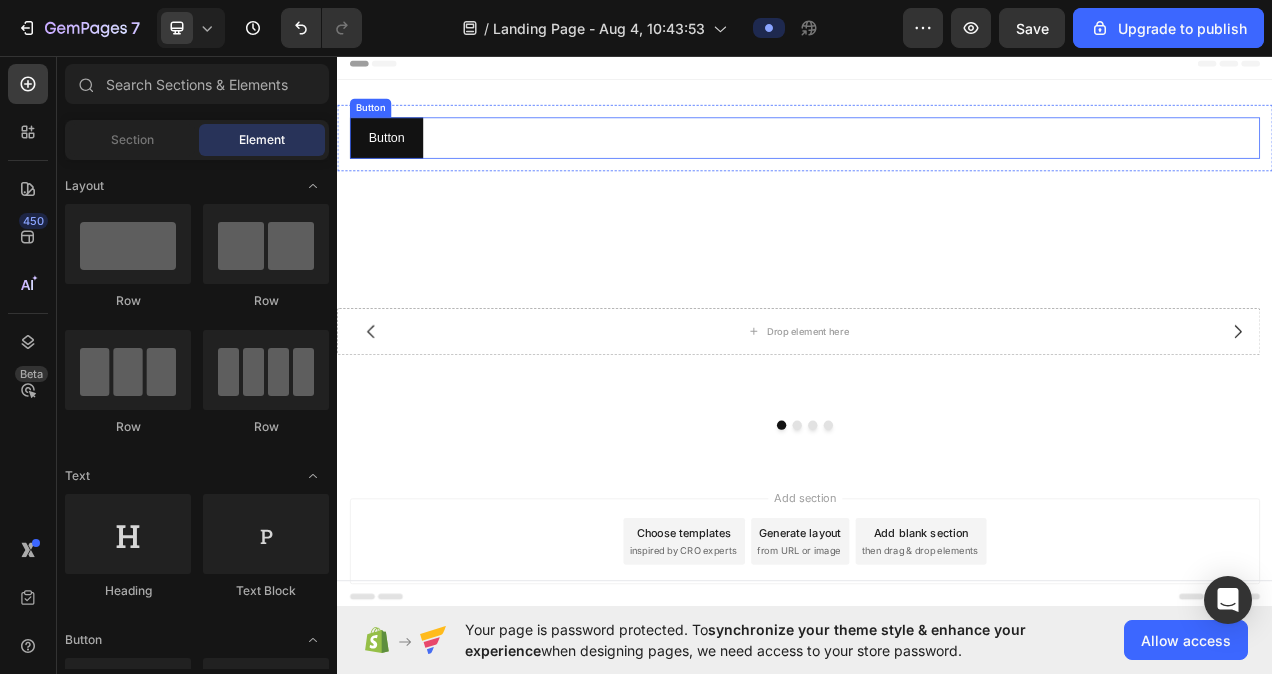 click on "Button Button" at bounding box center (937, 163) 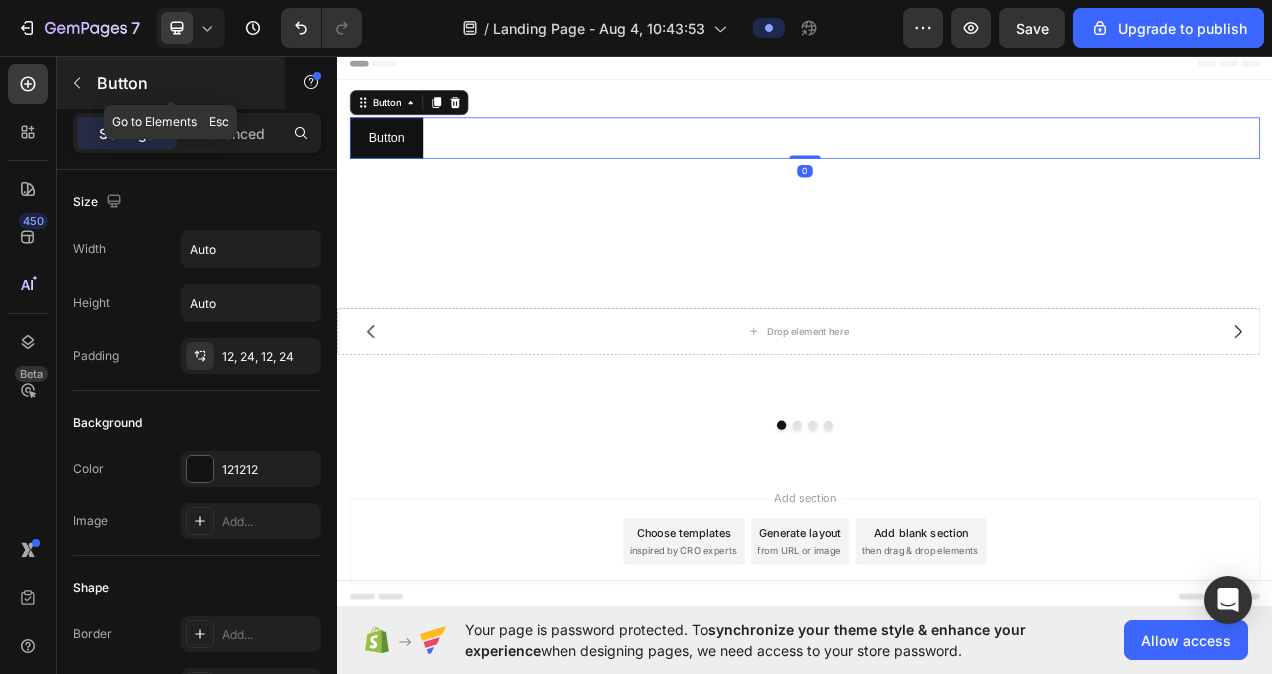 click 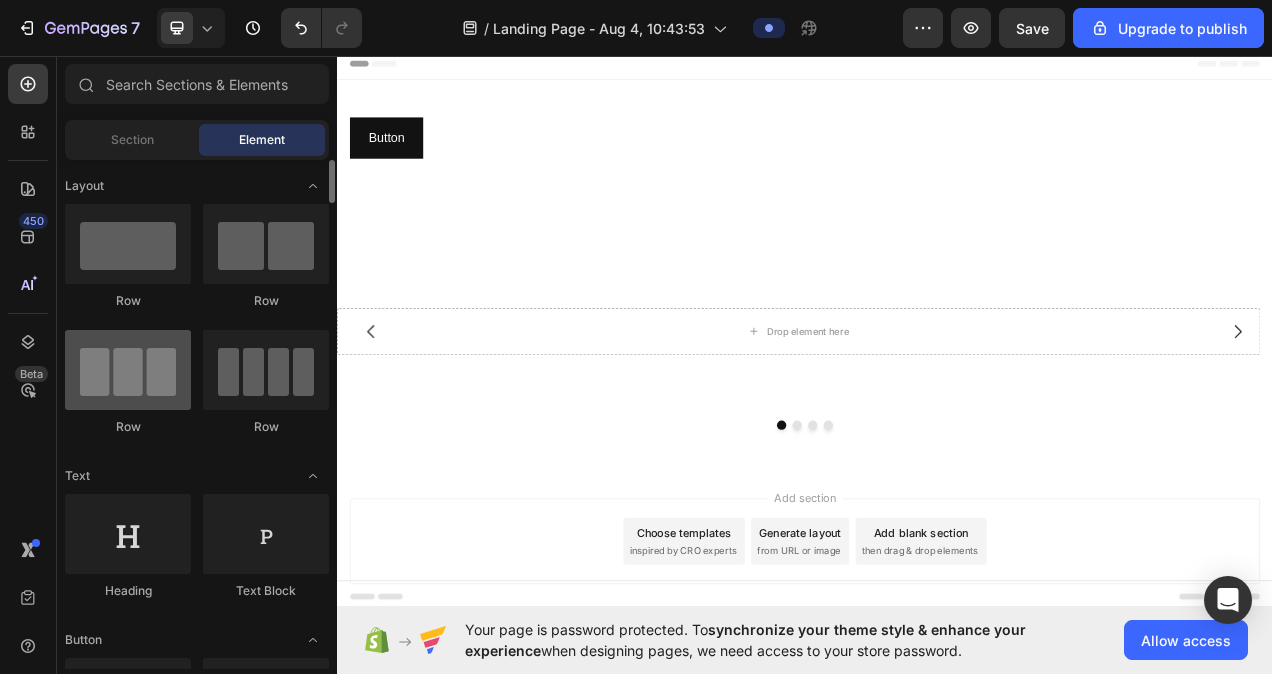 click at bounding box center (128, 370) 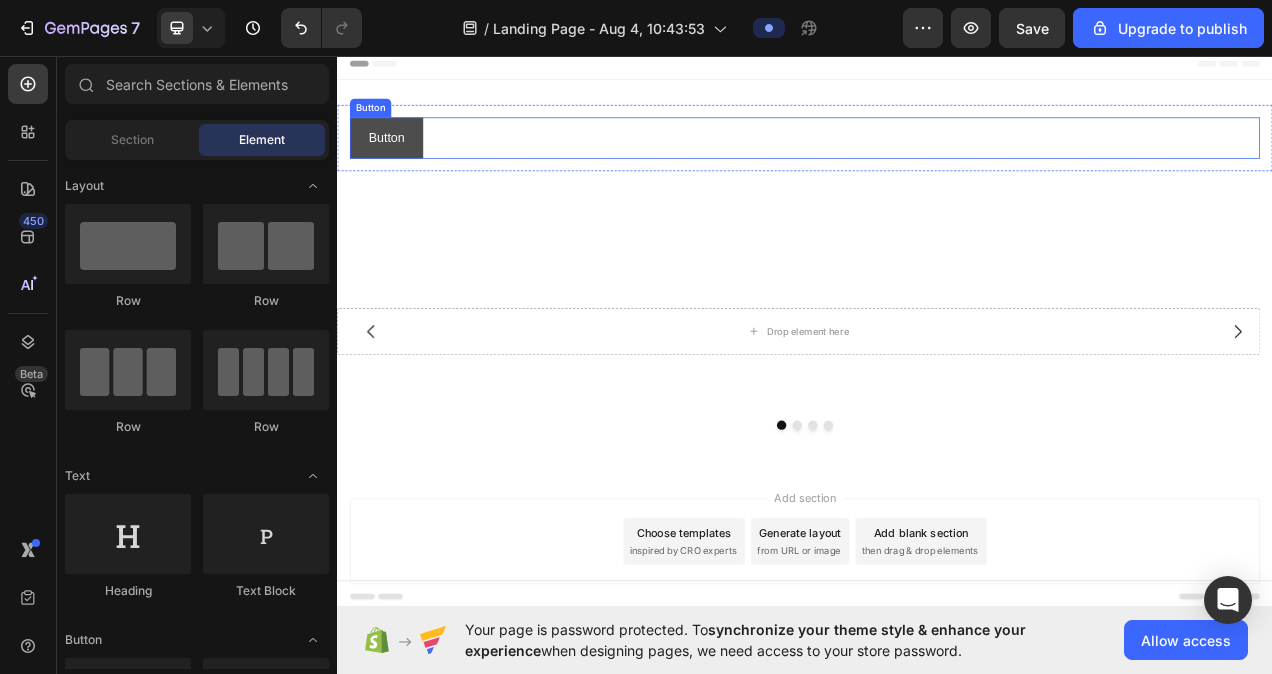 click on "Button" at bounding box center [400, 163] 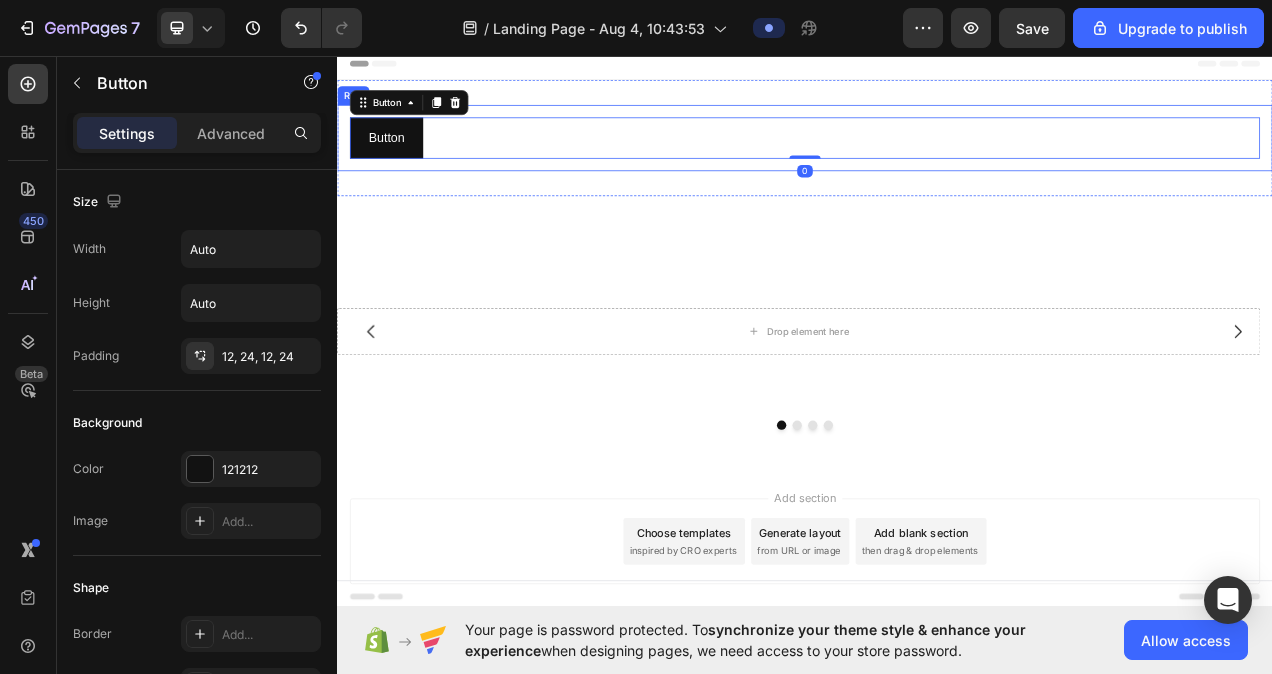 click on "Button Button   0 Row" at bounding box center (937, 163) 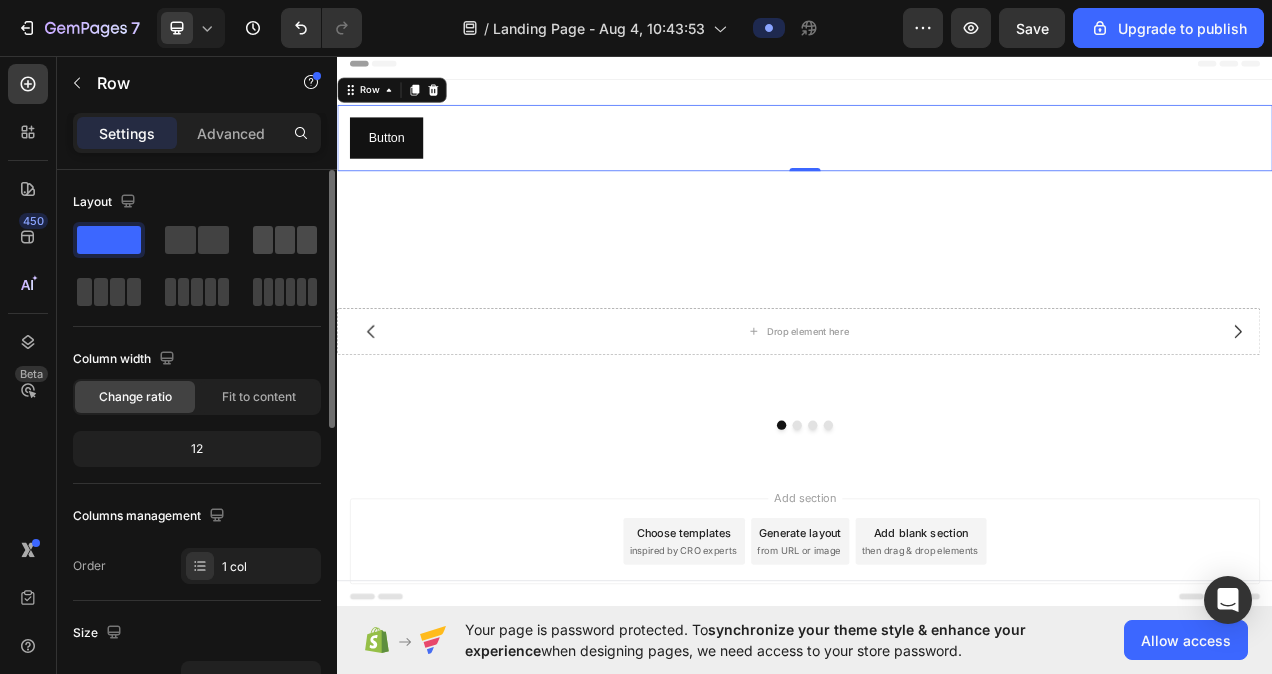 click 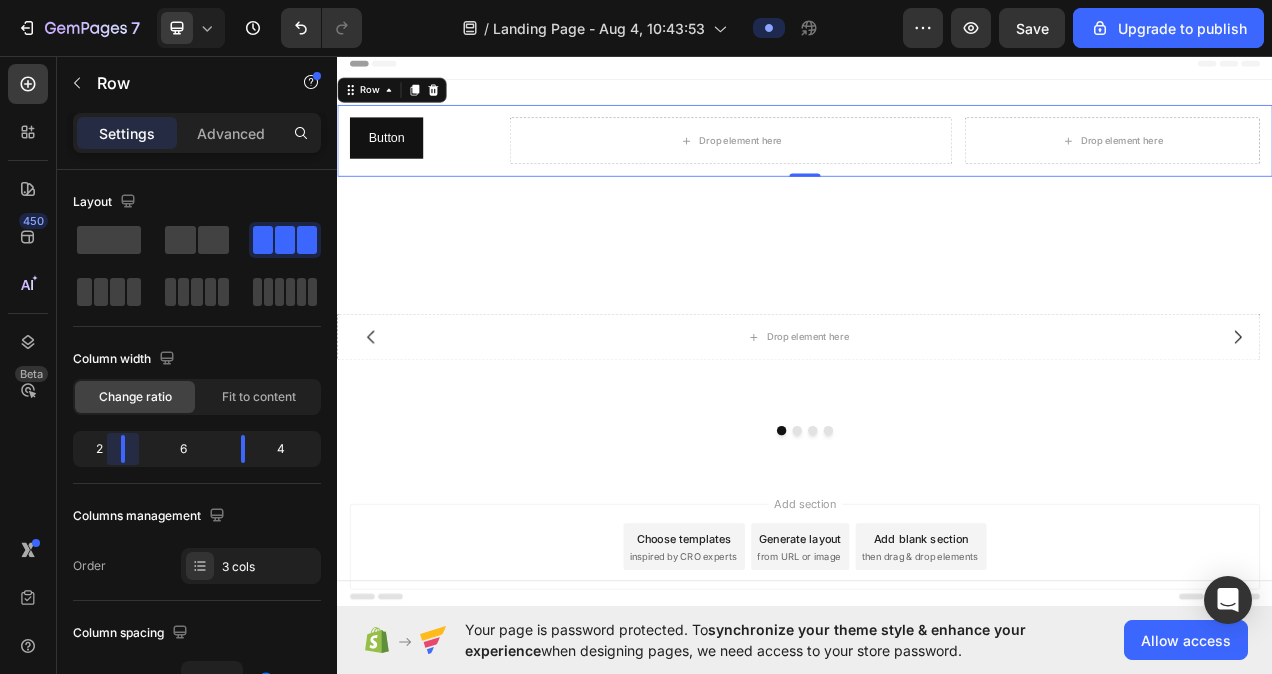 drag, startPoint x: 148, startPoint y: 450, endPoint x: 118, endPoint y: 448, distance: 30.066593 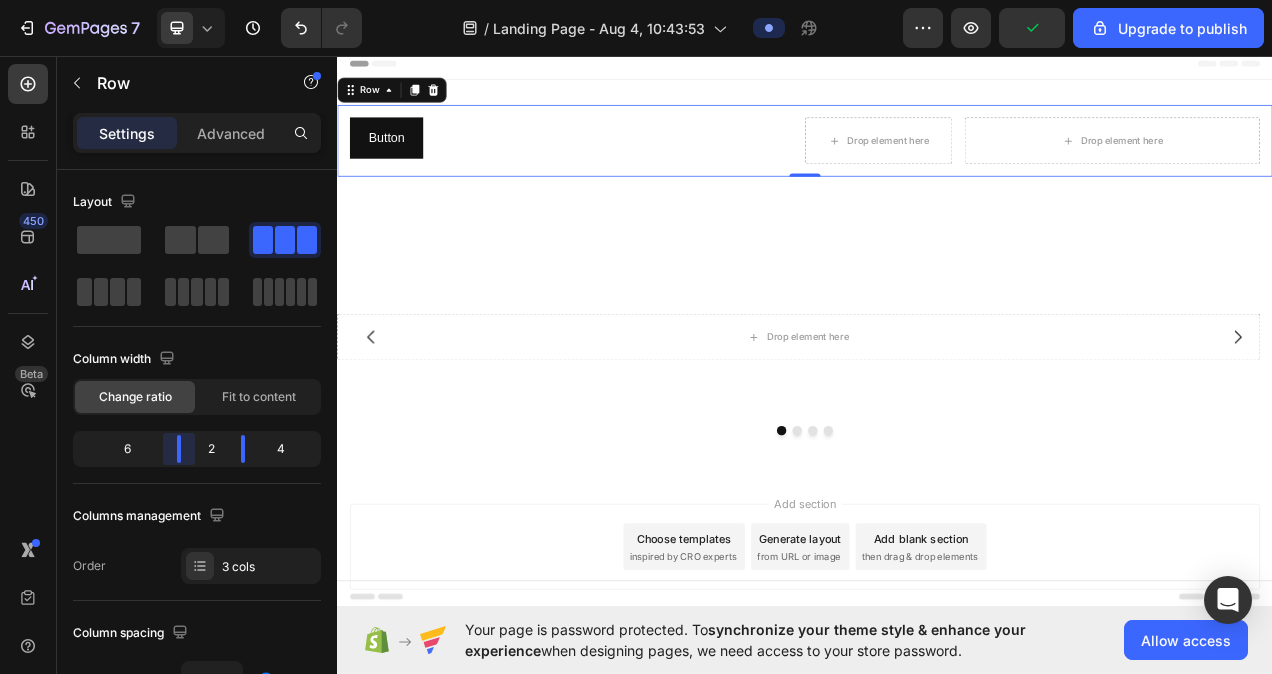 drag, startPoint x: 125, startPoint y: 446, endPoint x: 192, endPoint y: 451, distance: 67.18631 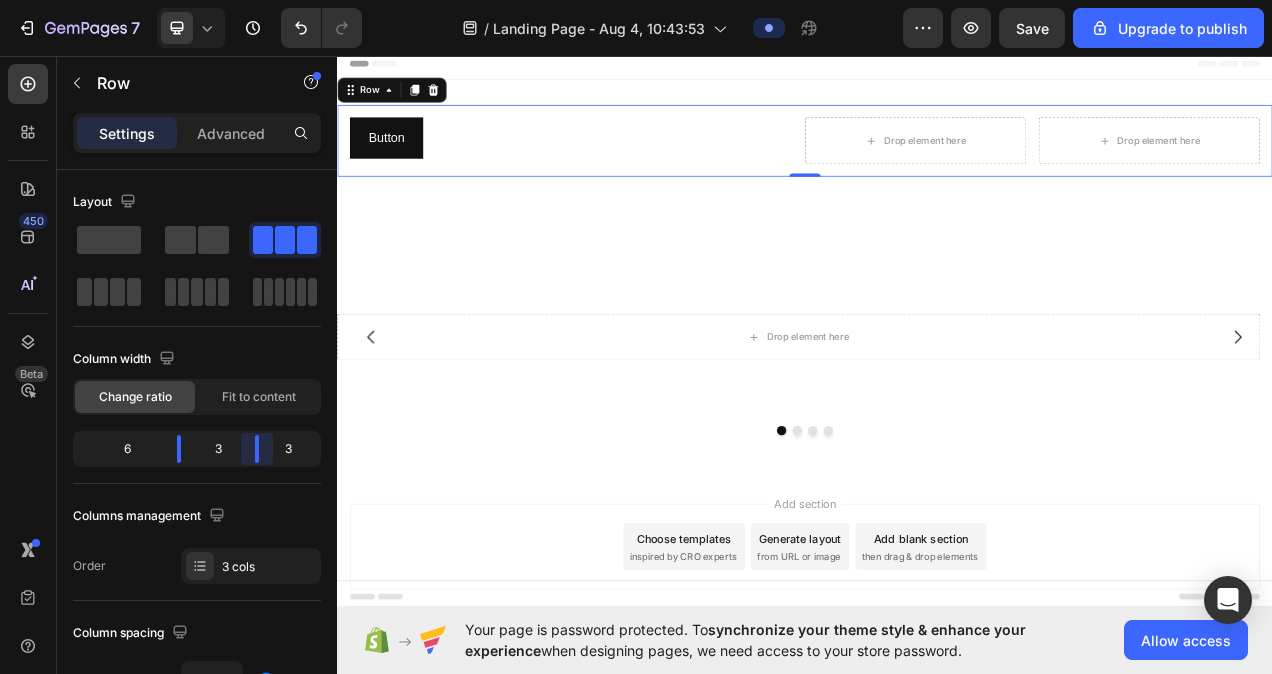 drag, startPoint x: 244, startPoint y: 451, endPoint x: 270, endPoint y: 458, distance: 26.925823 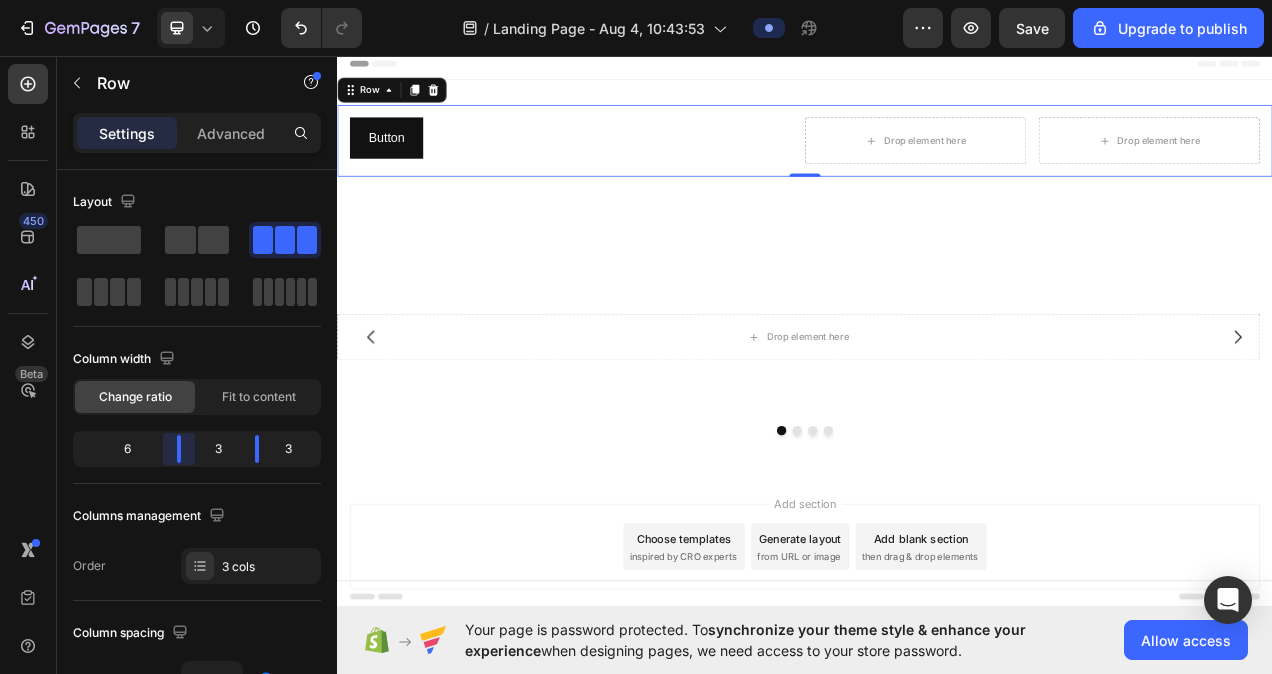 drag, startPoint x: 174, startPoint y: 440, endPoint x: 202, endPoint y: 442, distance: 28.071337 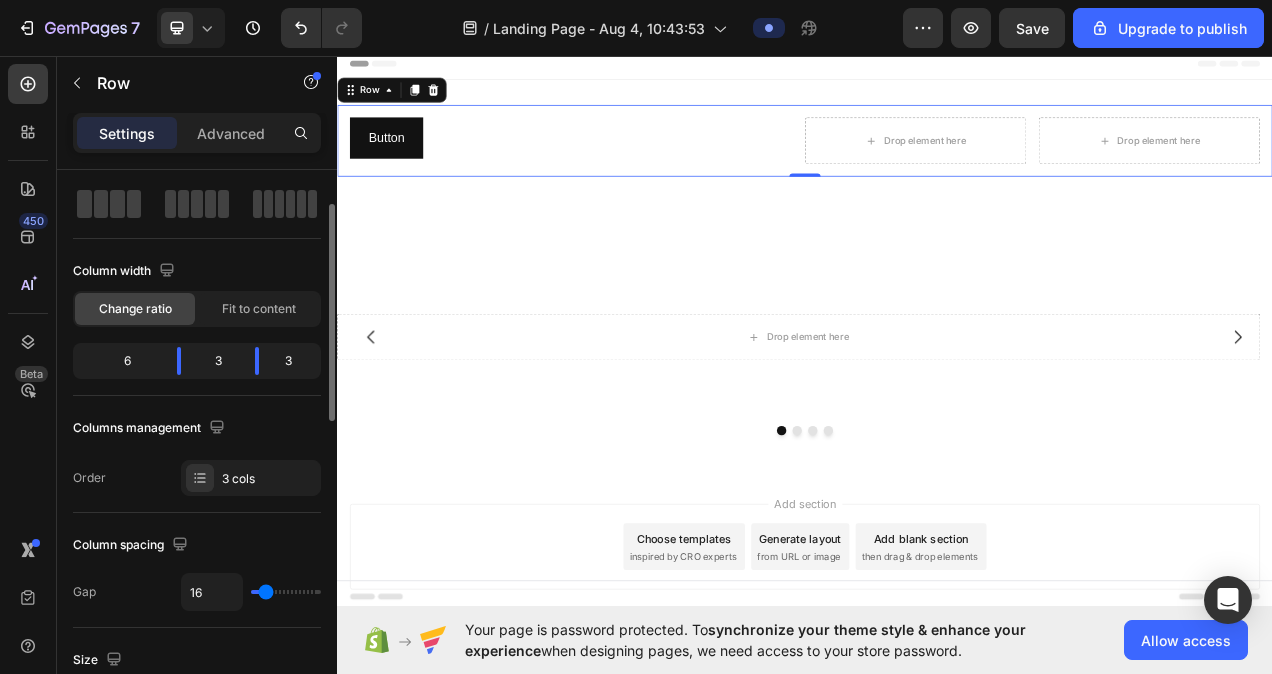 scroll, scrollTop: 90, scrollLeft: 0, axis: vertical 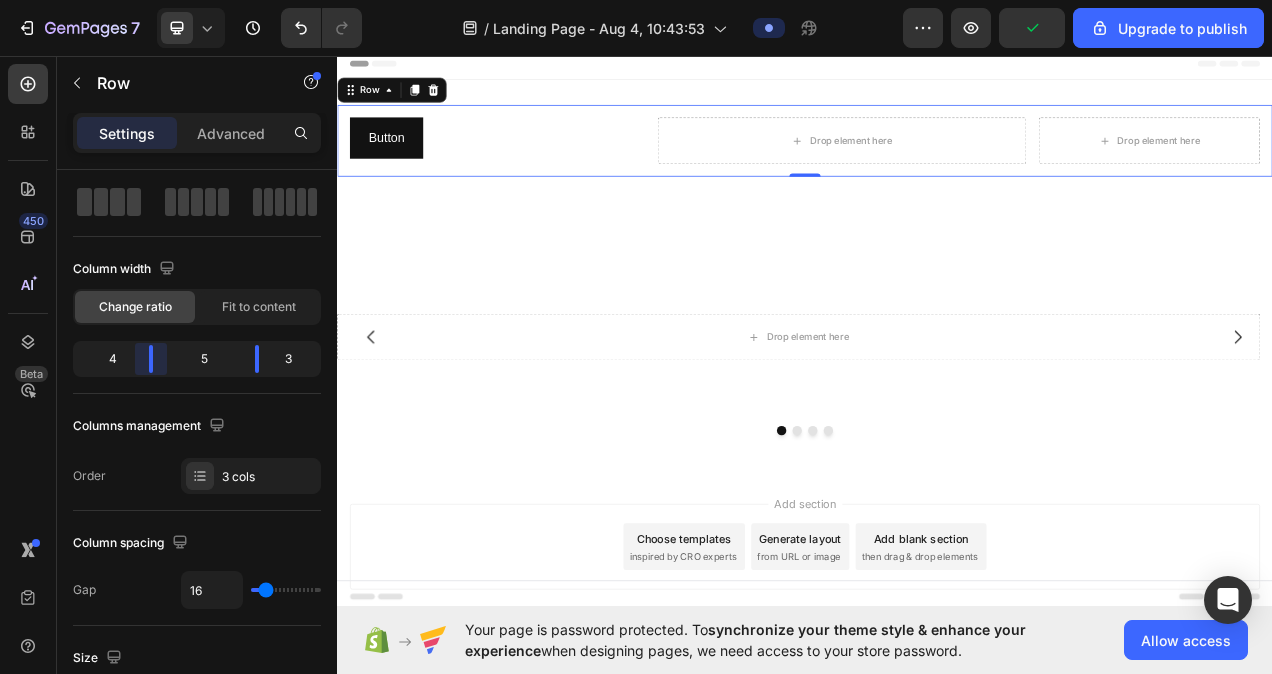 drag, startPoint x: 178, startPoint y: 357, endPoint x: 158, endPoint y: 357, distance: 20 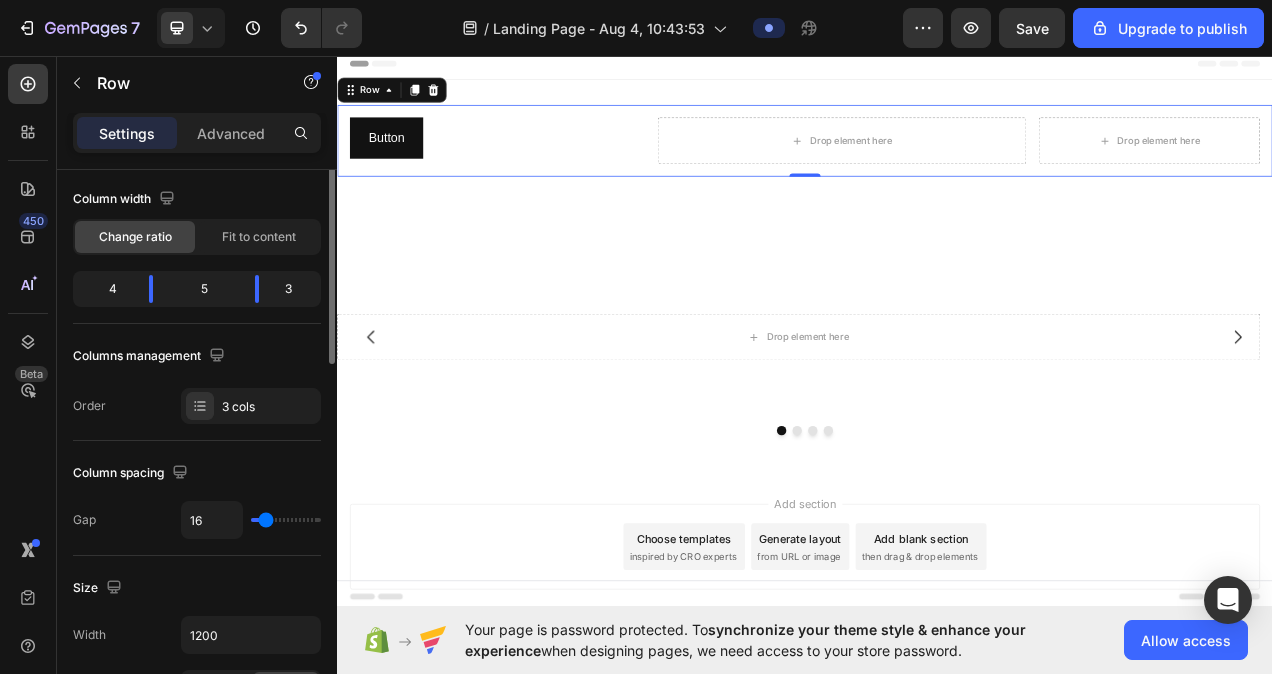 scroll, scrollTop: 96, scrollLeft: 0, axis: vertical 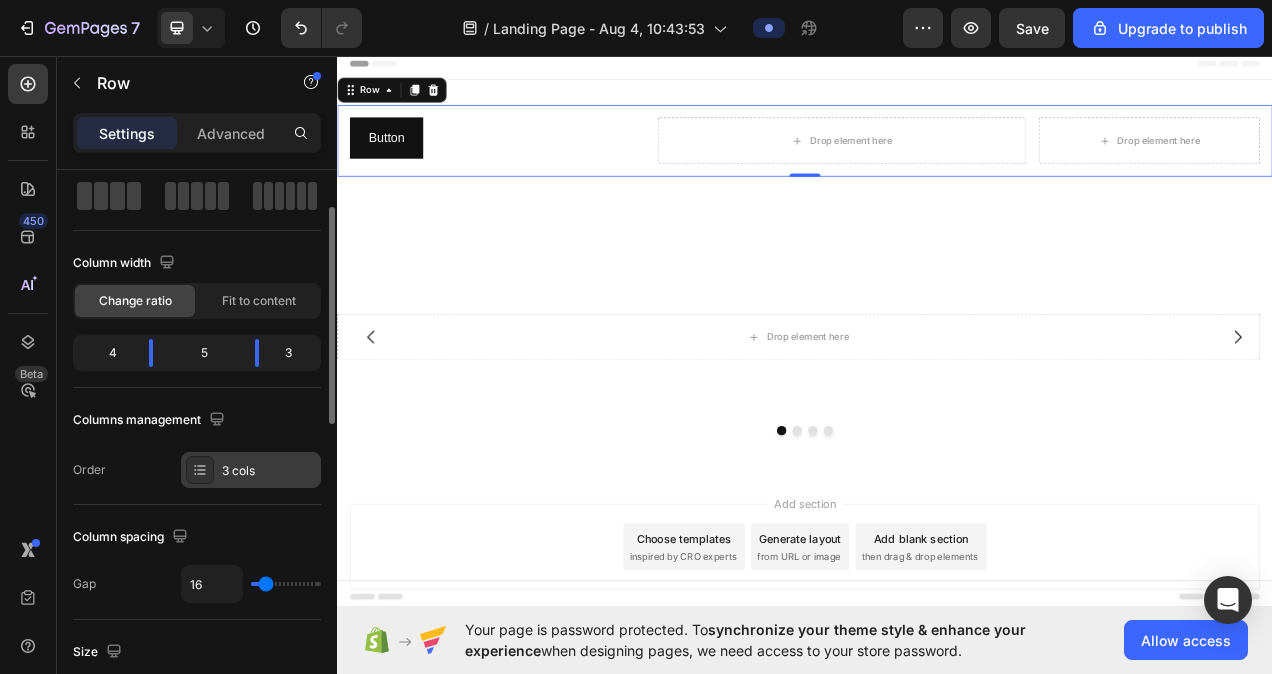 click on "3 cols" at bounding box center (251, 470) 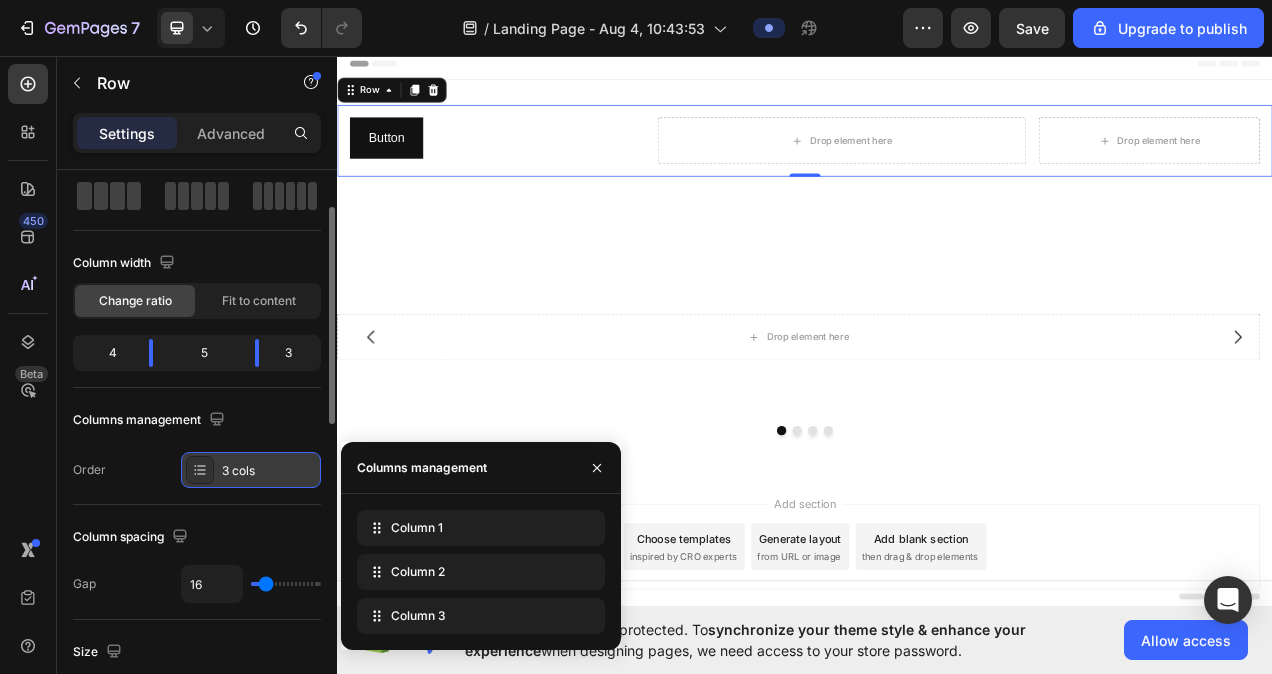 click on "3 cols" at bounding box center [269, 471] 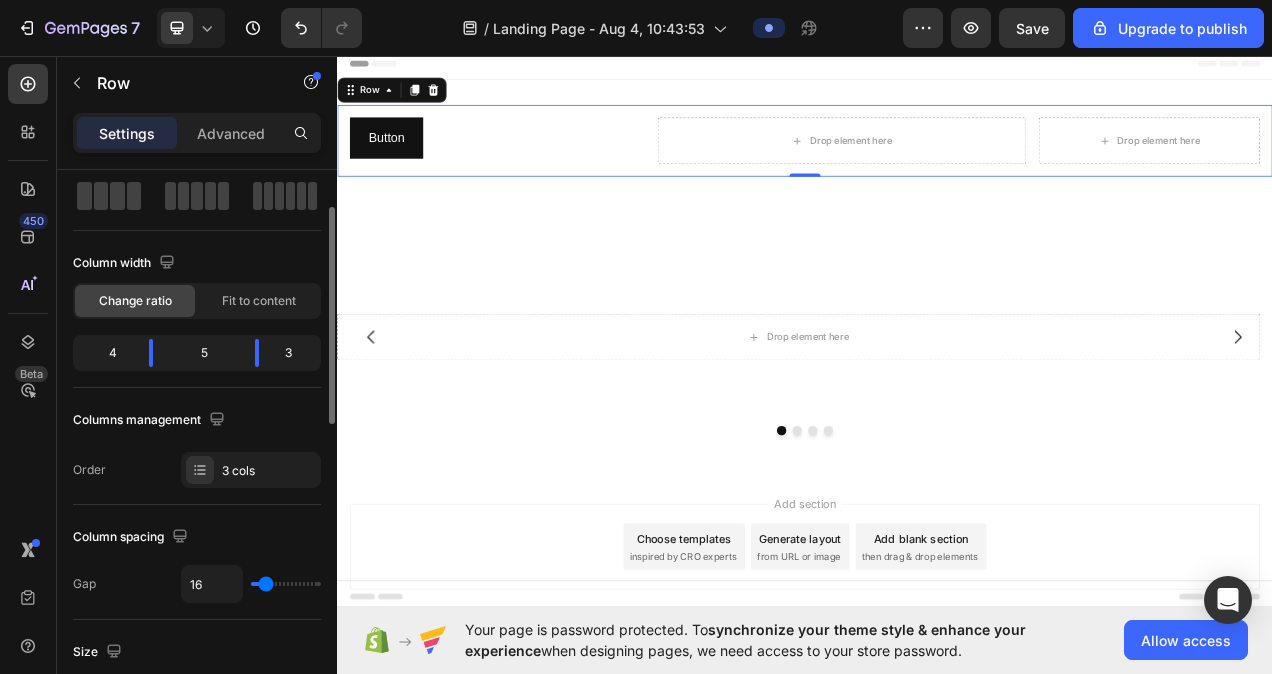 scroll, scrollTop: 76, scrollLeft: 0, axis: vertical 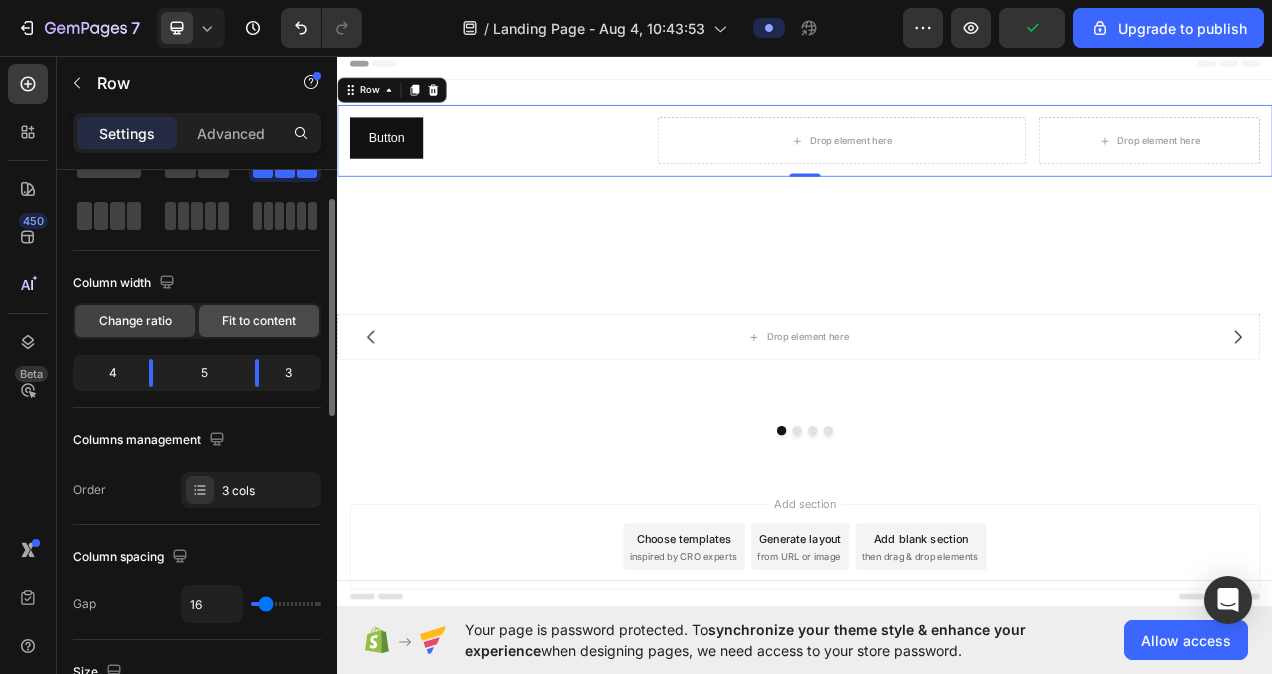 click on "Fit to content" 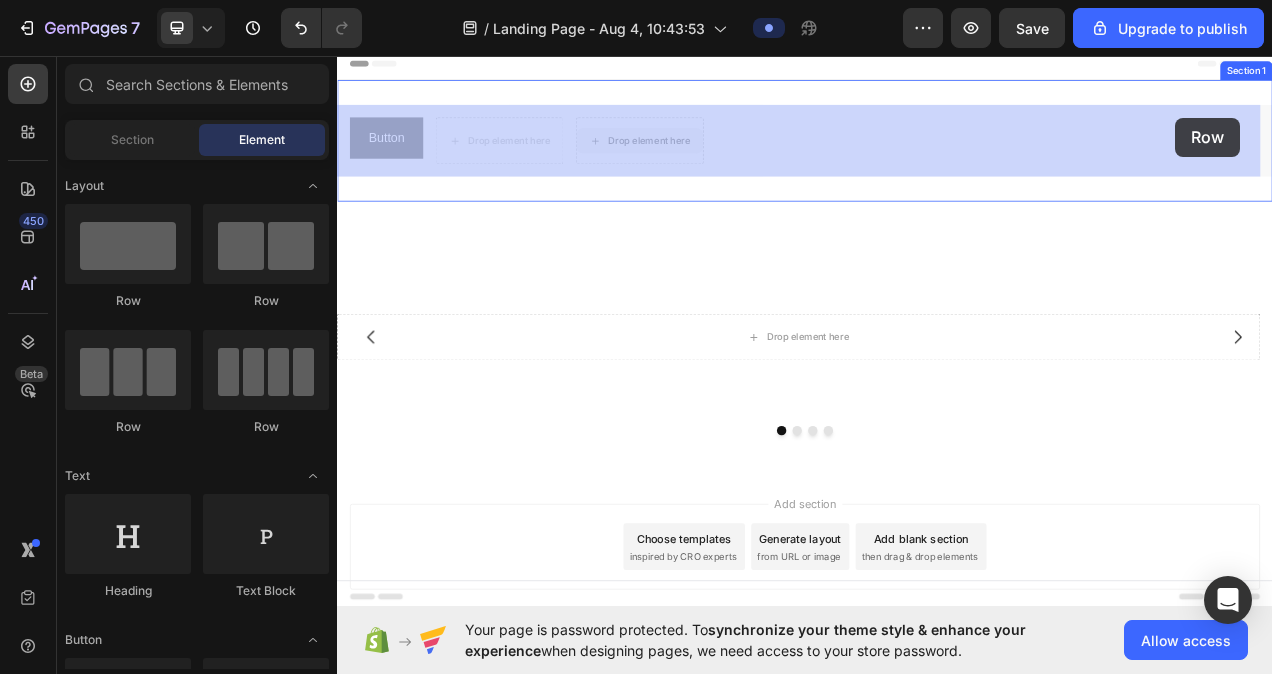 drag, startPoint x: 685, startPoint y: 162, endPoint x: 1412, endPoint y: 137, distance: 727.42975 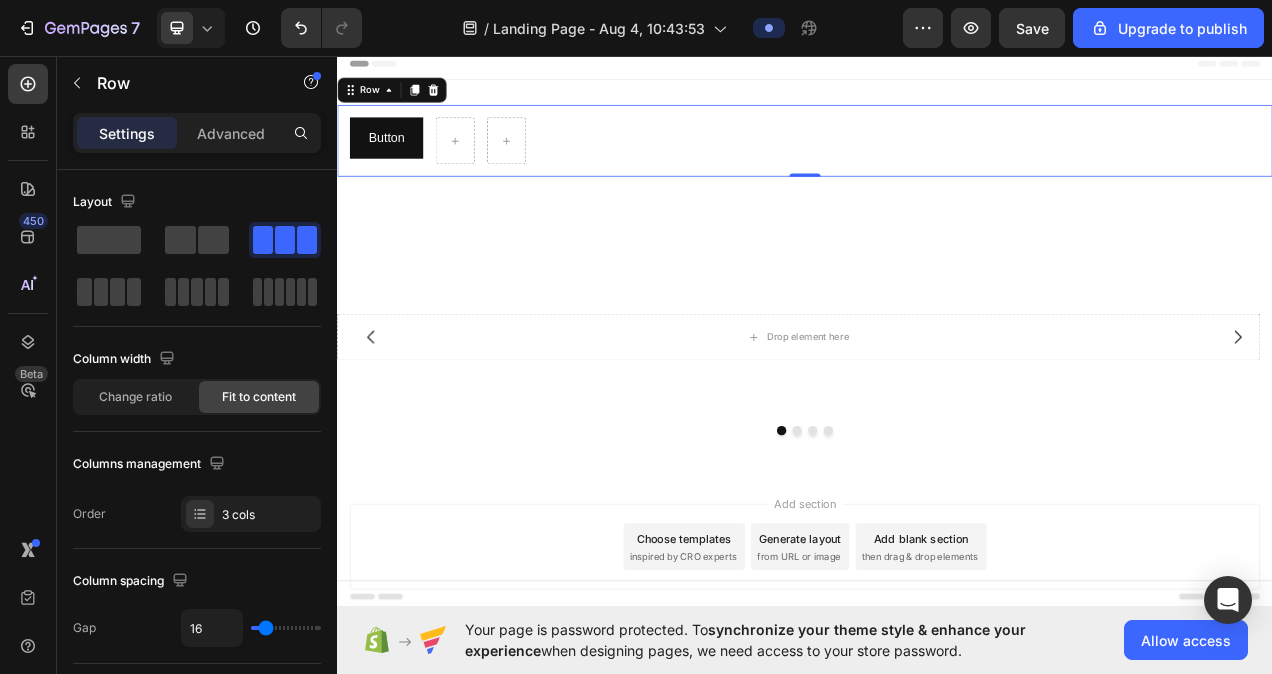 click on "Button Button
Row   0" at bounding box center [937, 167] 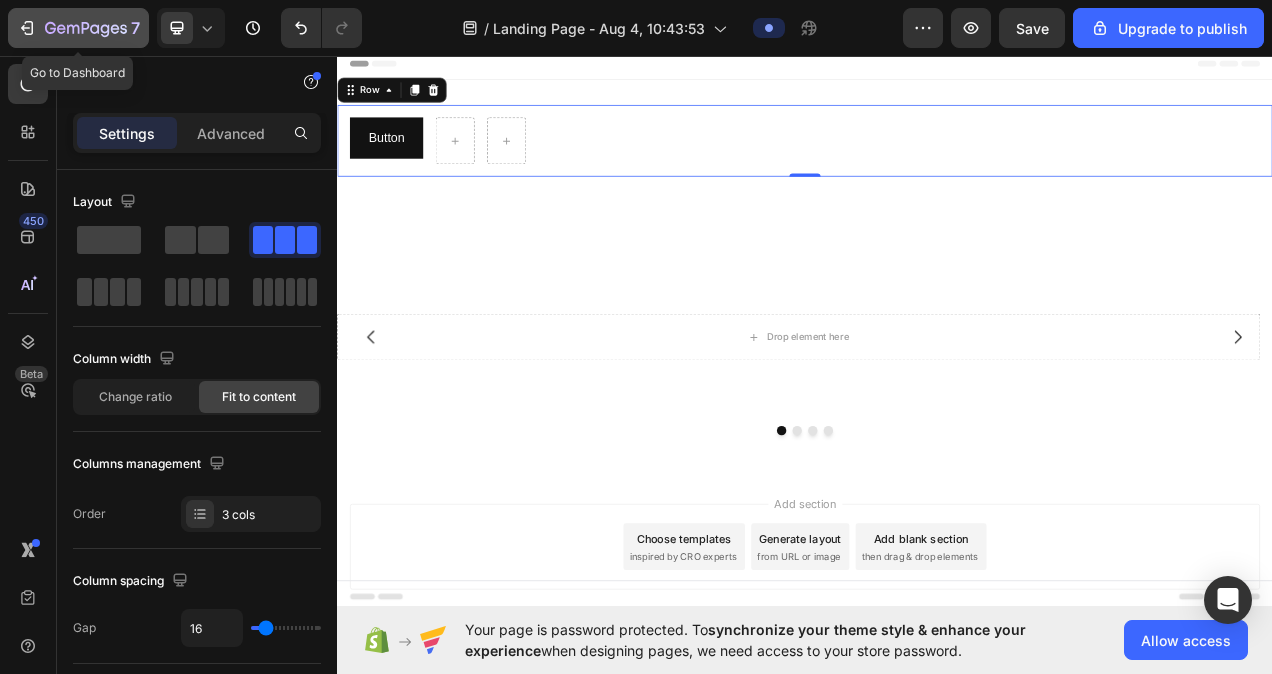 click 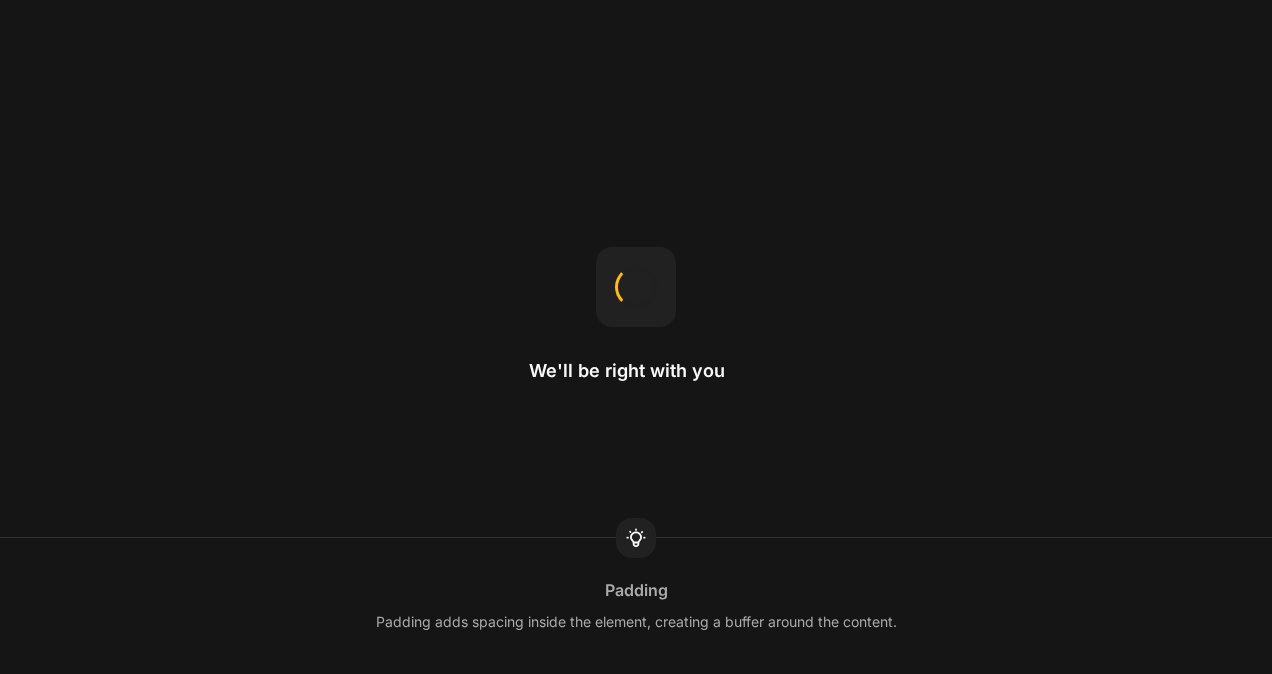 scroll, scrollTop: 0, scrollLeft: 0, axis: both 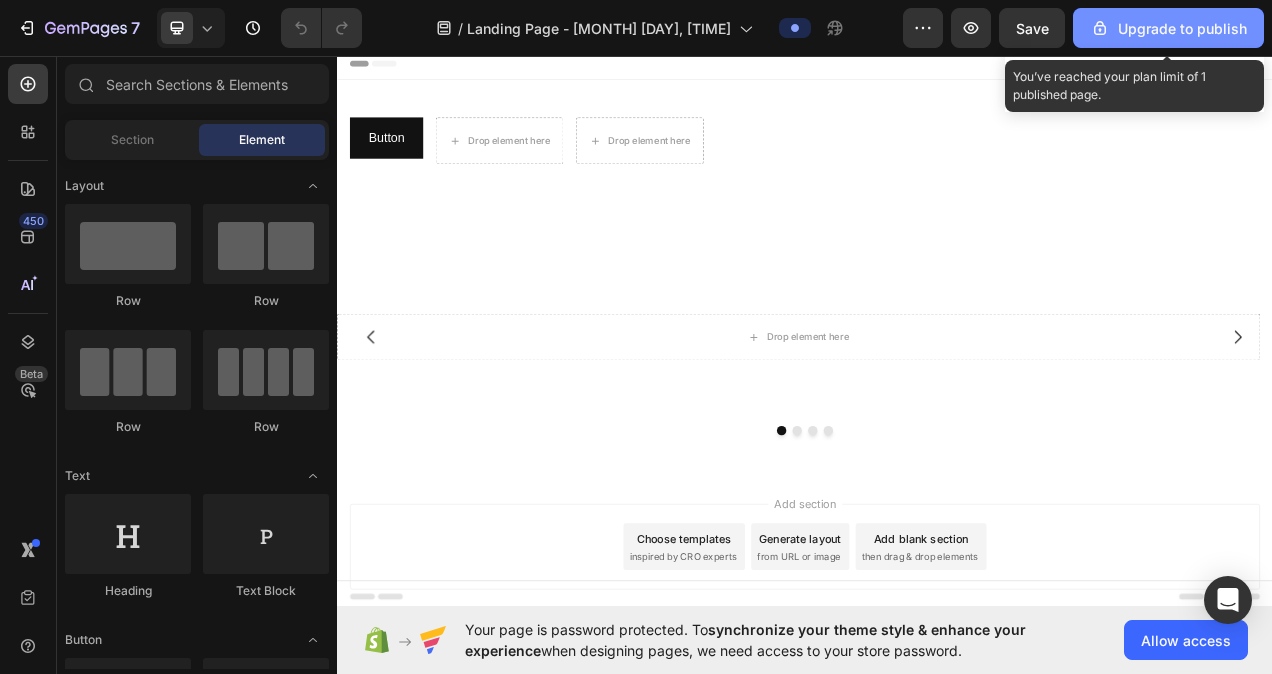 click on "Upgrade to publish" 